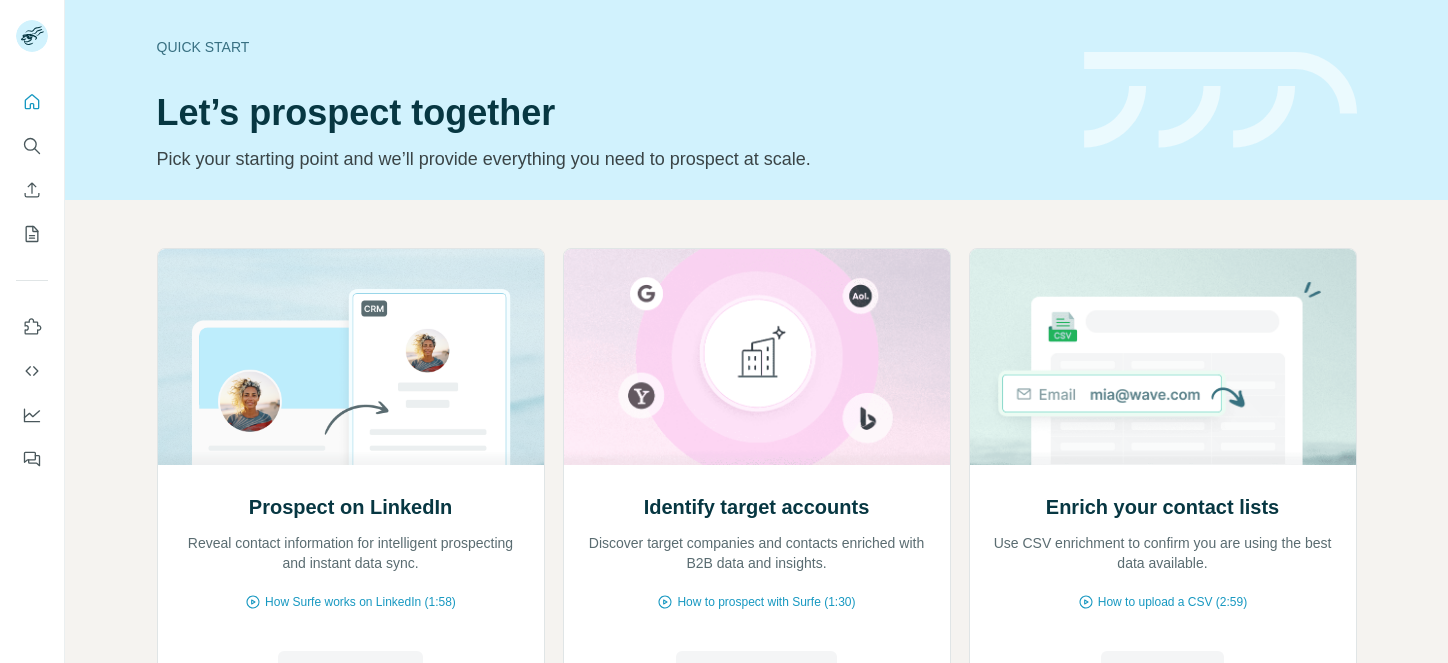 scroll, scrollTop: 0, scrollLeft: 0, axis: both 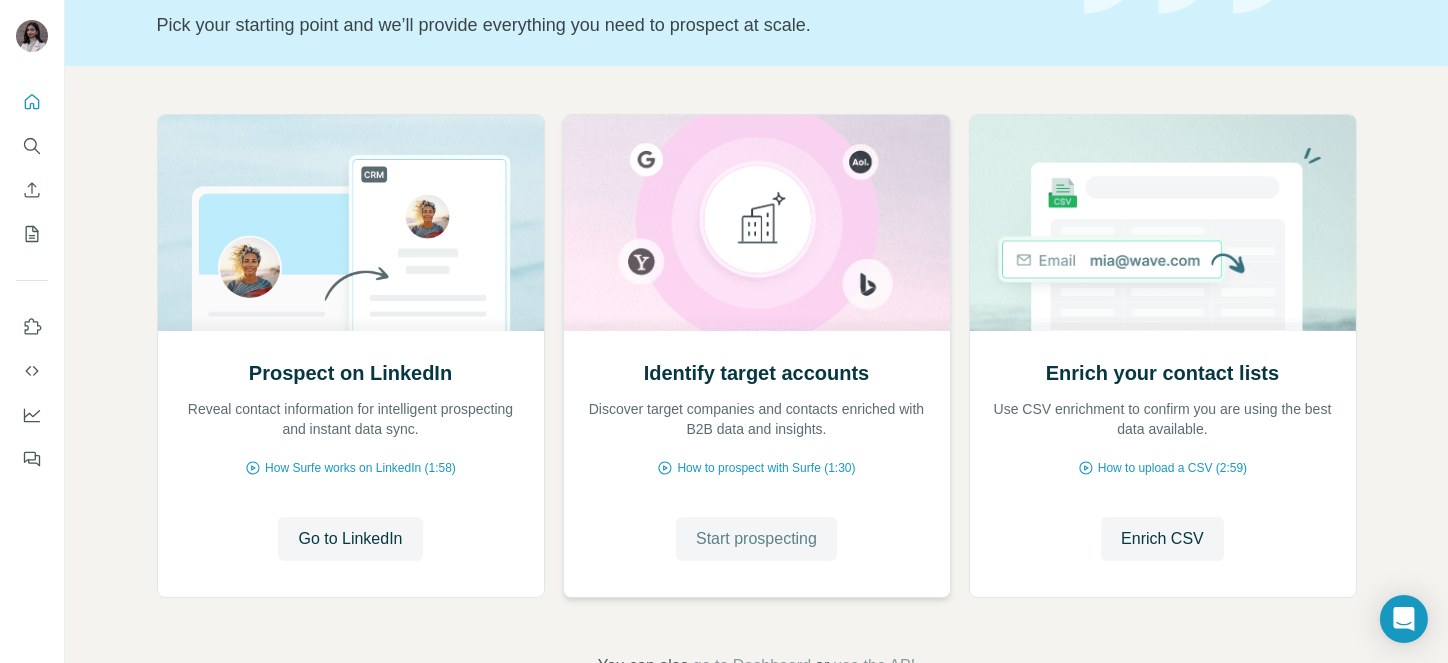 click on "Start prospecting" at bounding box center (756, 539) 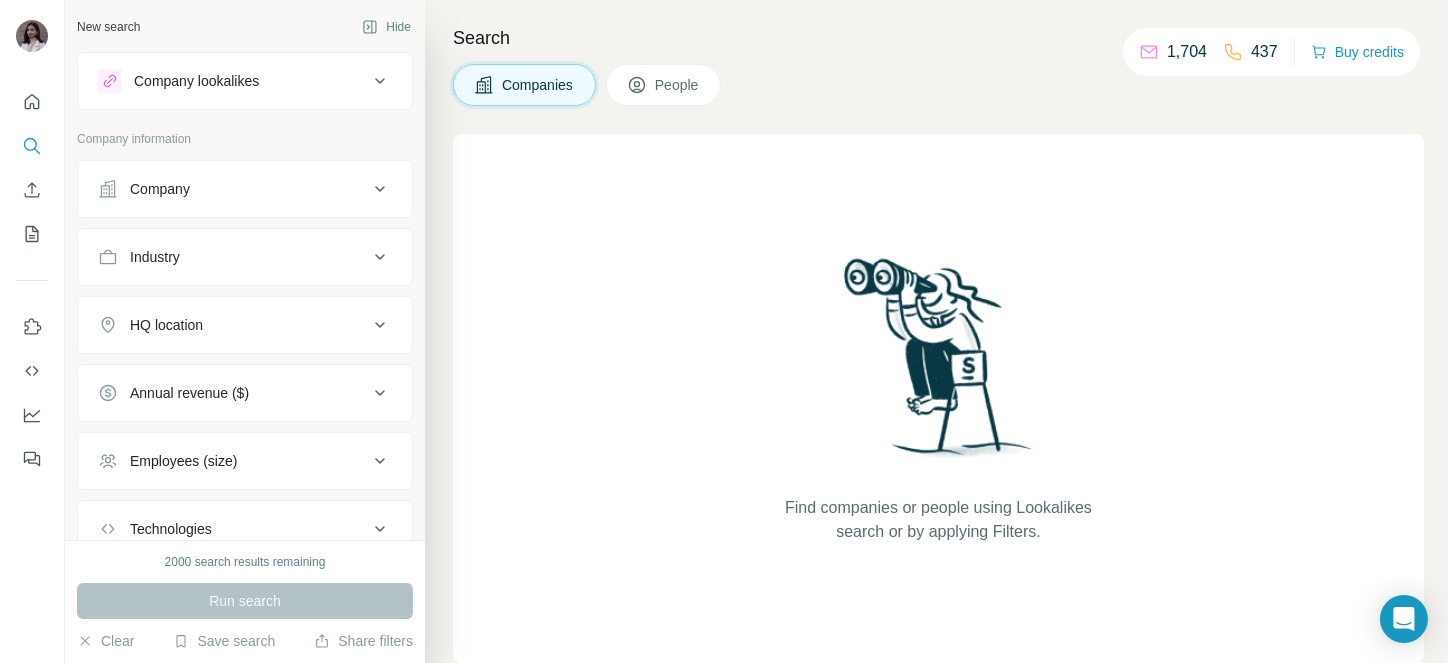 scroll, scrollTop: 141, scrollLeft: 0, axis: vertical 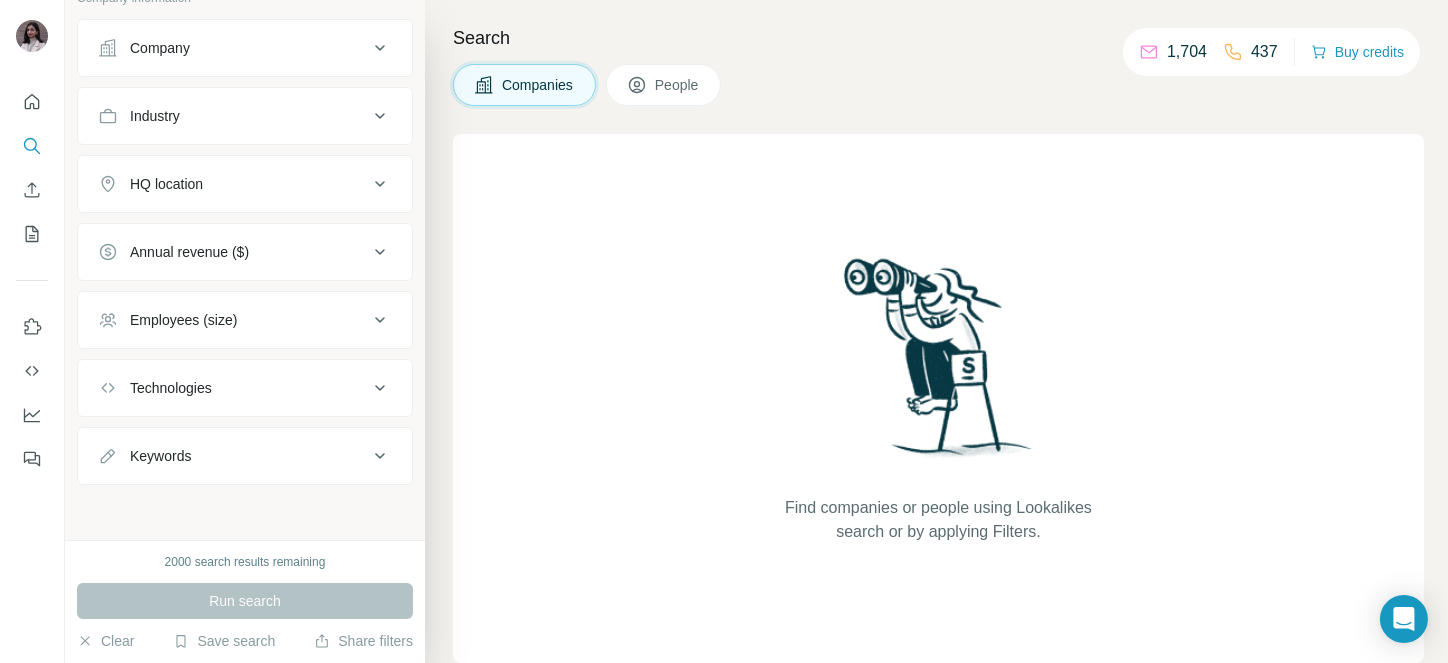 click on "HQ location" at bounding box center (166, 184) 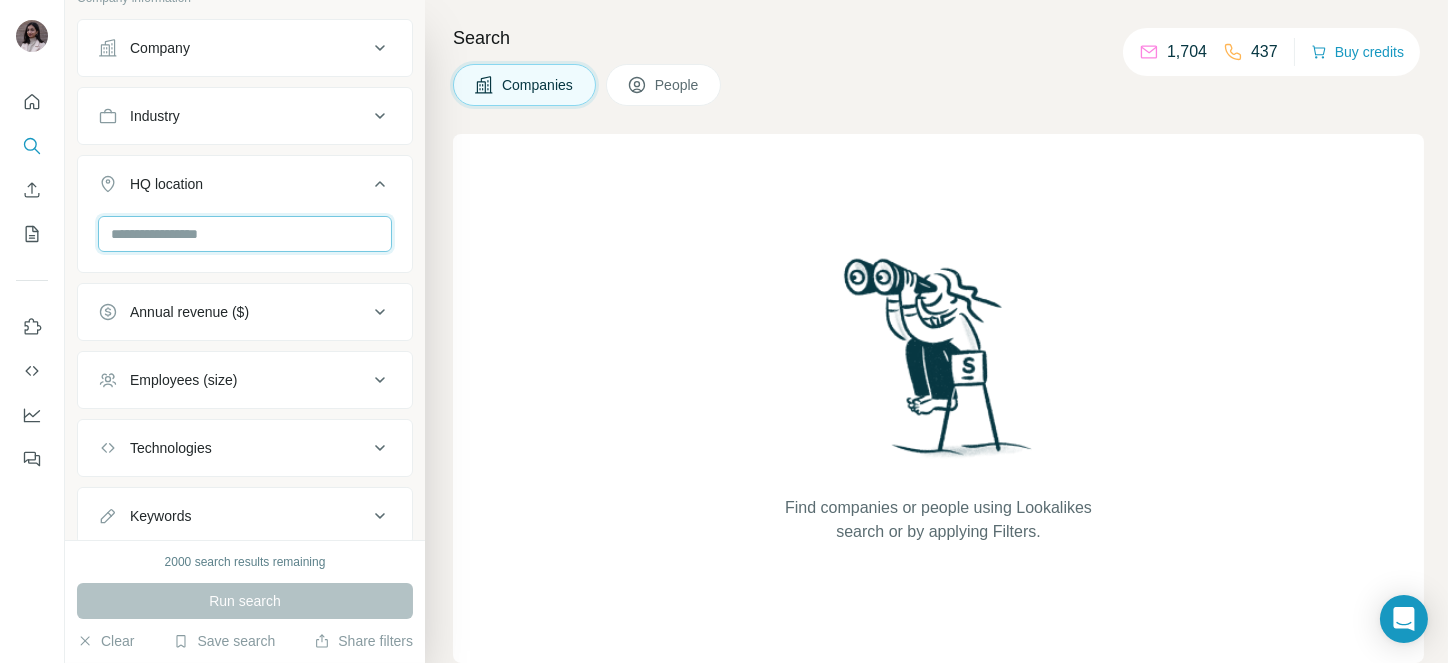 click at bounding box center [245, 234] 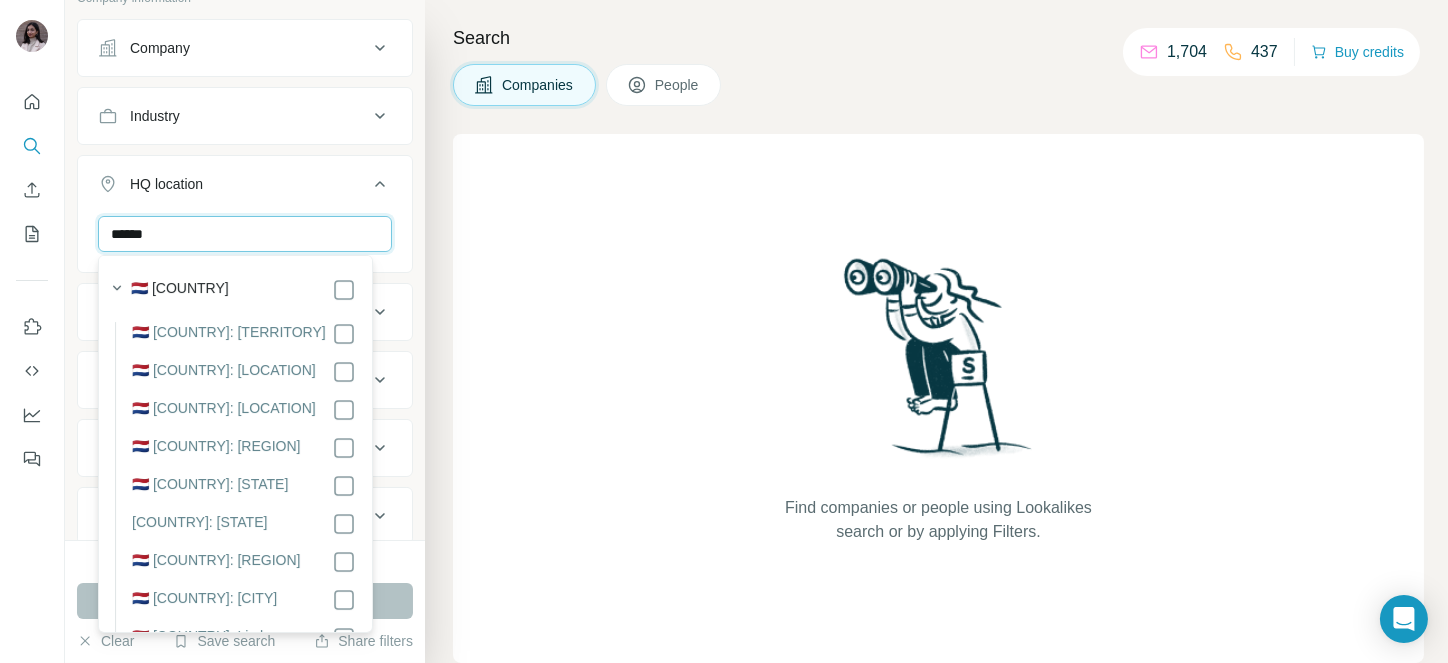 type on "******" 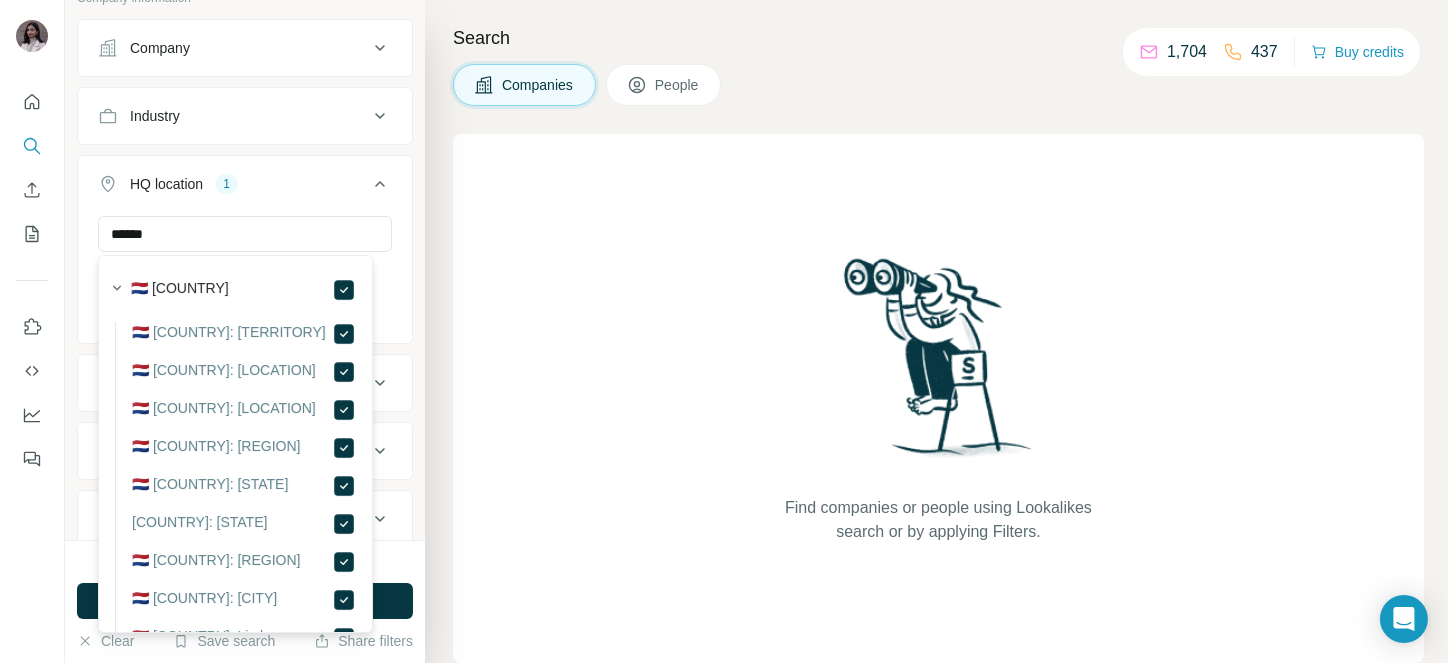 click 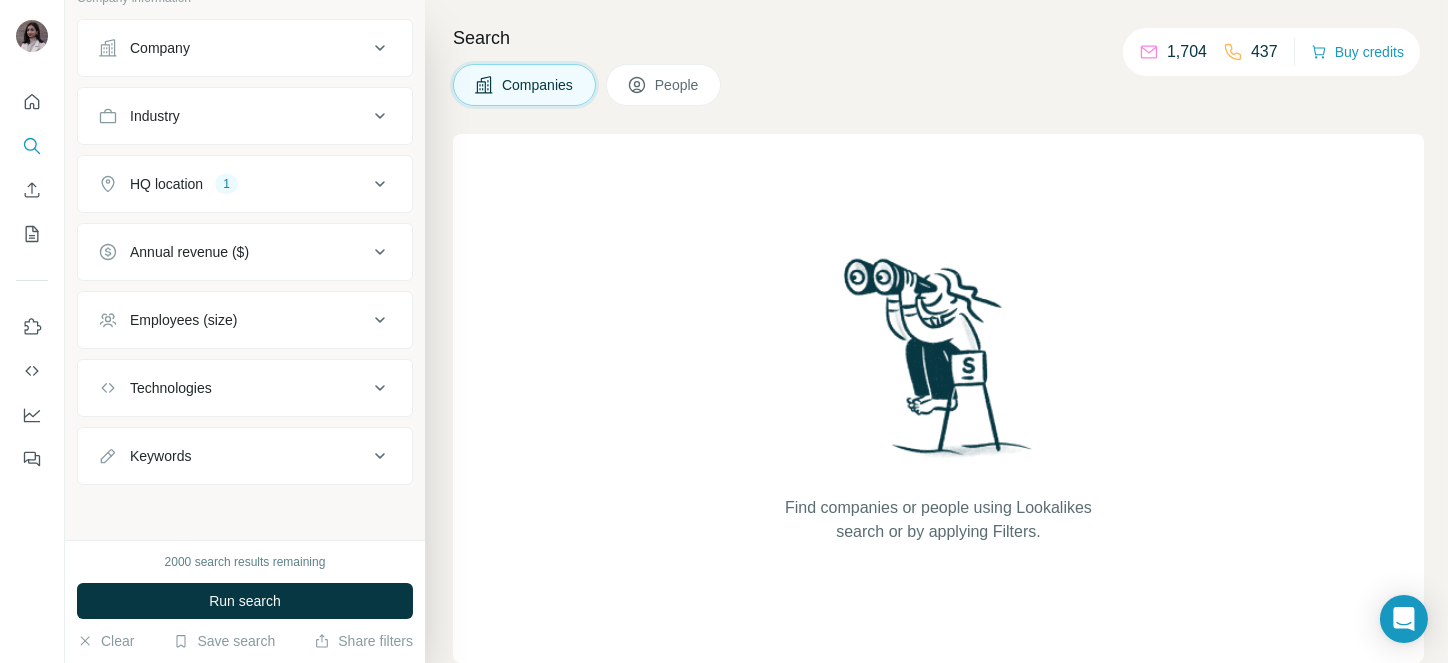 click on "Industry" at bounding box center (245, 116) 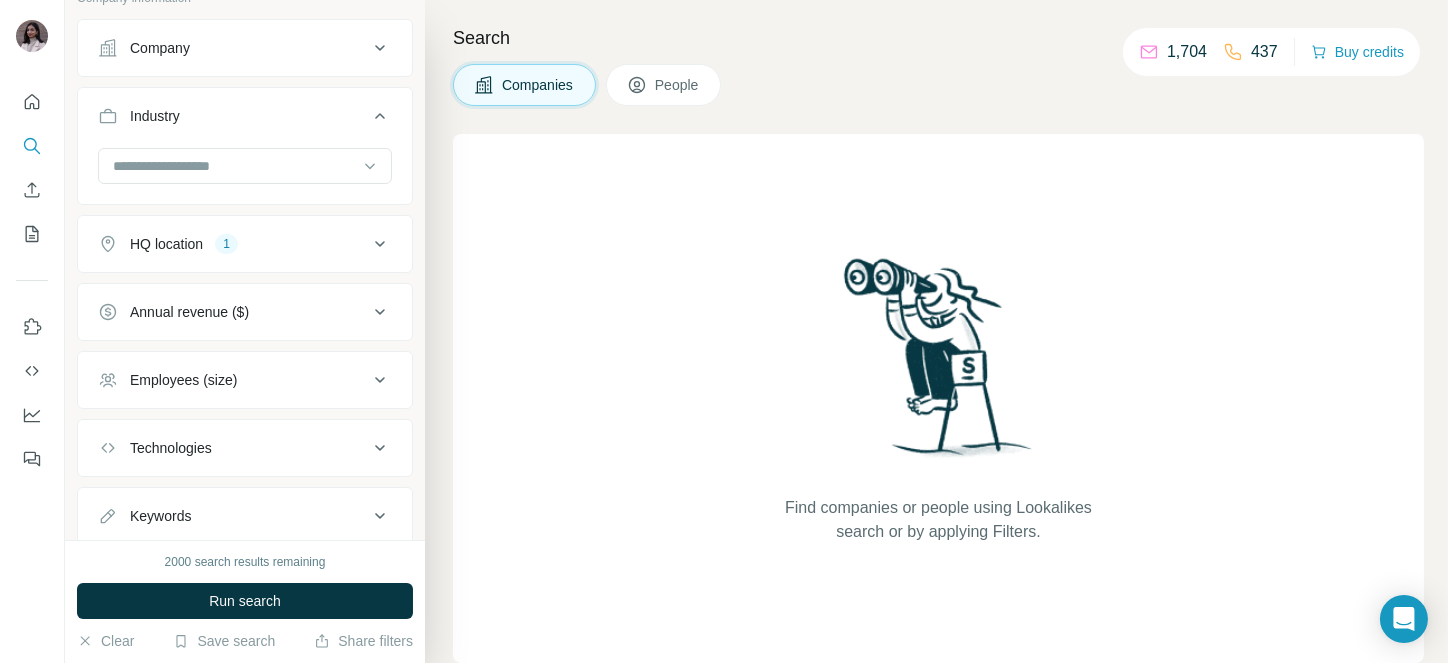 click at bounding box center [234, 166] 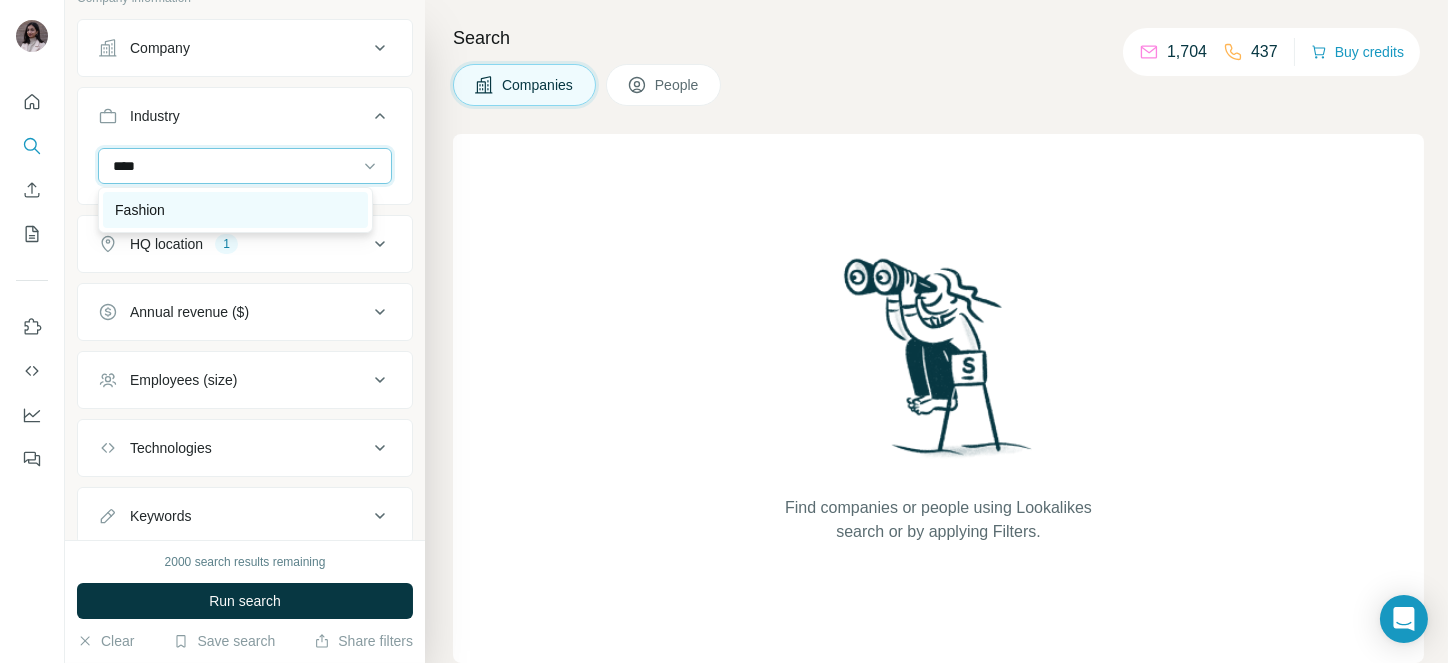 type on "****" 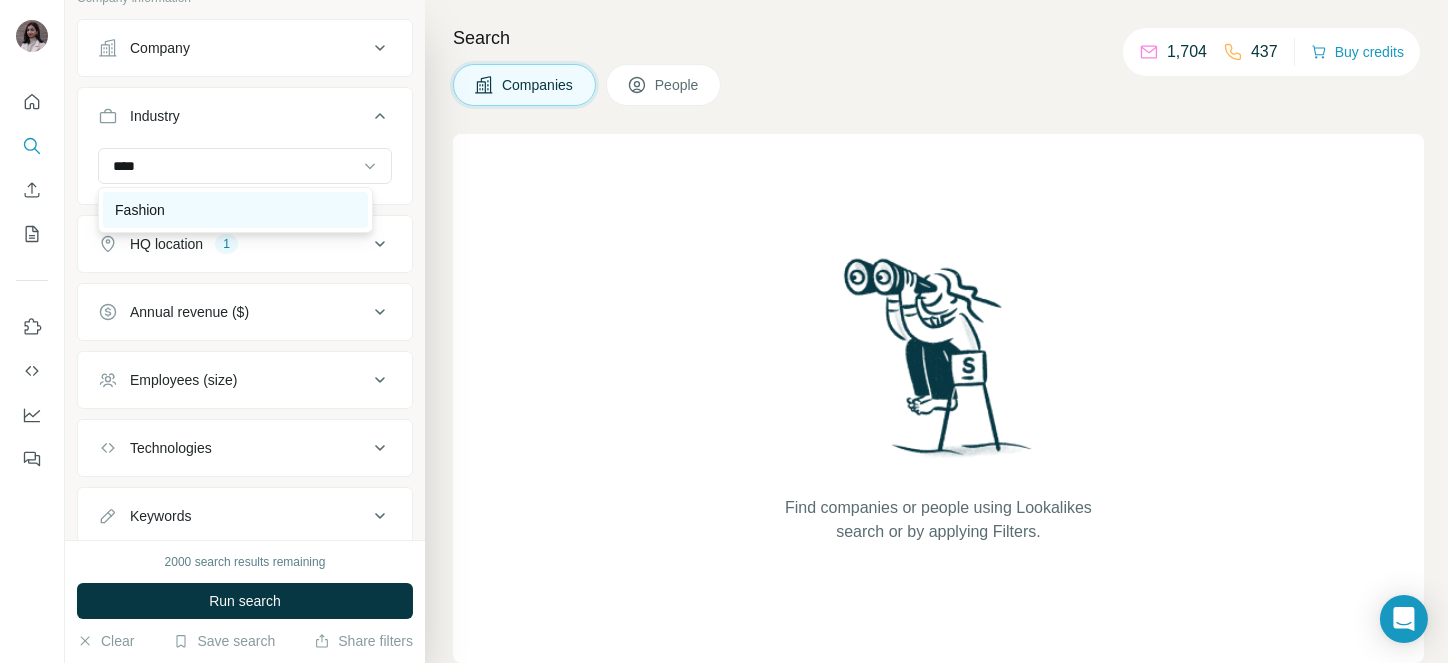 click on "Fashion" at bounding box center [140, 210] 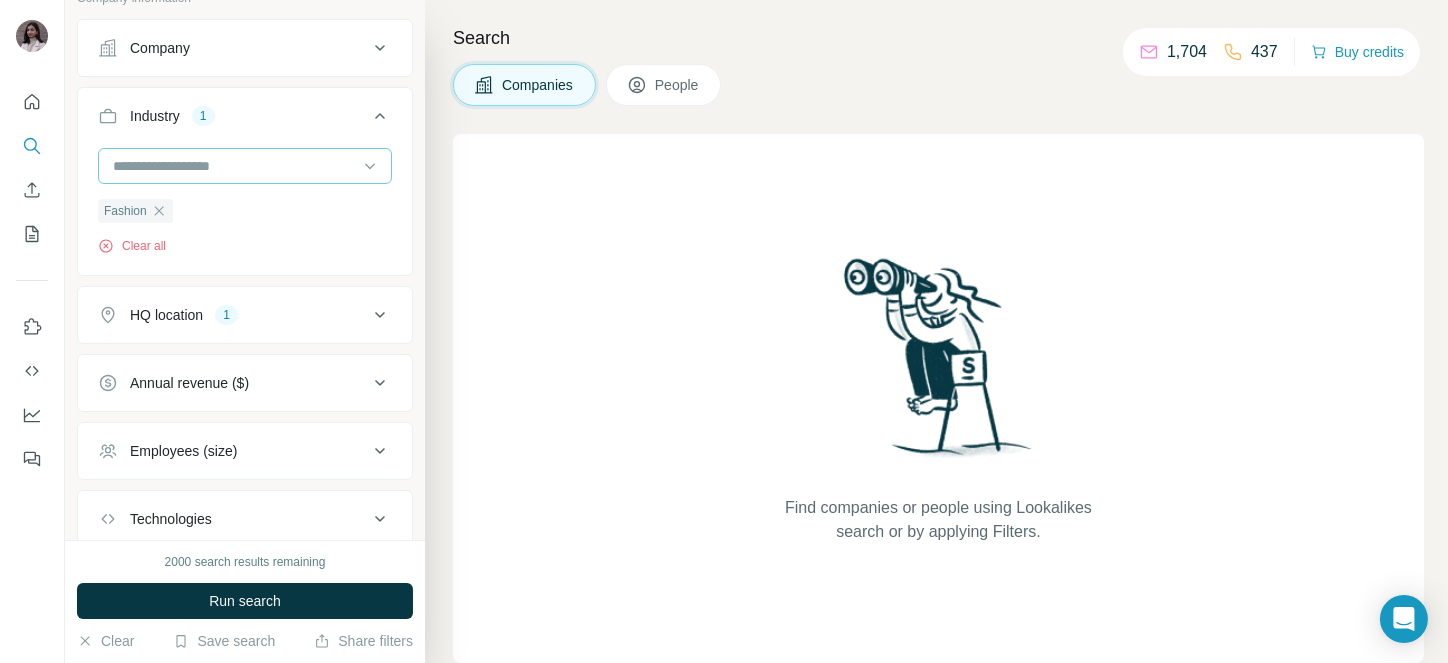 click at bounding box center [234, 166] 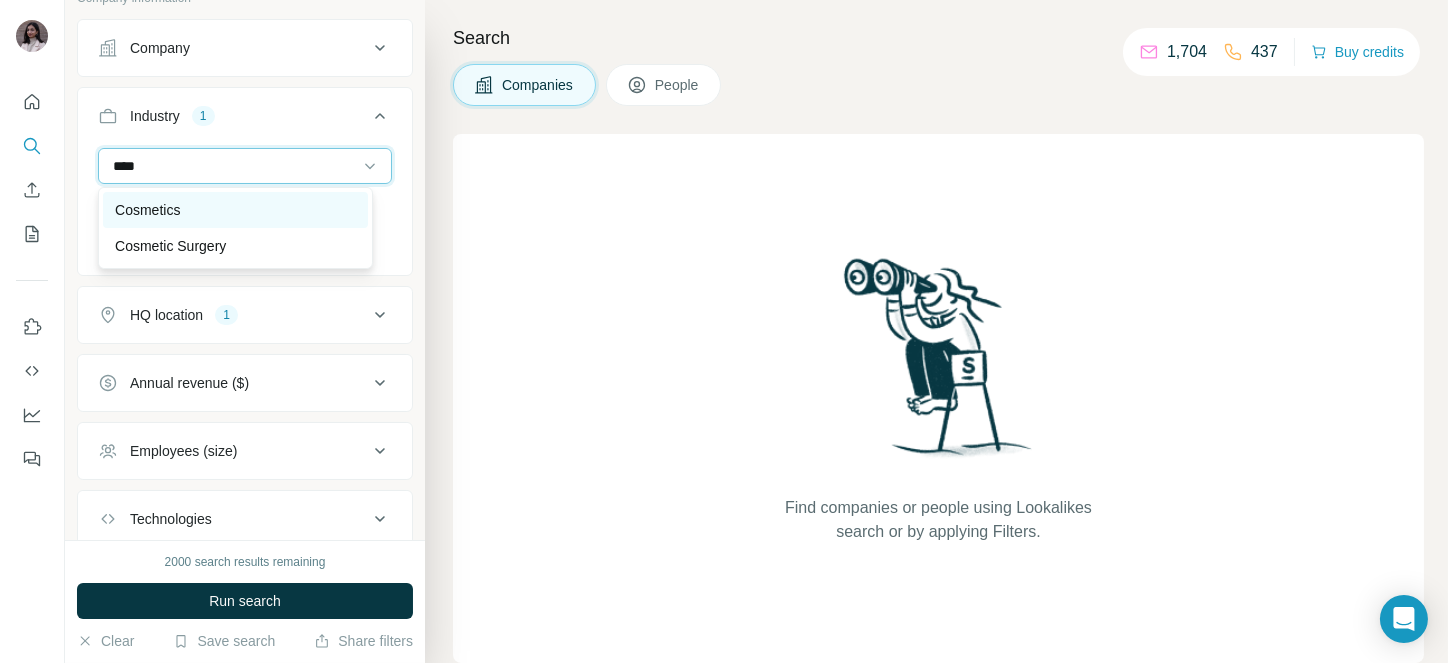 type on "****" 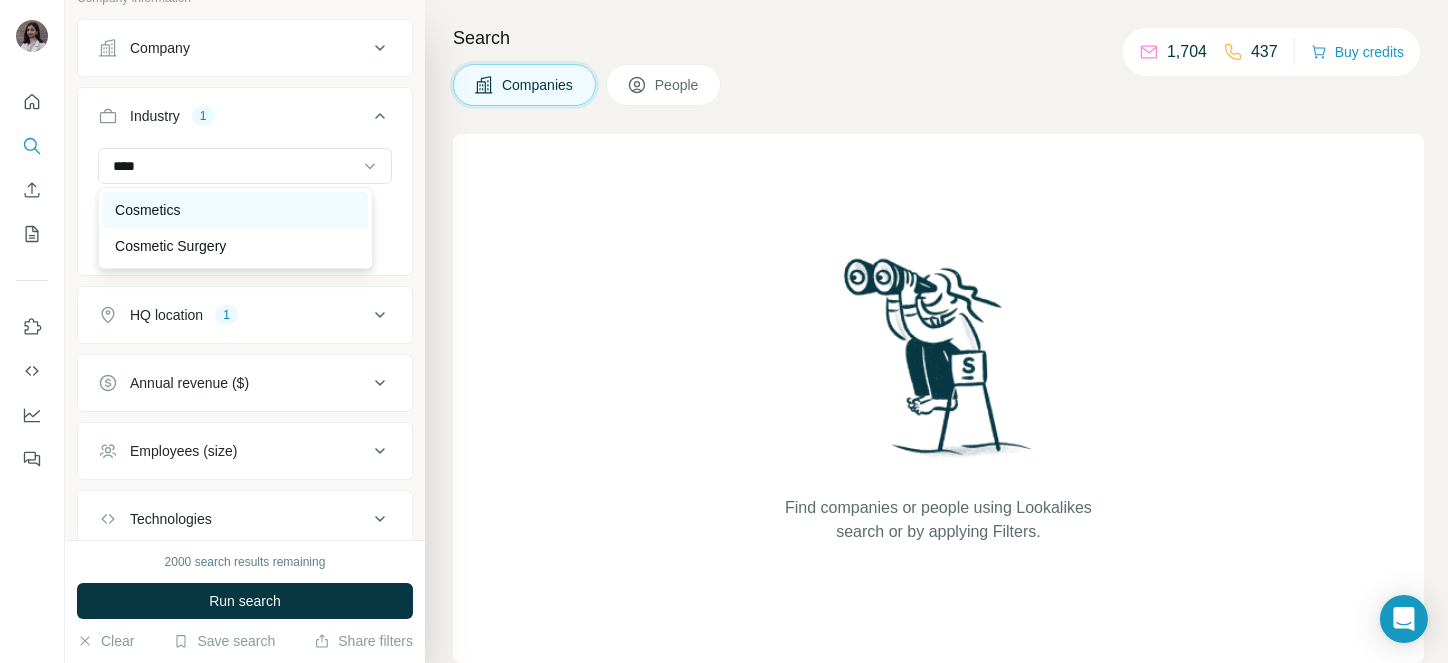 click on "Cosmetics" at bounding box center (147, 210) 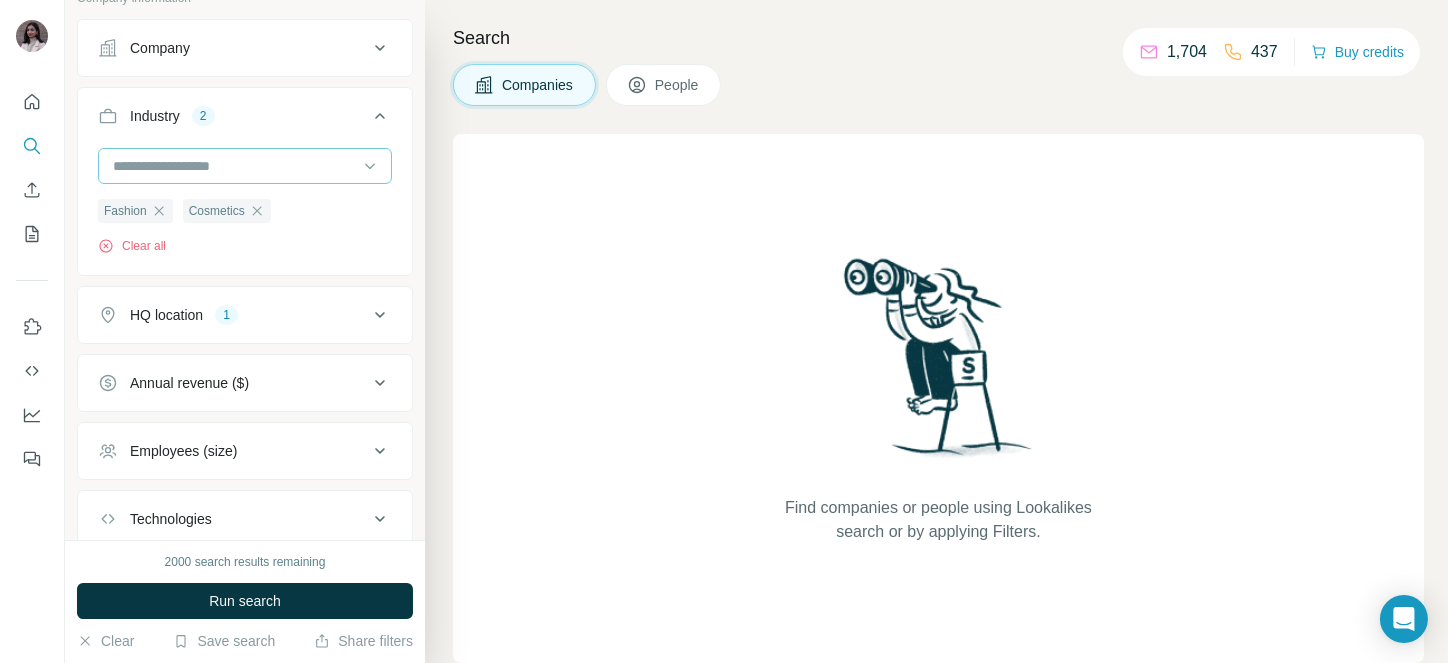 click at bounding box center (234, 166) 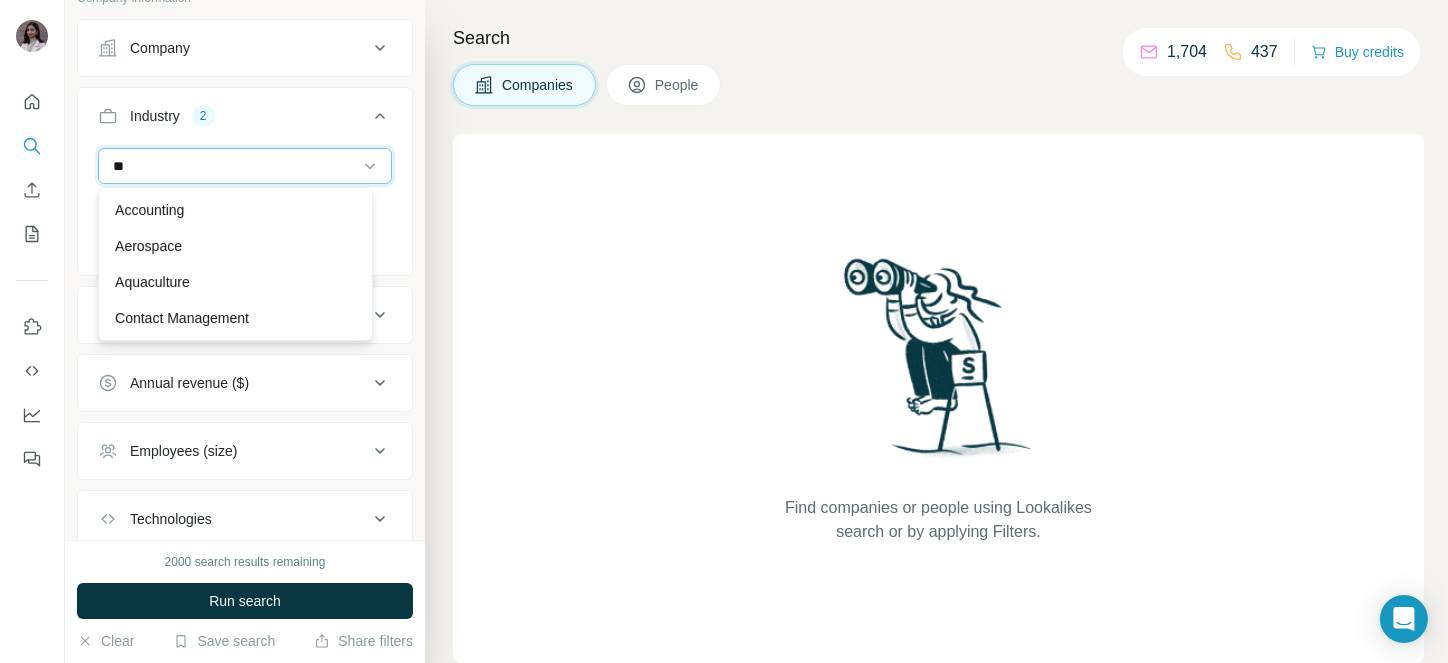 type on "*" 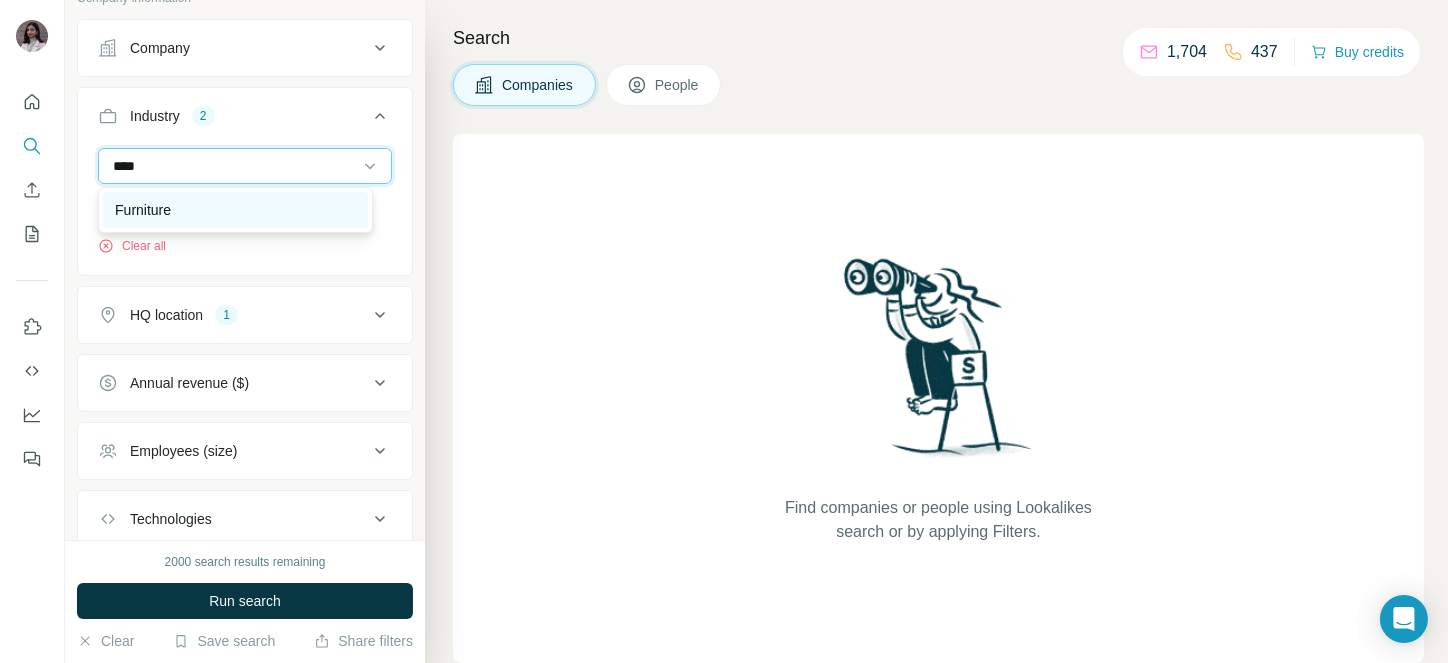 type on "****" 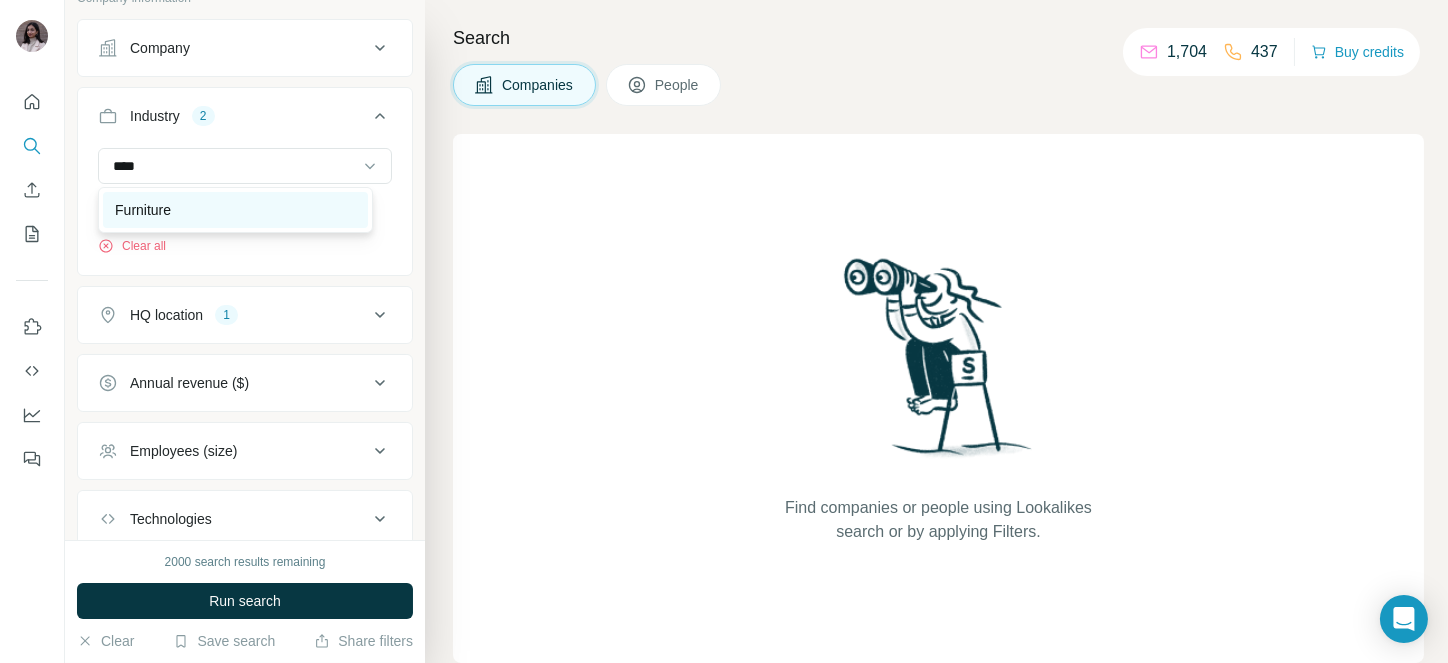click on "Furniture" at bounding box center (143, 210) 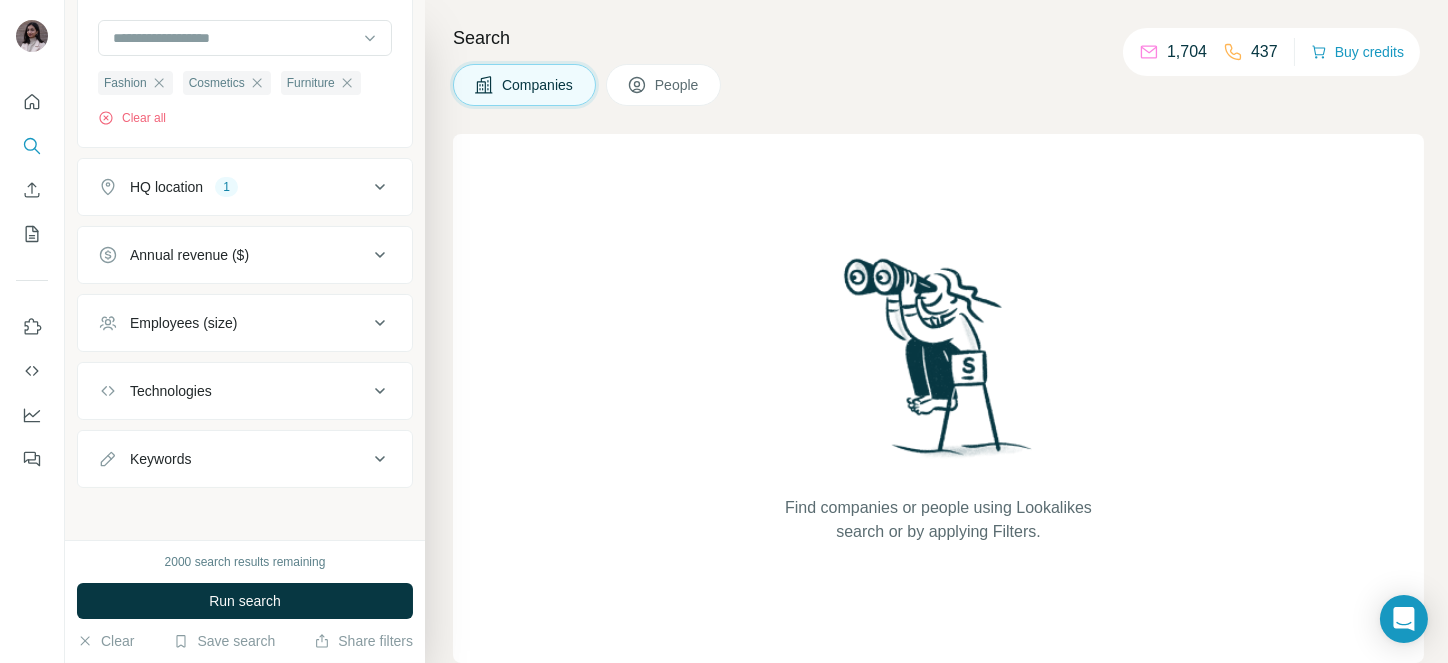 scroll, scrollTop: 273, scrollLeft: 0, axis: vertical 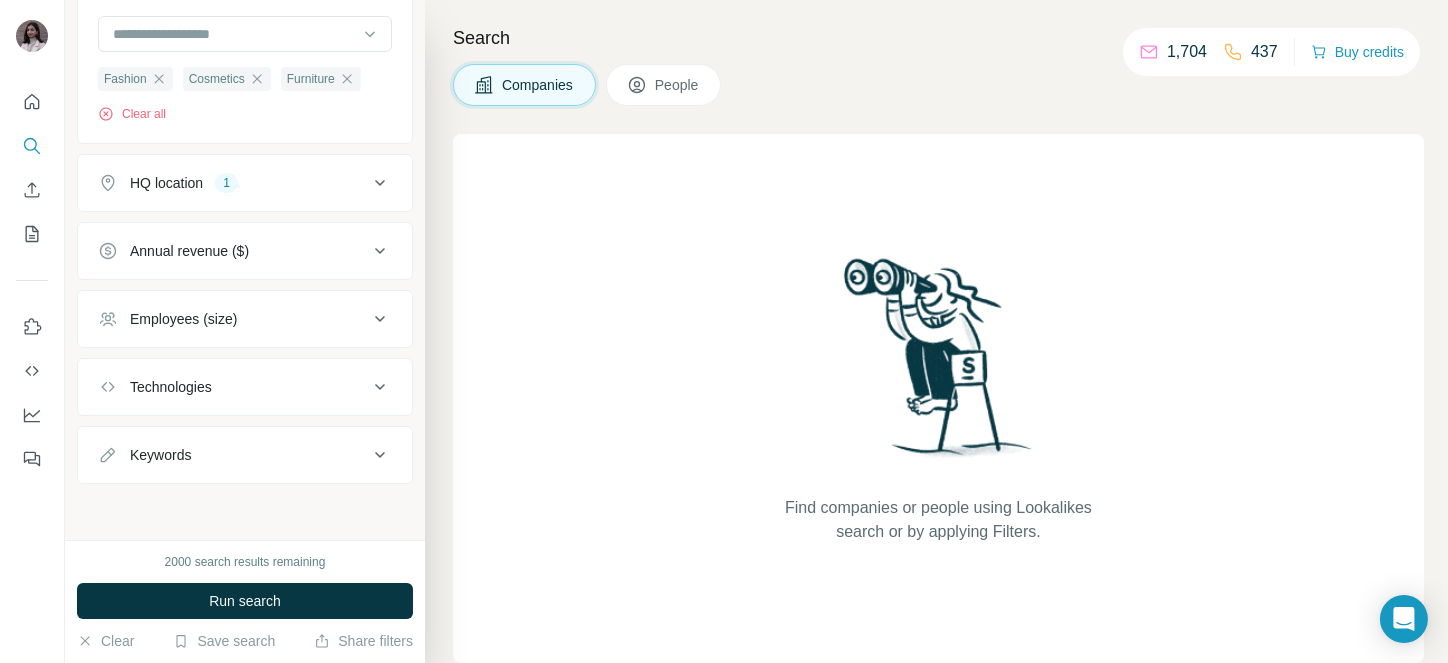 click on "Annual revenue ($)" at bounding box center [189, 251] 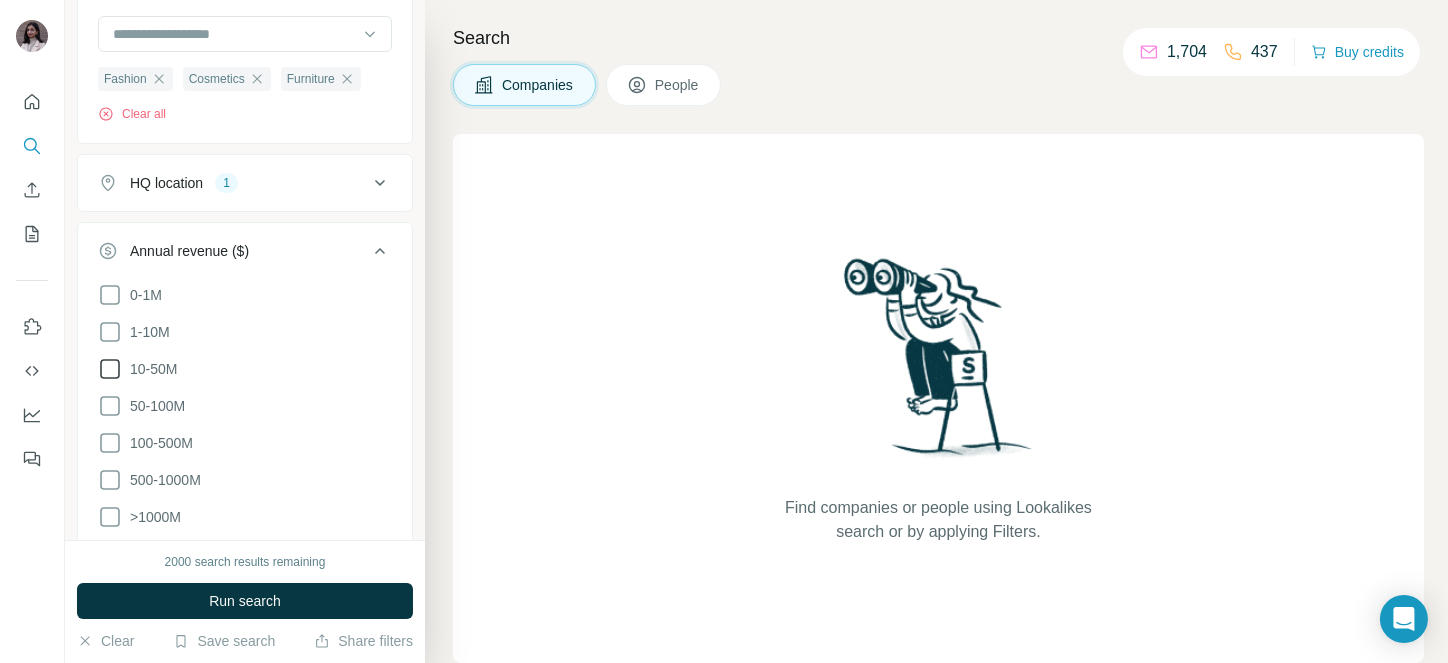 click on "10-50M" at bounding box center [137, 369] 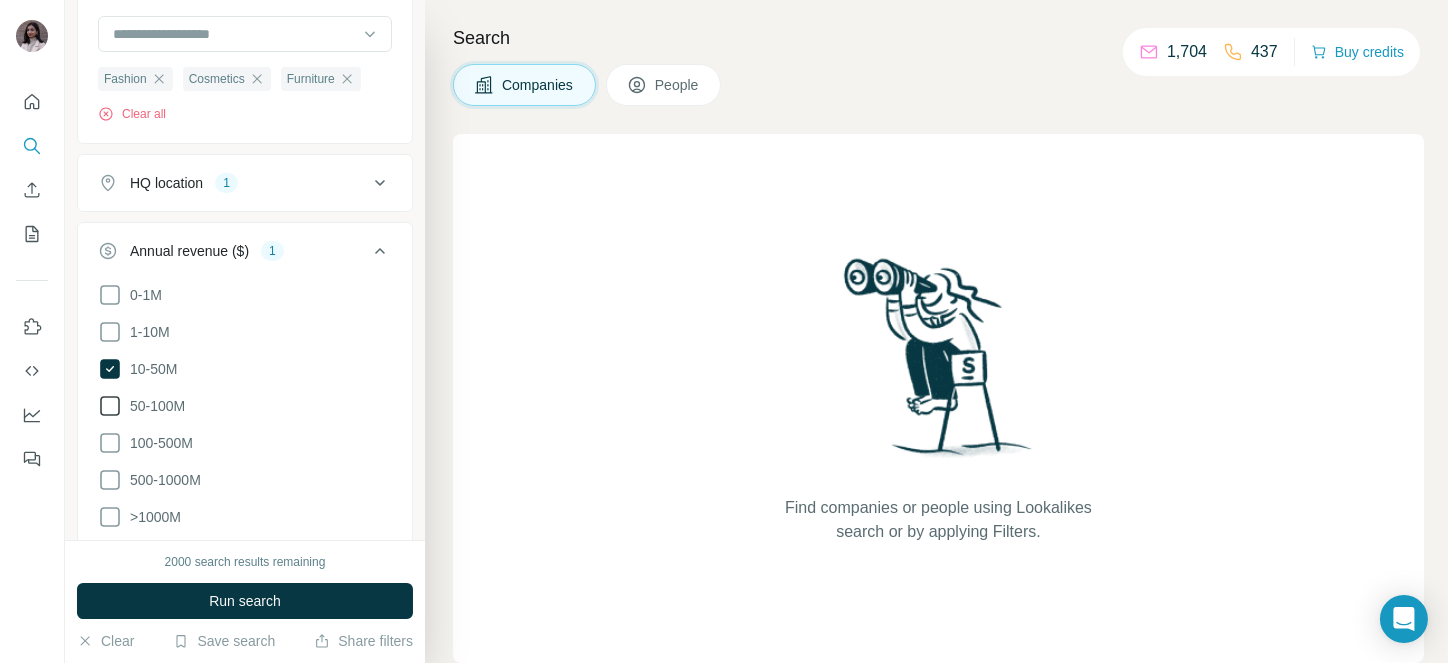 click on "50-100M" at bounding box center [141, 406] 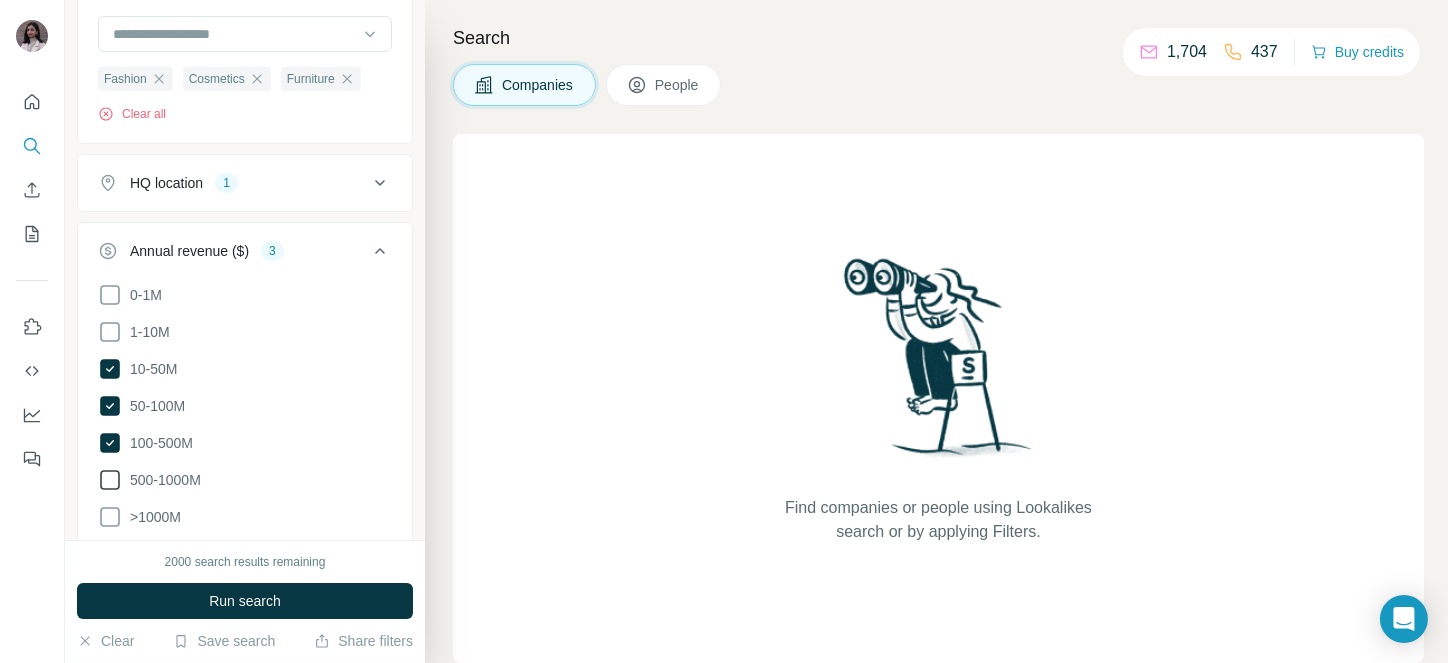 click on "500-1000M" at bounding box center (161, 480) 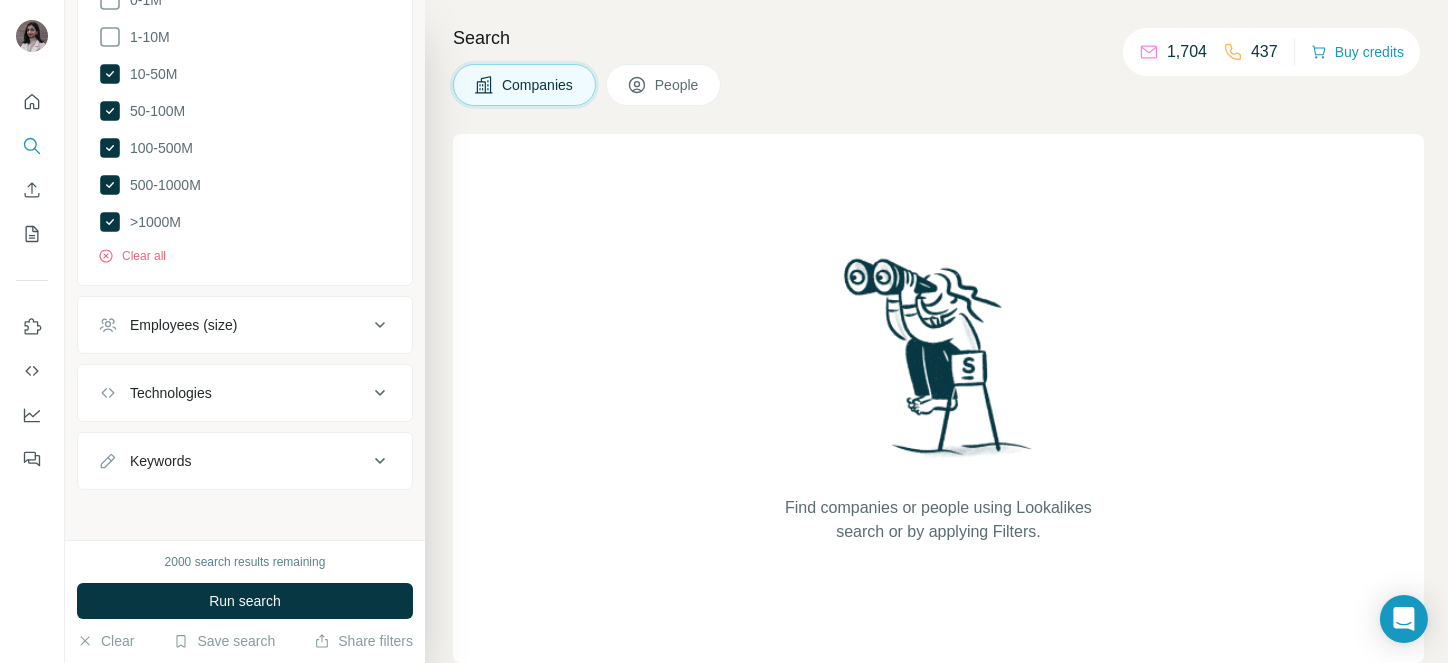scroll, scrollTop: 0, scrollLeft: 0, axis: both 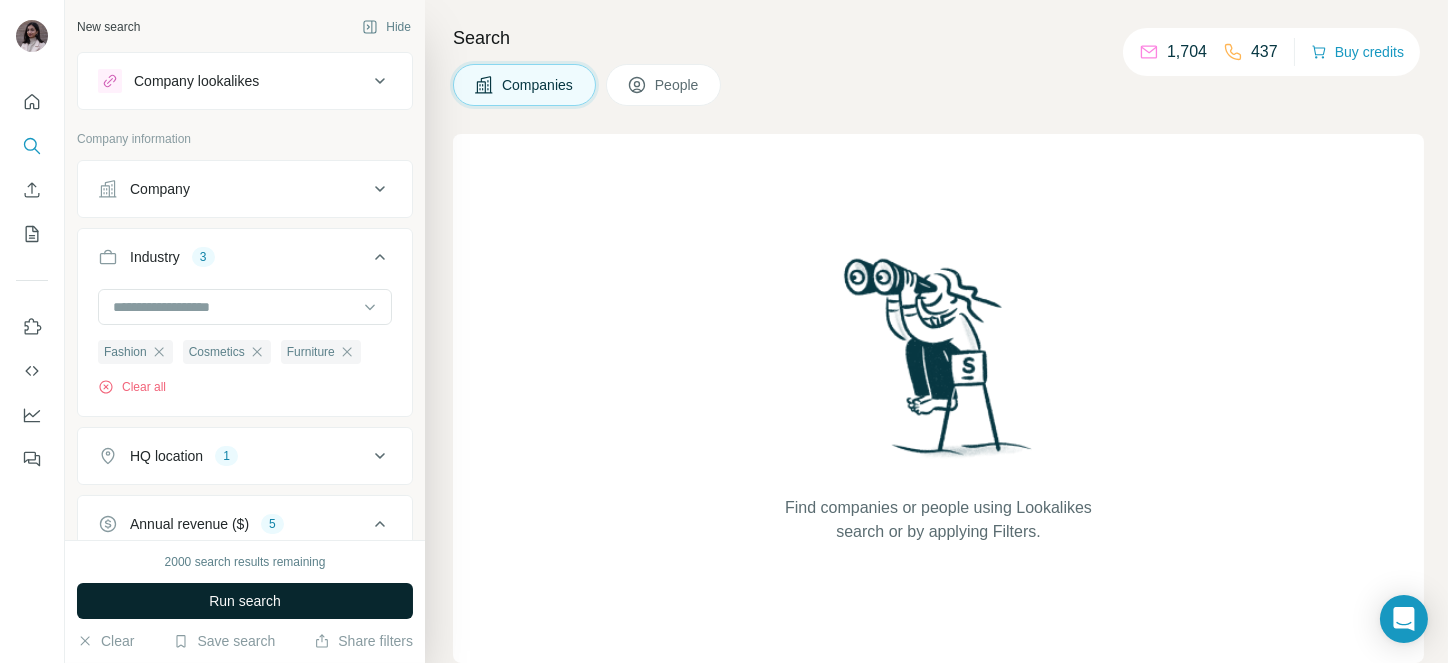 click on "Run search" at bounding box center (245, 601) 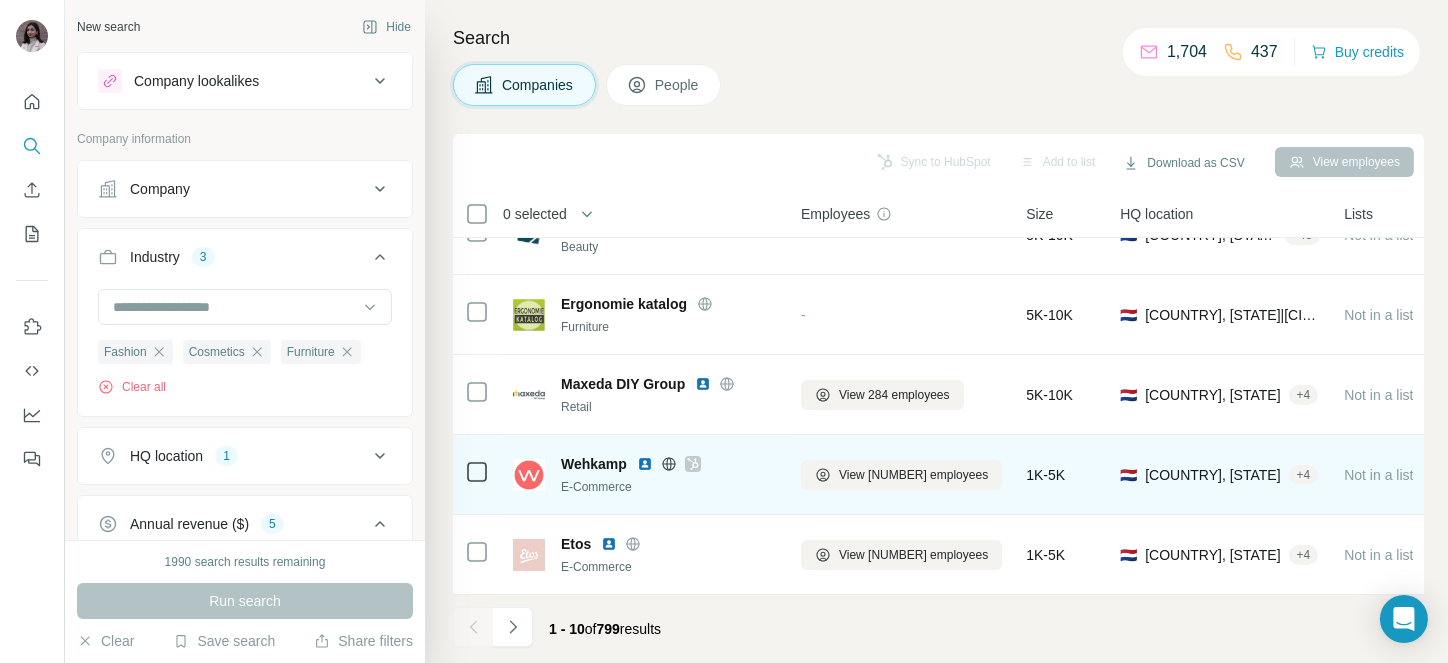 scroll, scrollTop: 0, scrollLeft: 0, axis: both 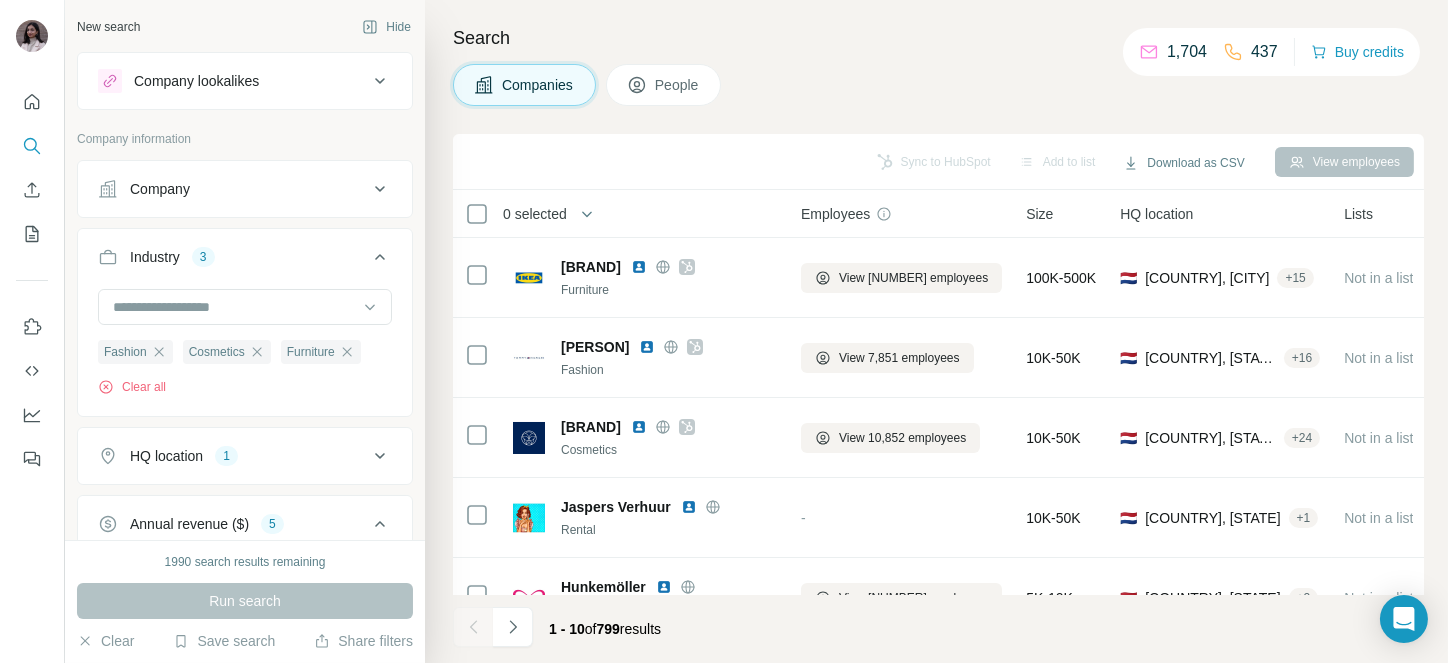 click on "0 selected" at bounding box center [535, 214] 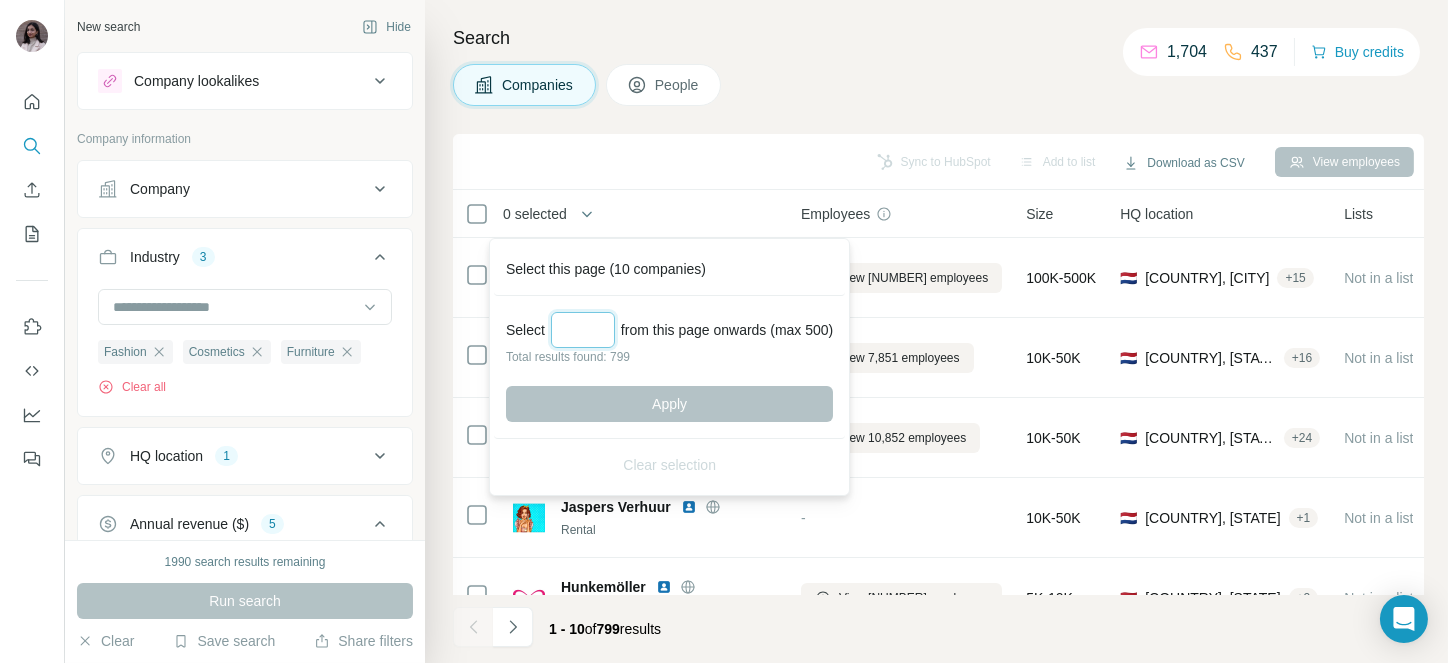 click at bounding box center (583, 330) 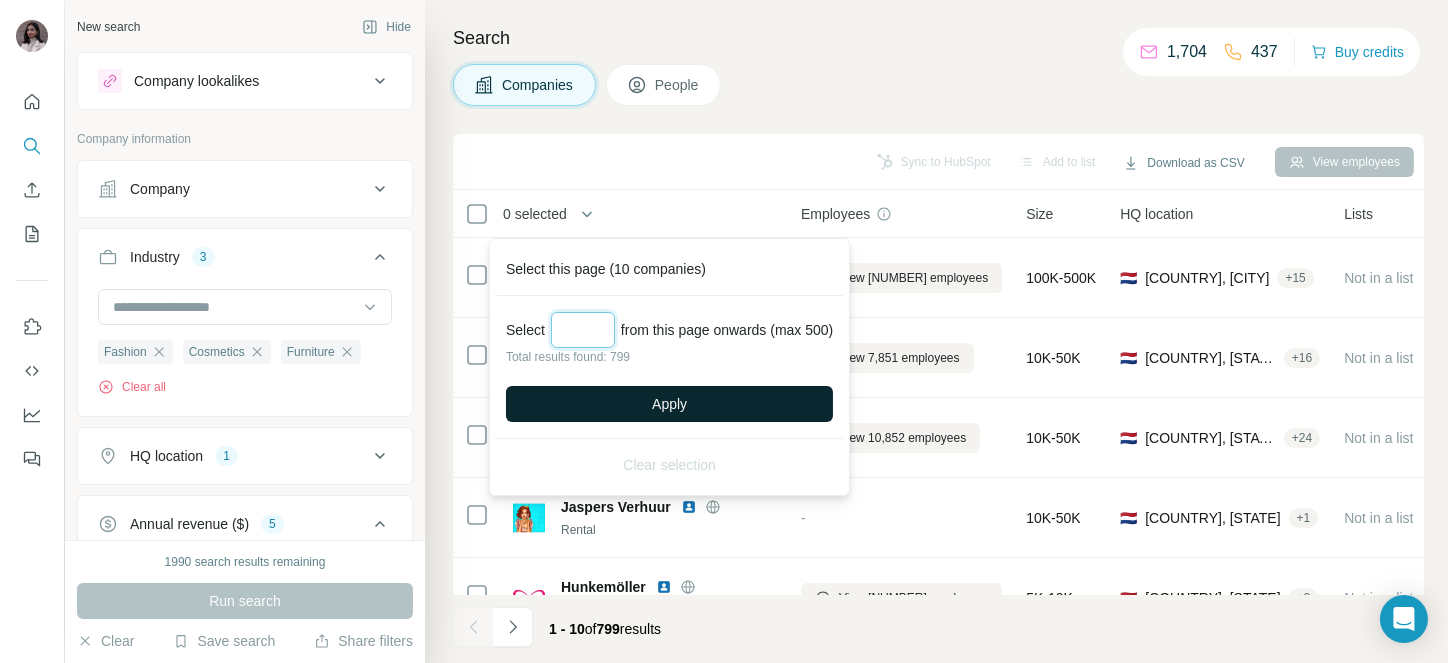 type on "***" 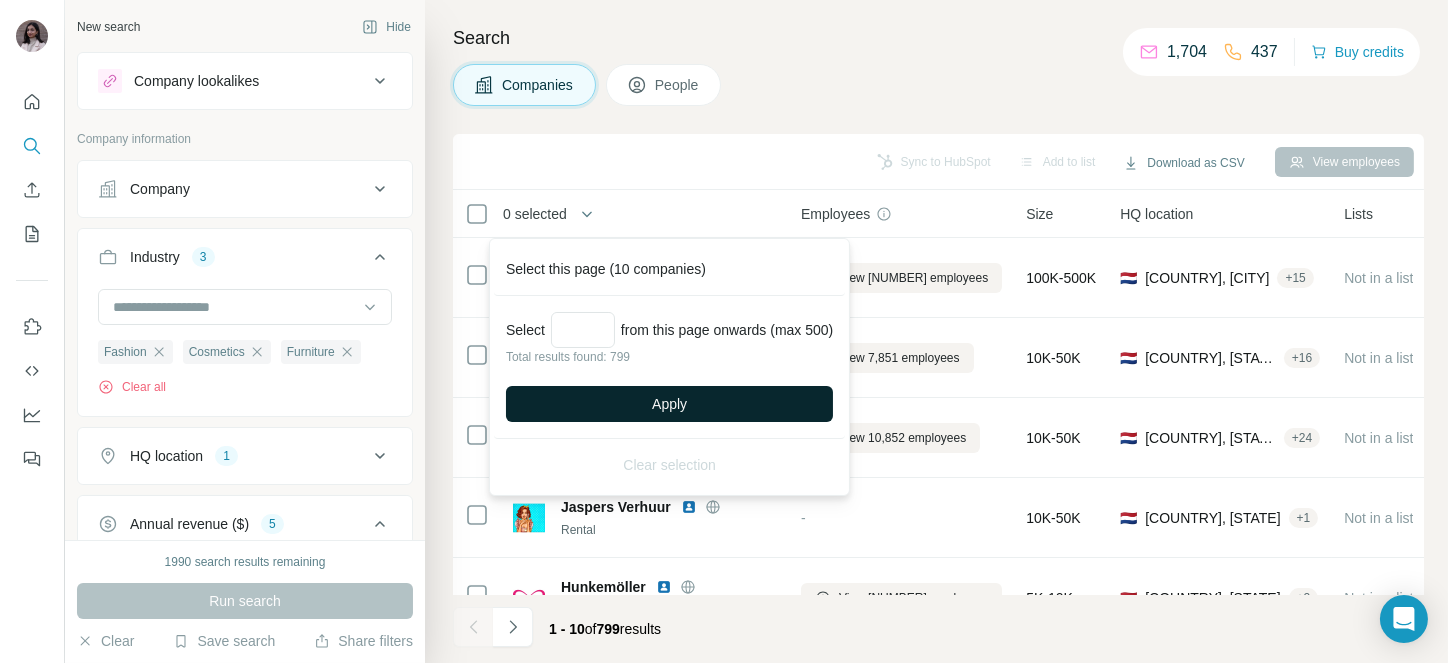 click on "Apply" at bounding box center [669, 404] 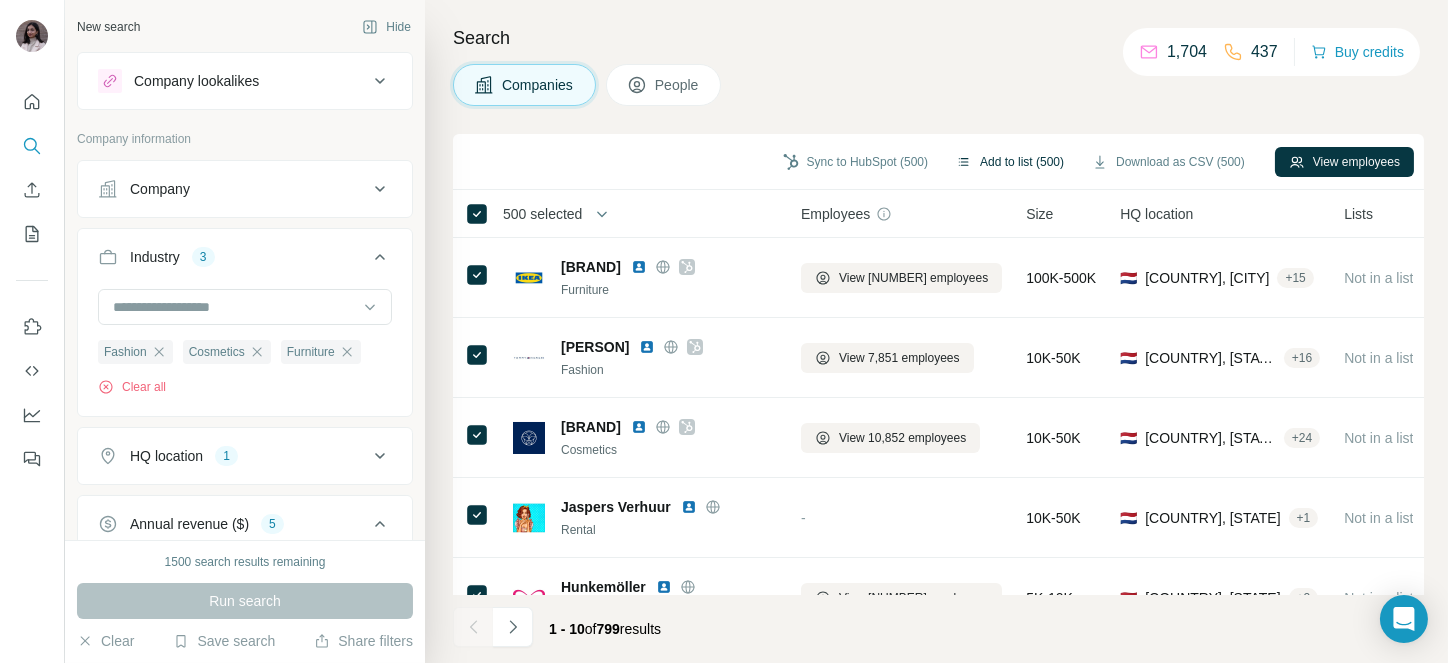 click on "Add to list (500)" at bounding box center (1010, 162) 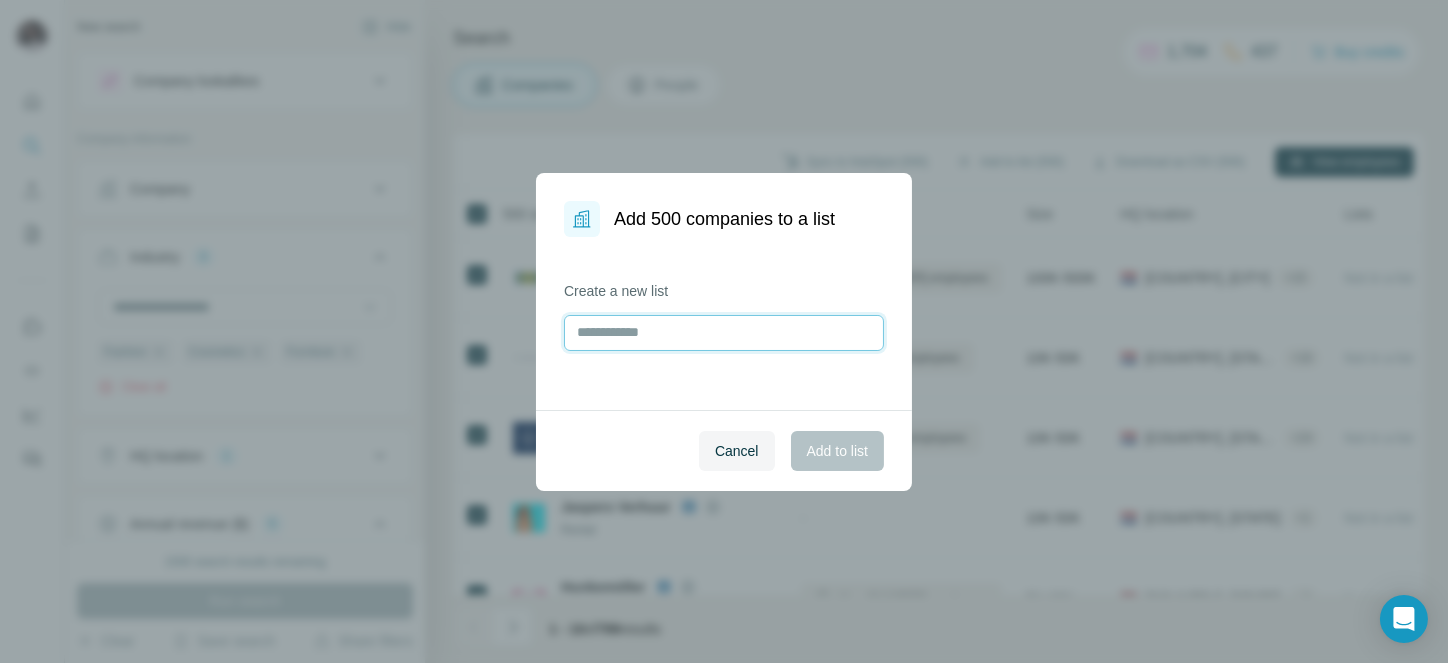click at bounding box center [724, 333] 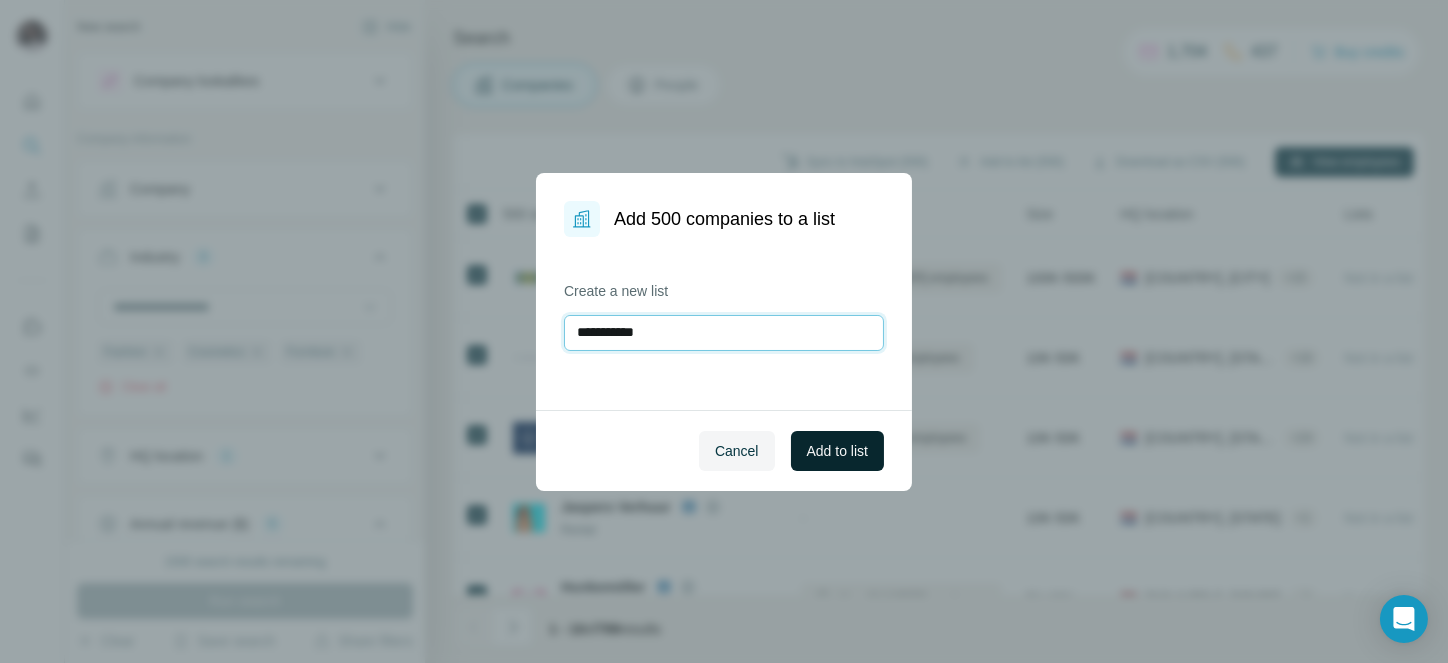 type on "**********" 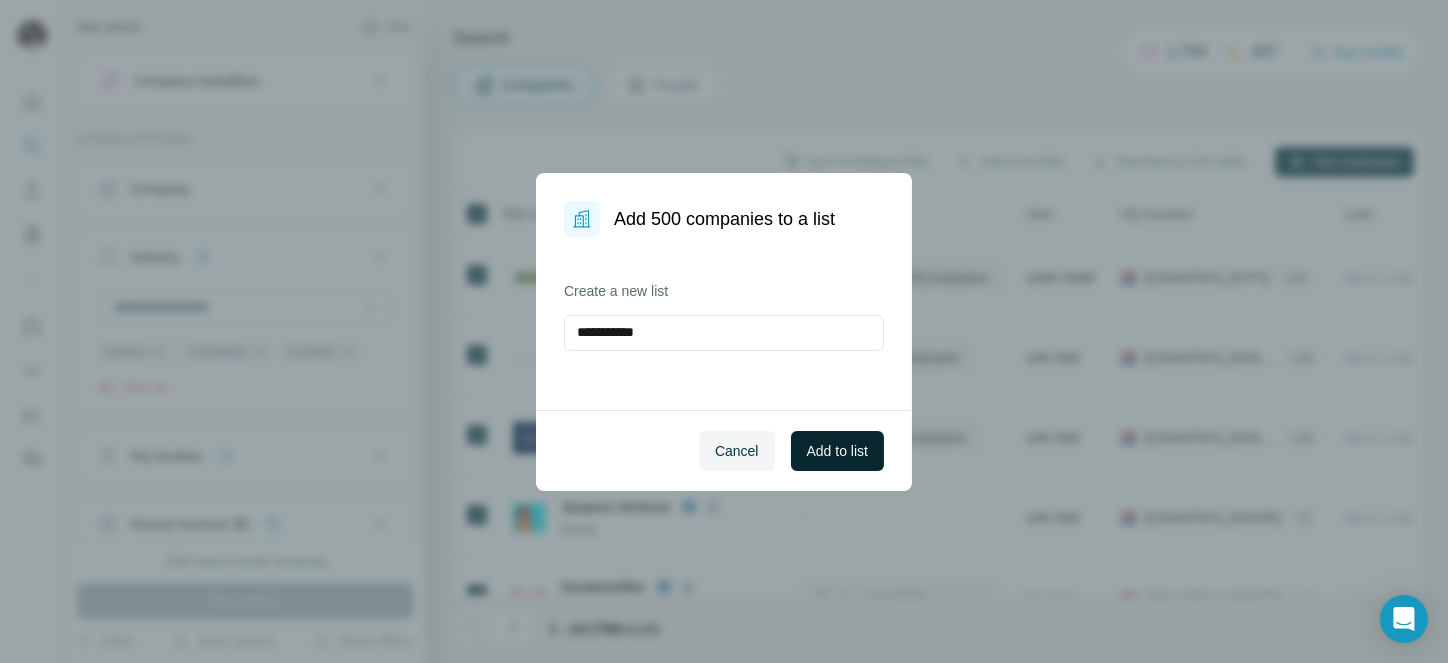 click on "Add to list" at bounding box center [837, 451] 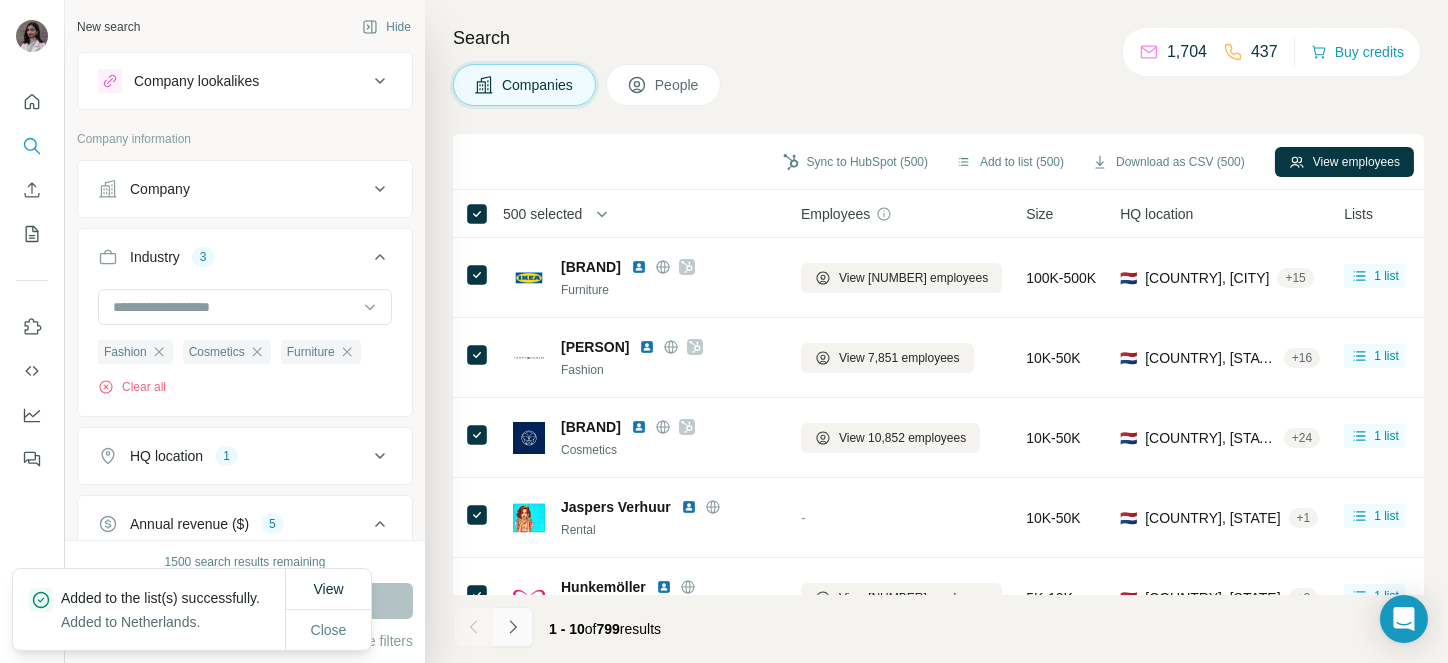 click 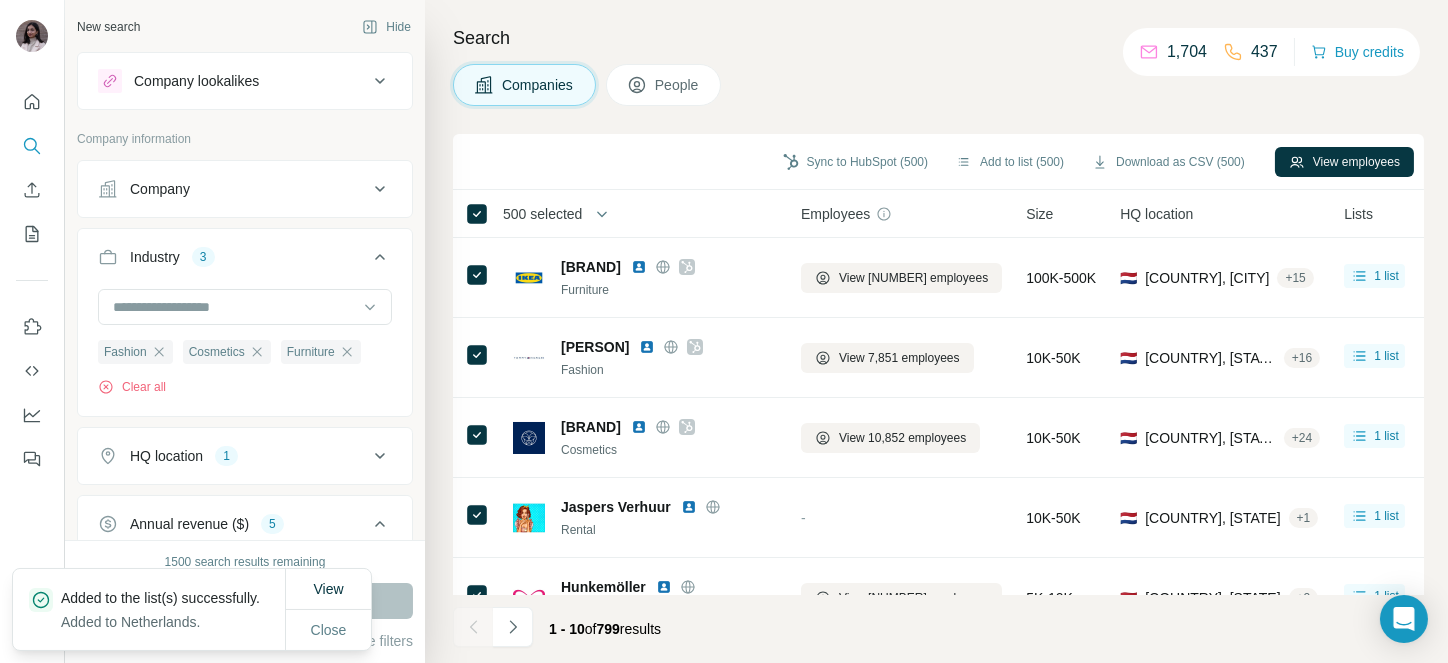click at bounding box center [513, 627] 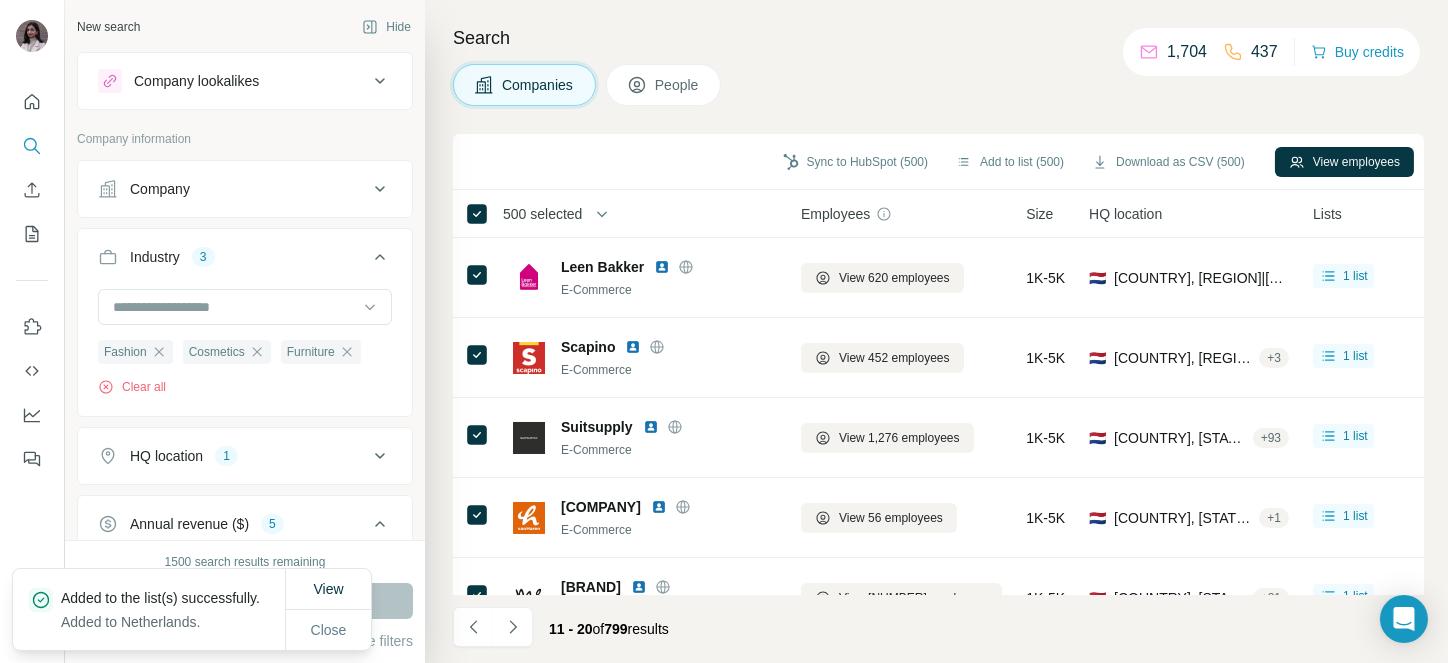 click on "500 selected" at bounding box center (542, 214) 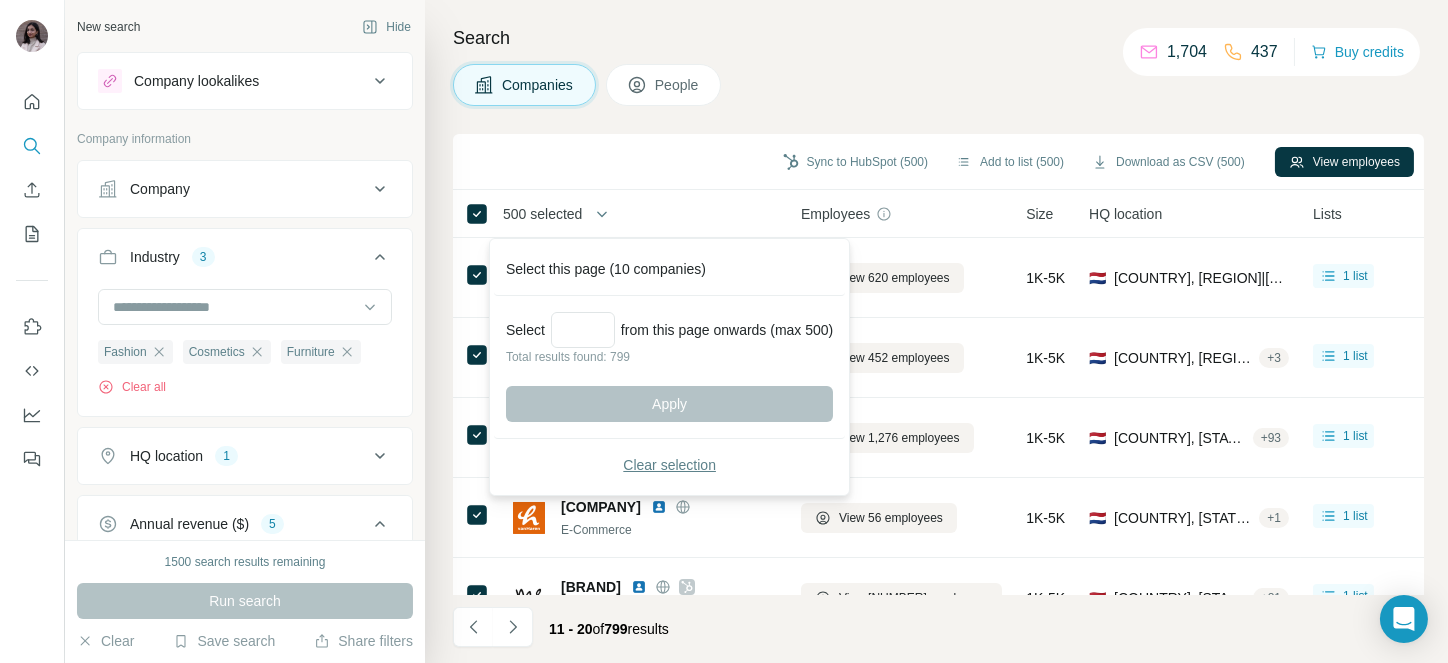 click on "Clear selection" at bounding box center (669, 465) 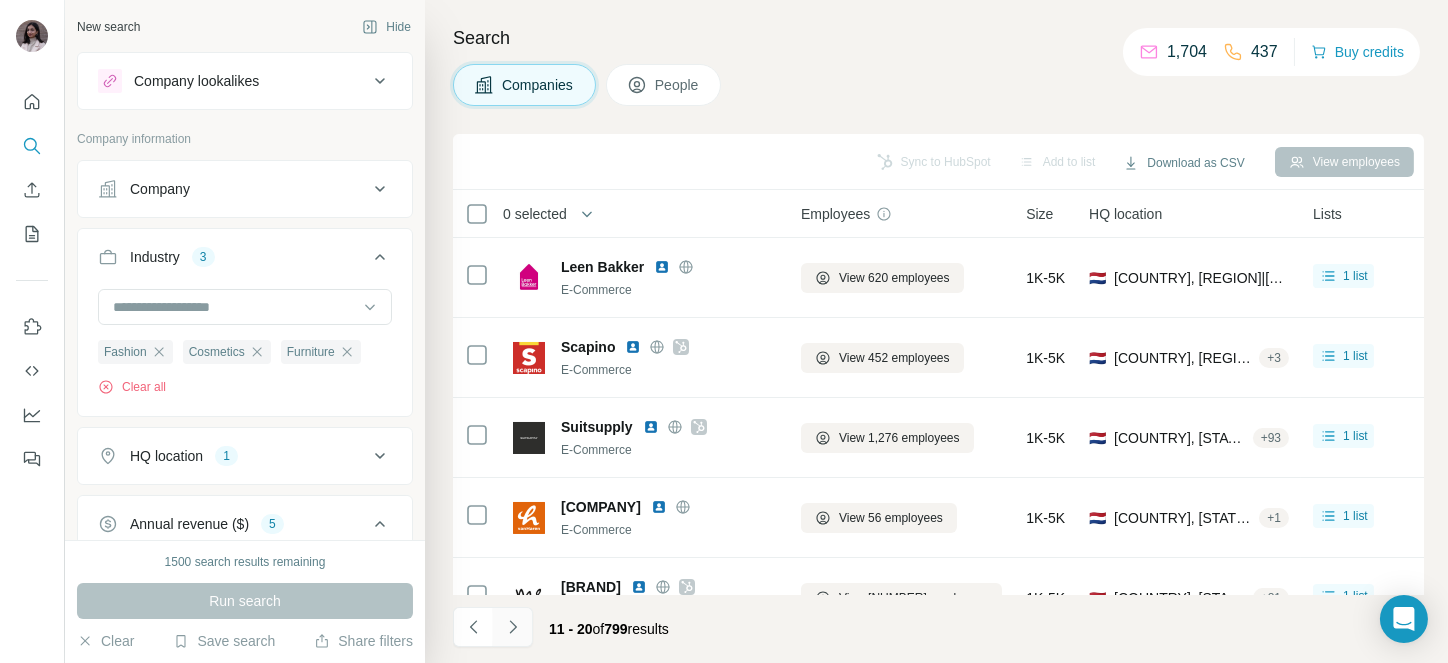 click 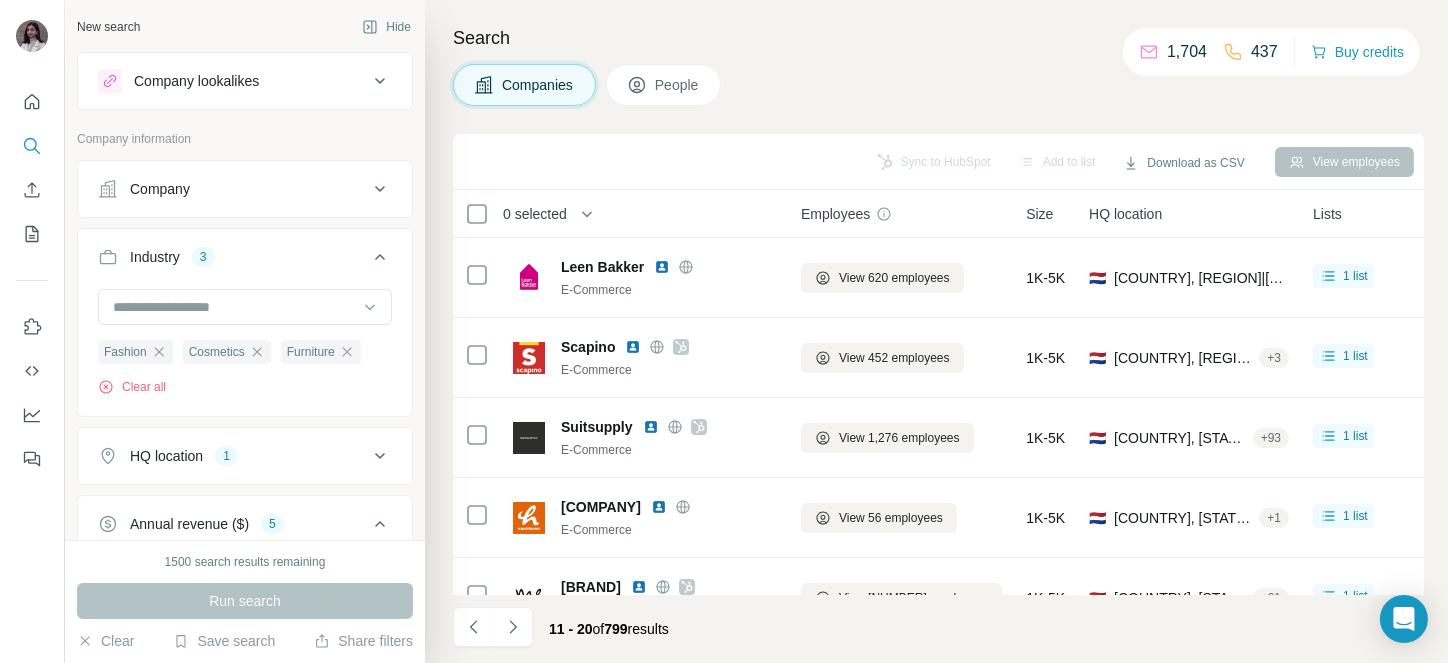 click at bounding box center (513, 627) 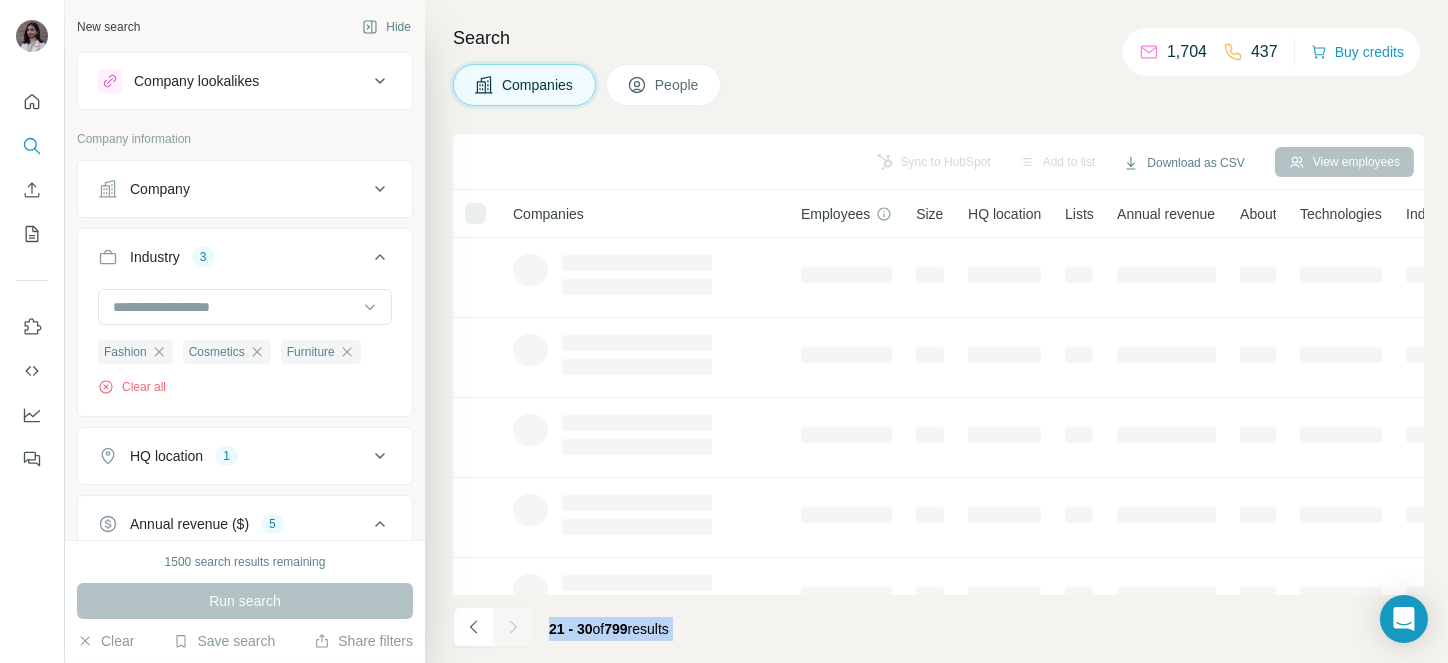 click at bounding box center (513, 627) 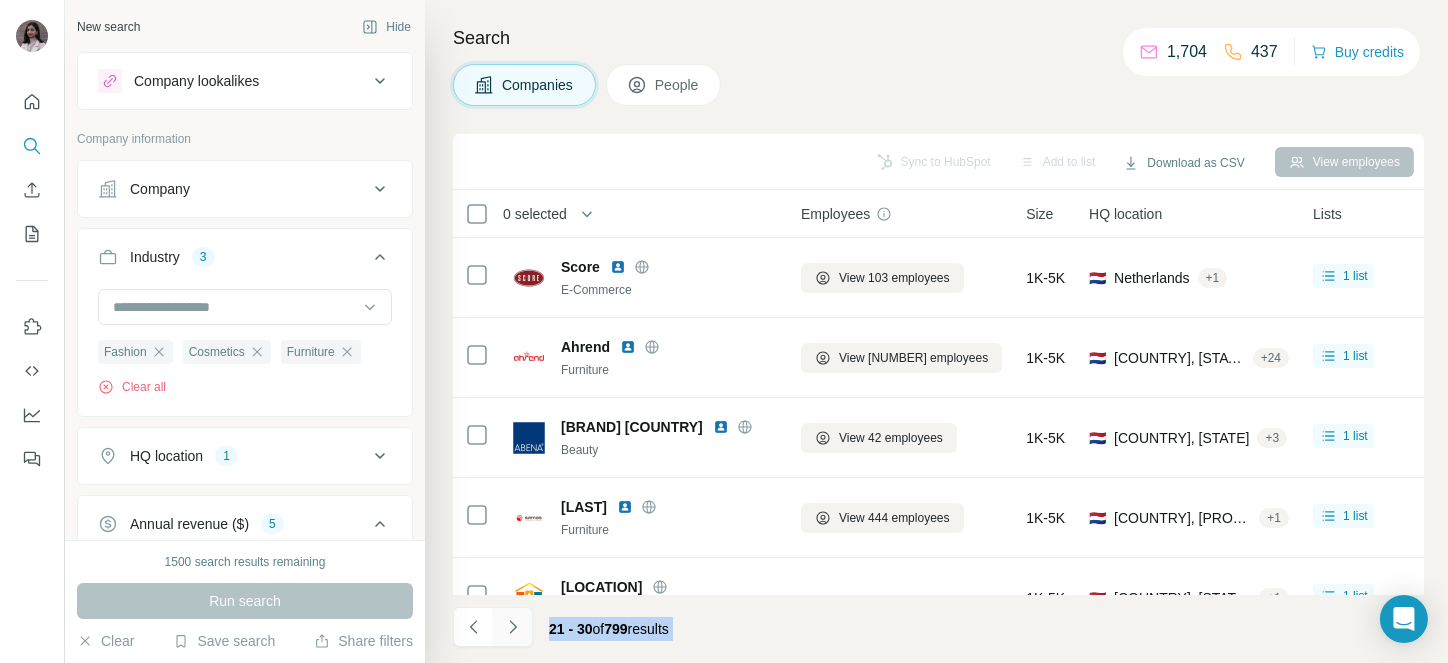 click 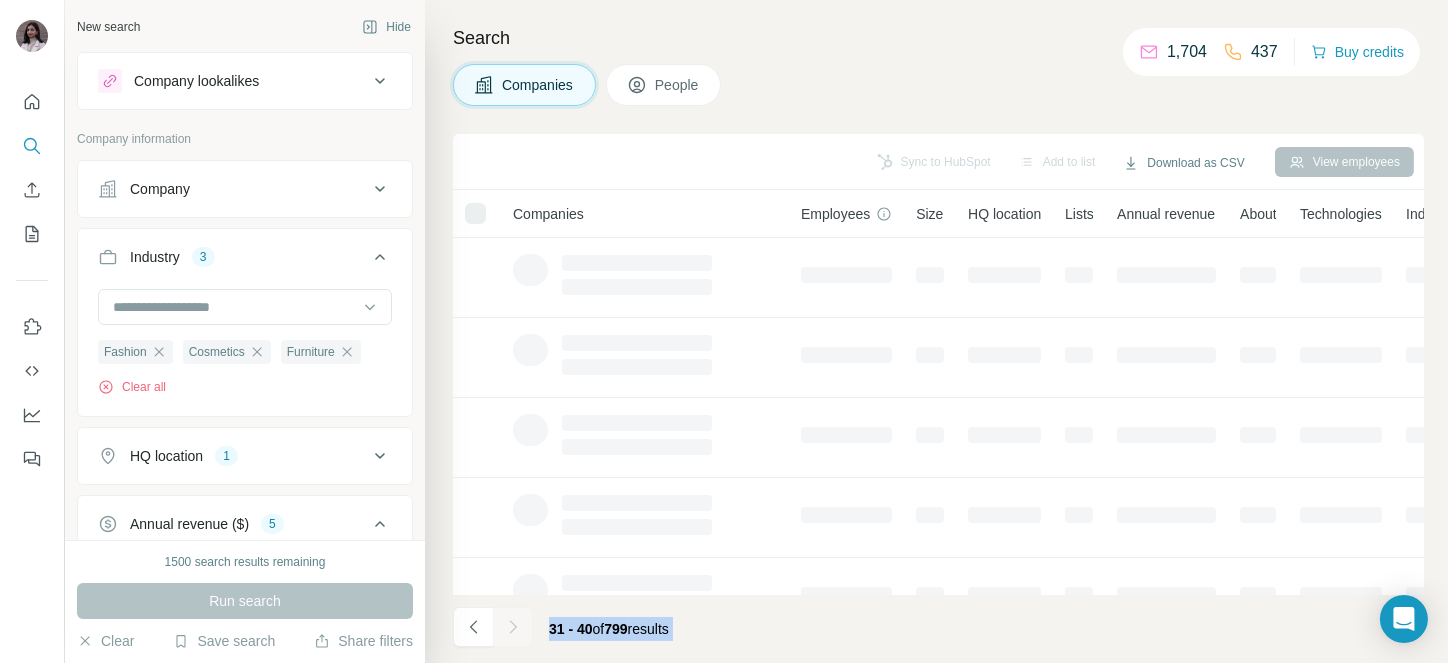 click at bounding box center (513, 627) 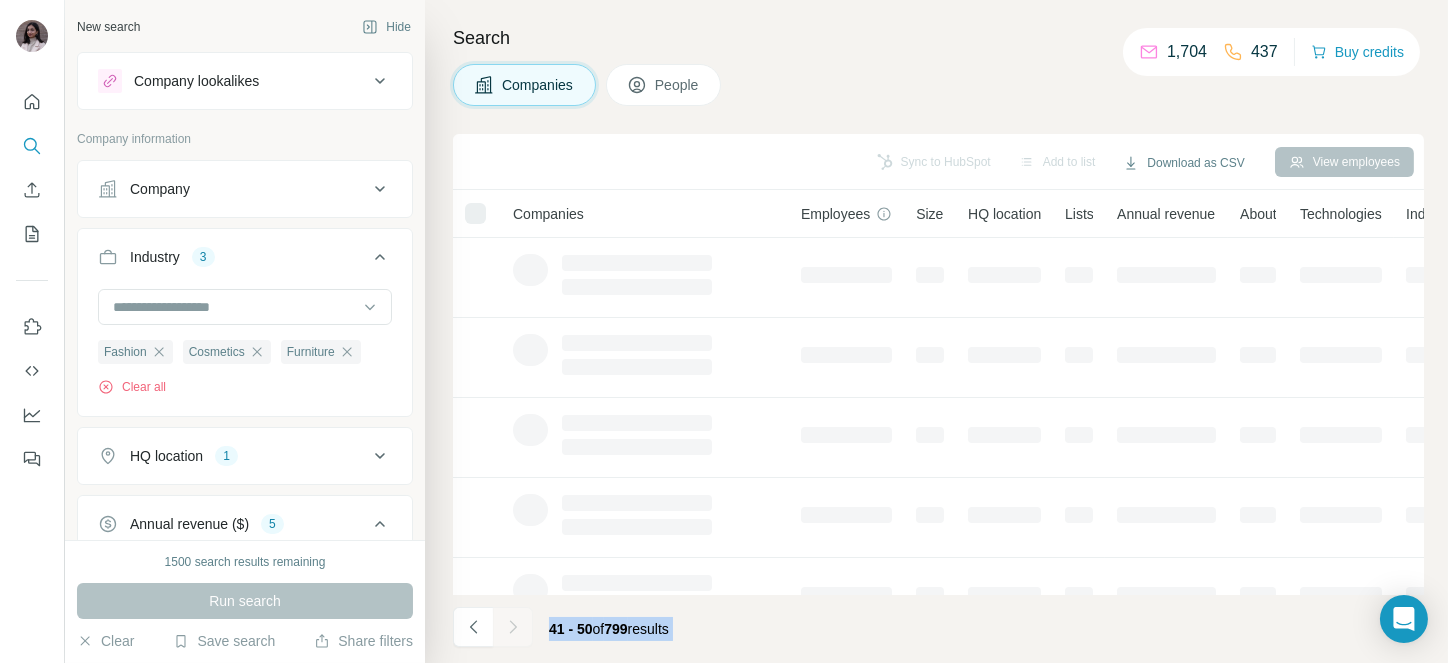 click at bounding box center (513, 627) 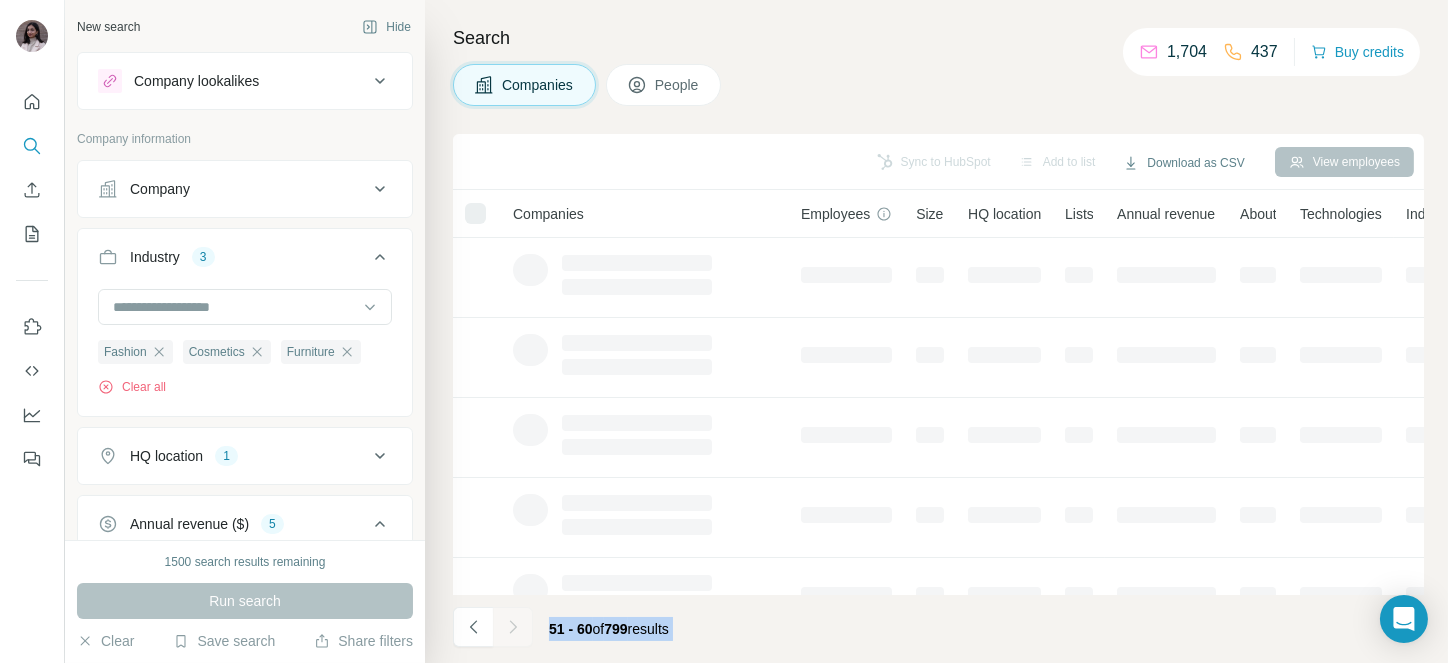 click at bounding box center [513, 627] 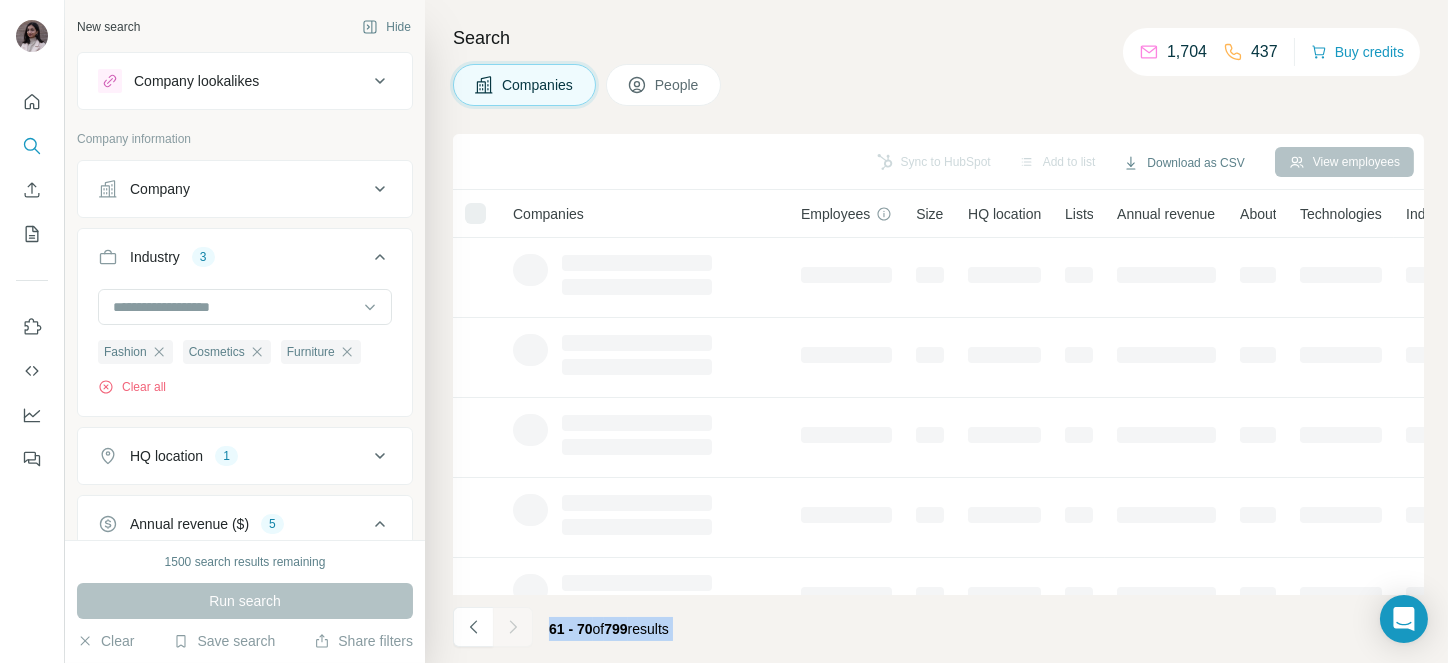 click at bounding box center [513, 627] 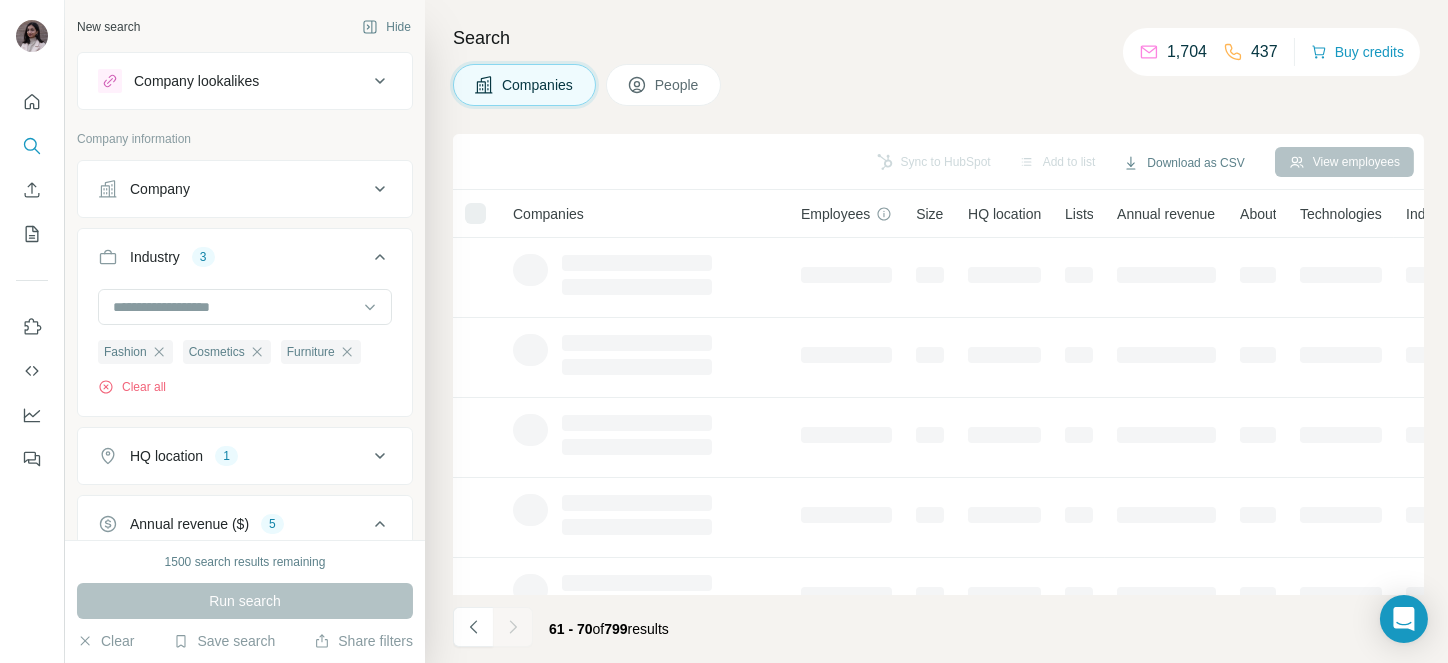 click 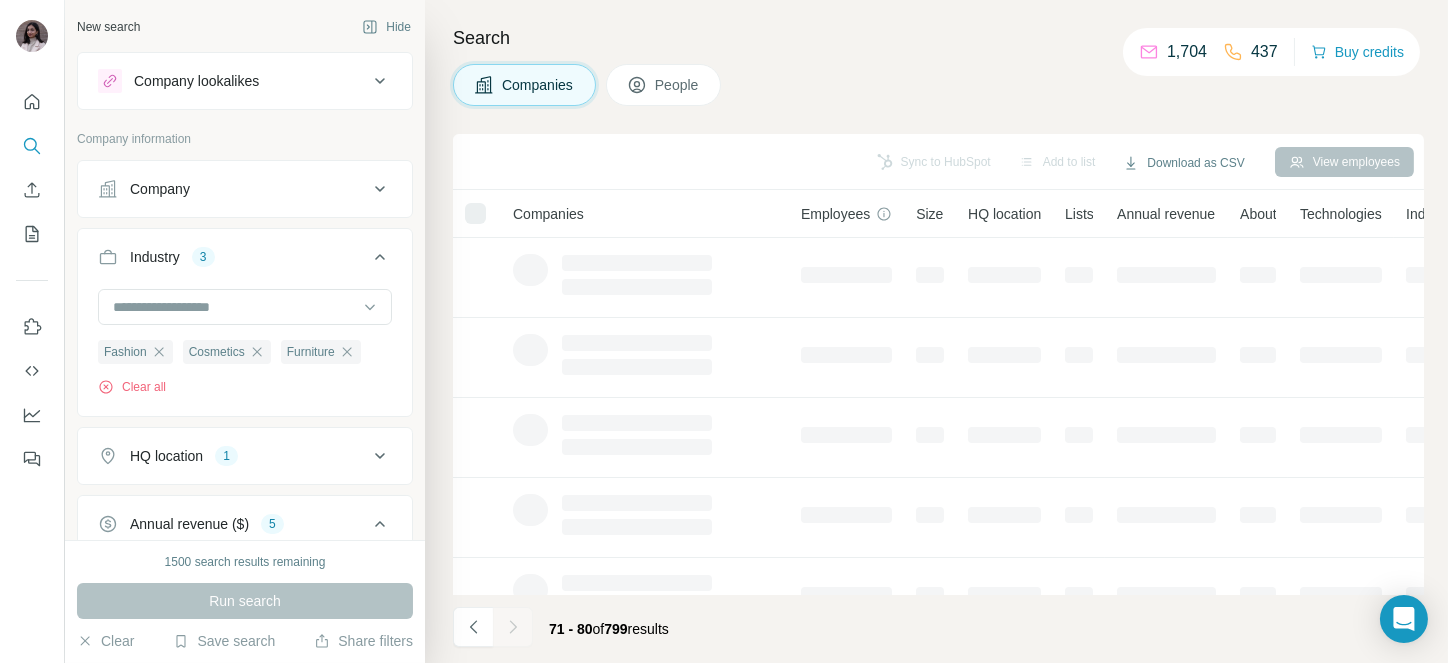click at bounding box center (513, 627) 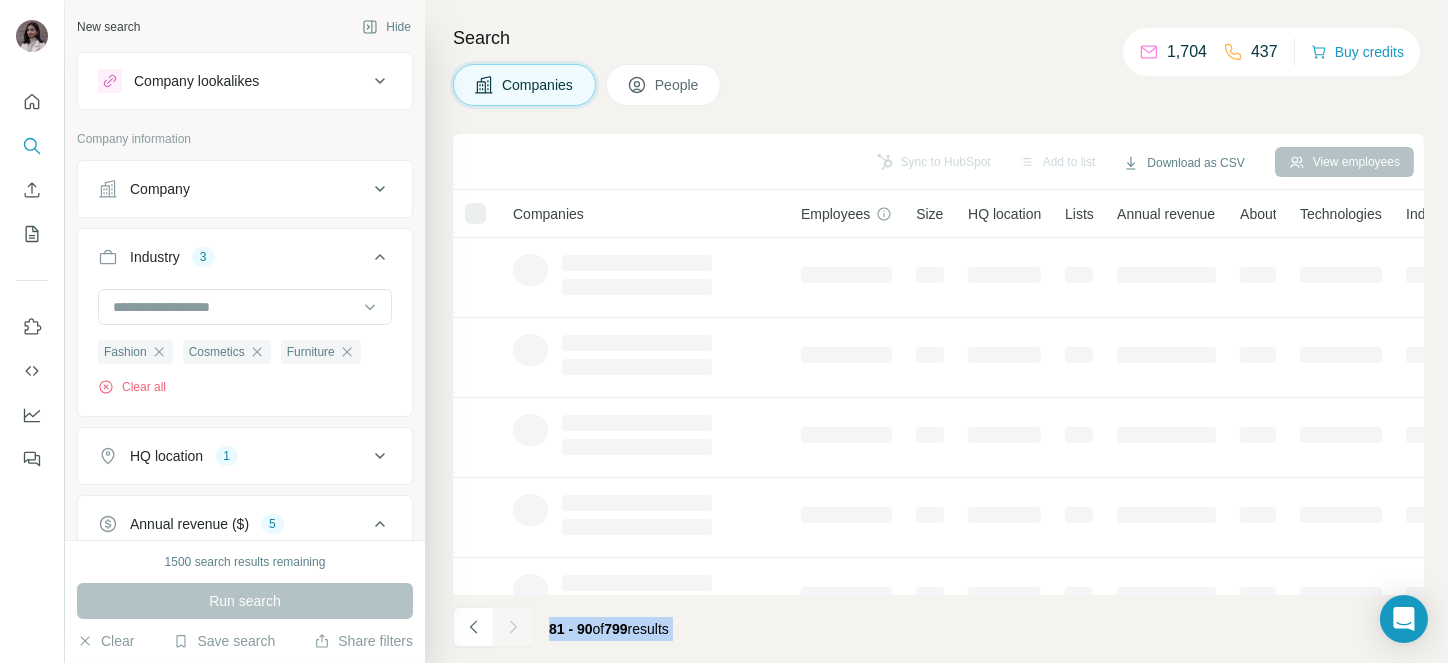 click 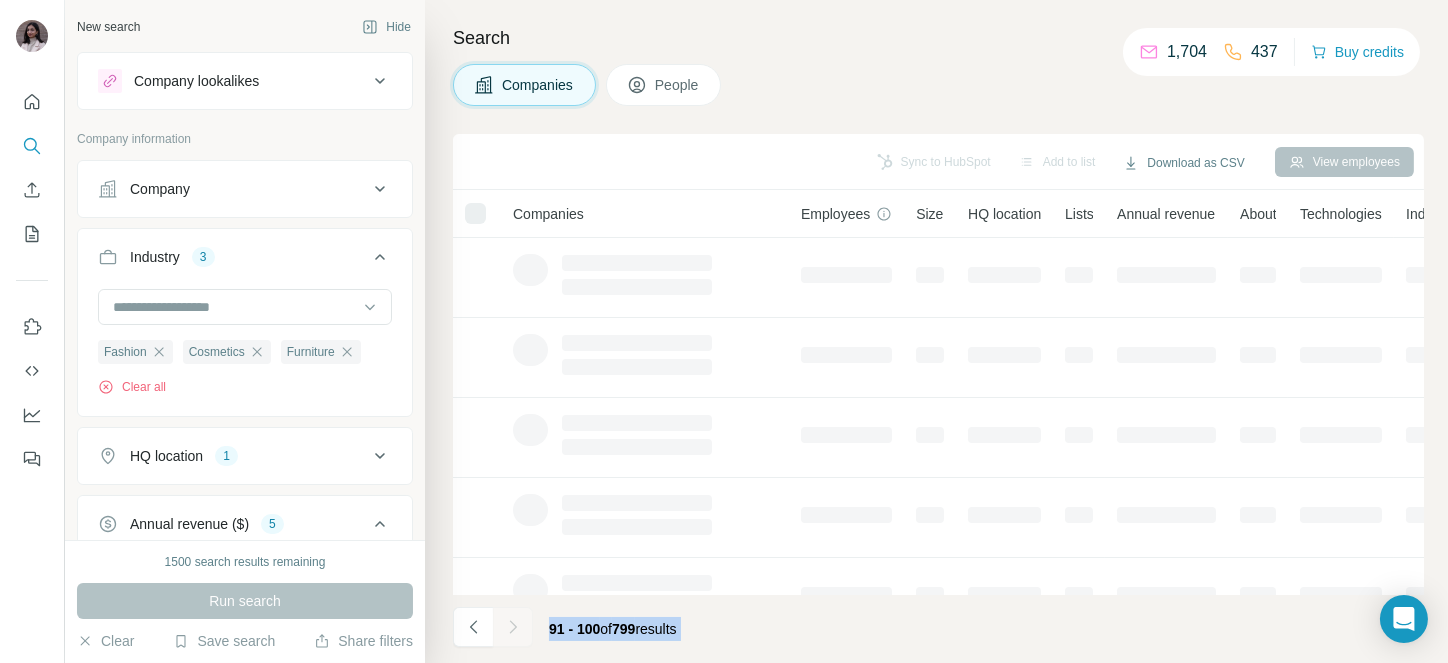 click at bounding box center (513, 627) 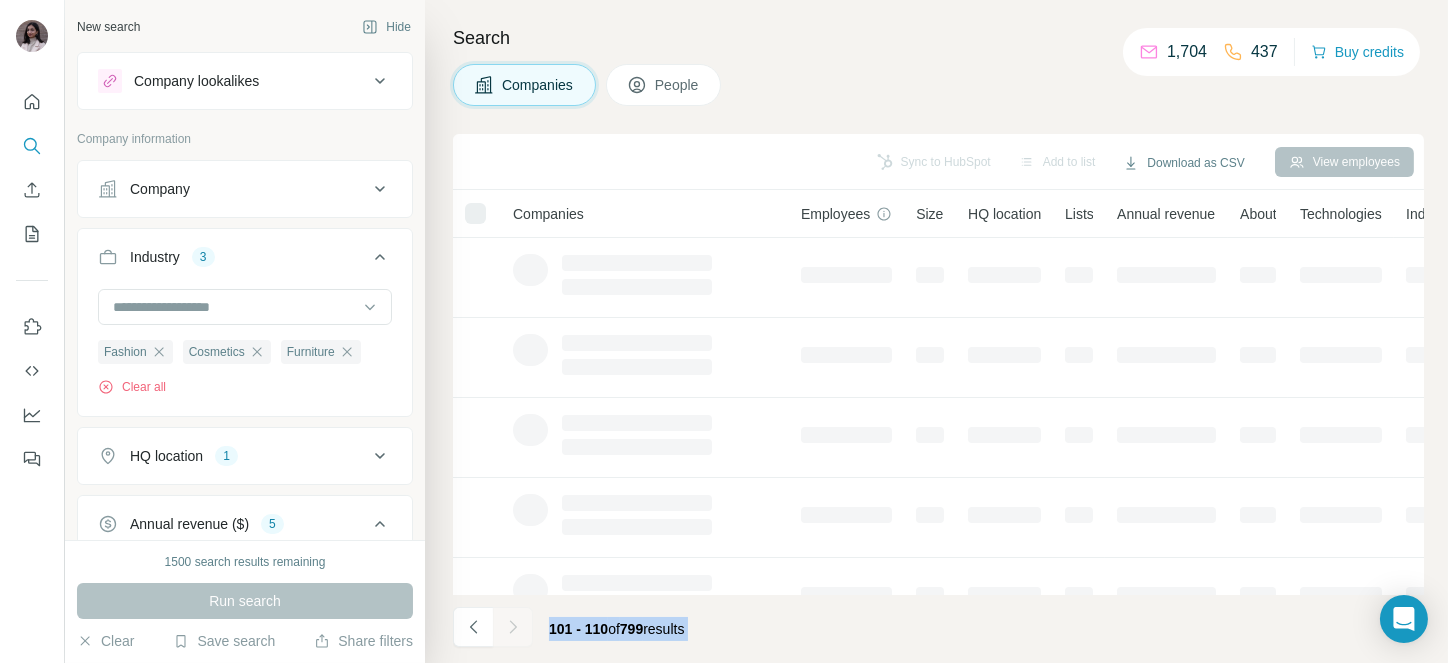 click at bounding box center [513, 627] 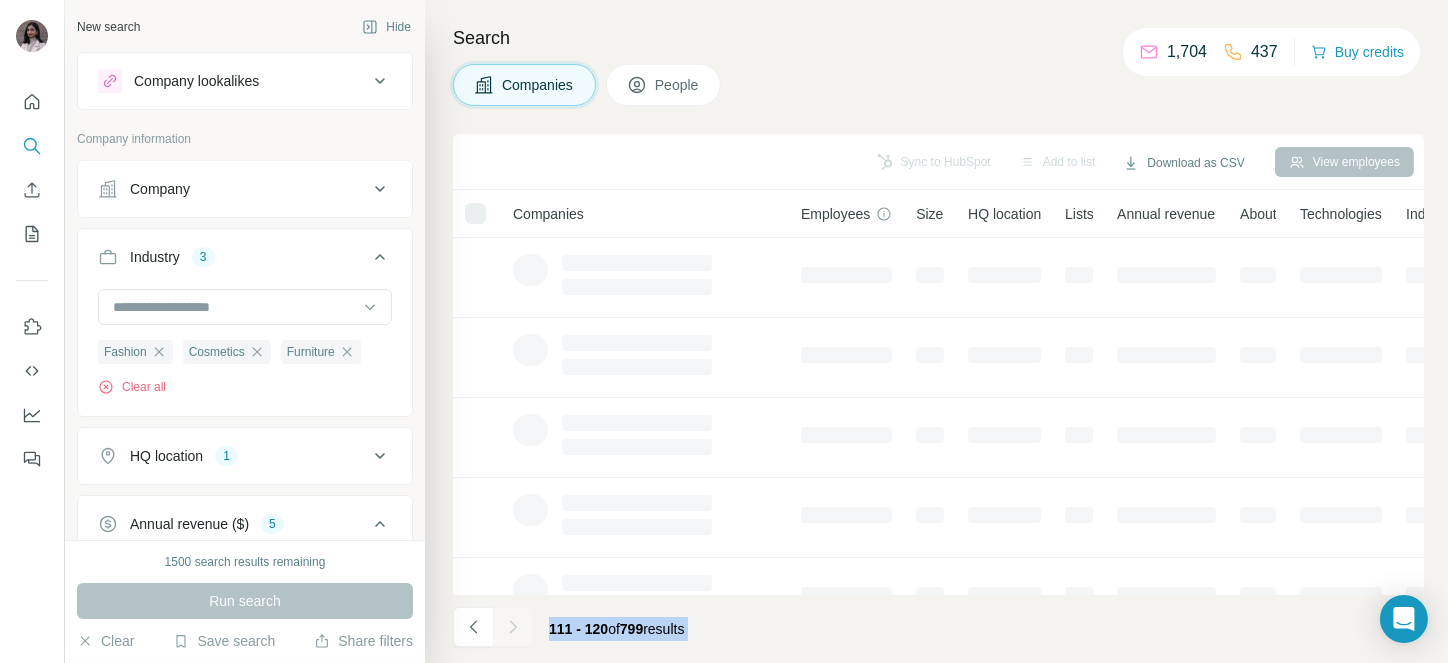 click at bounding box center (513, 627) 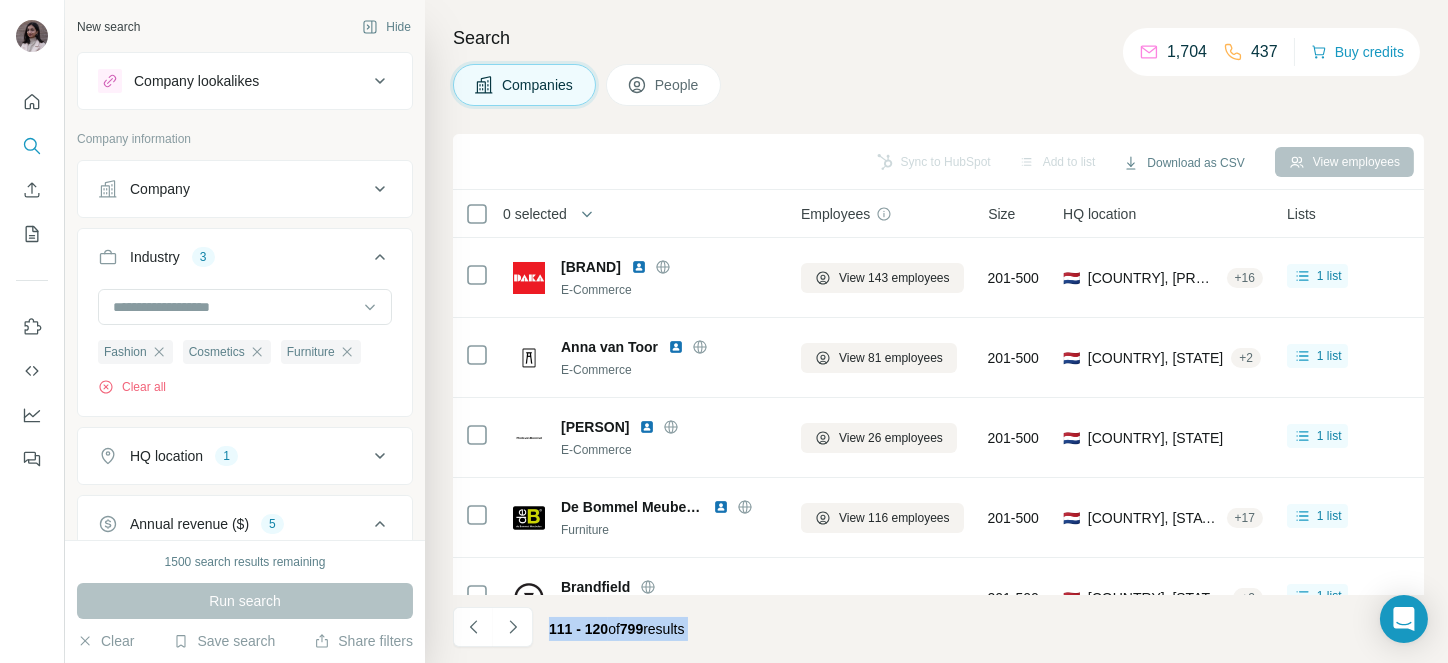 click 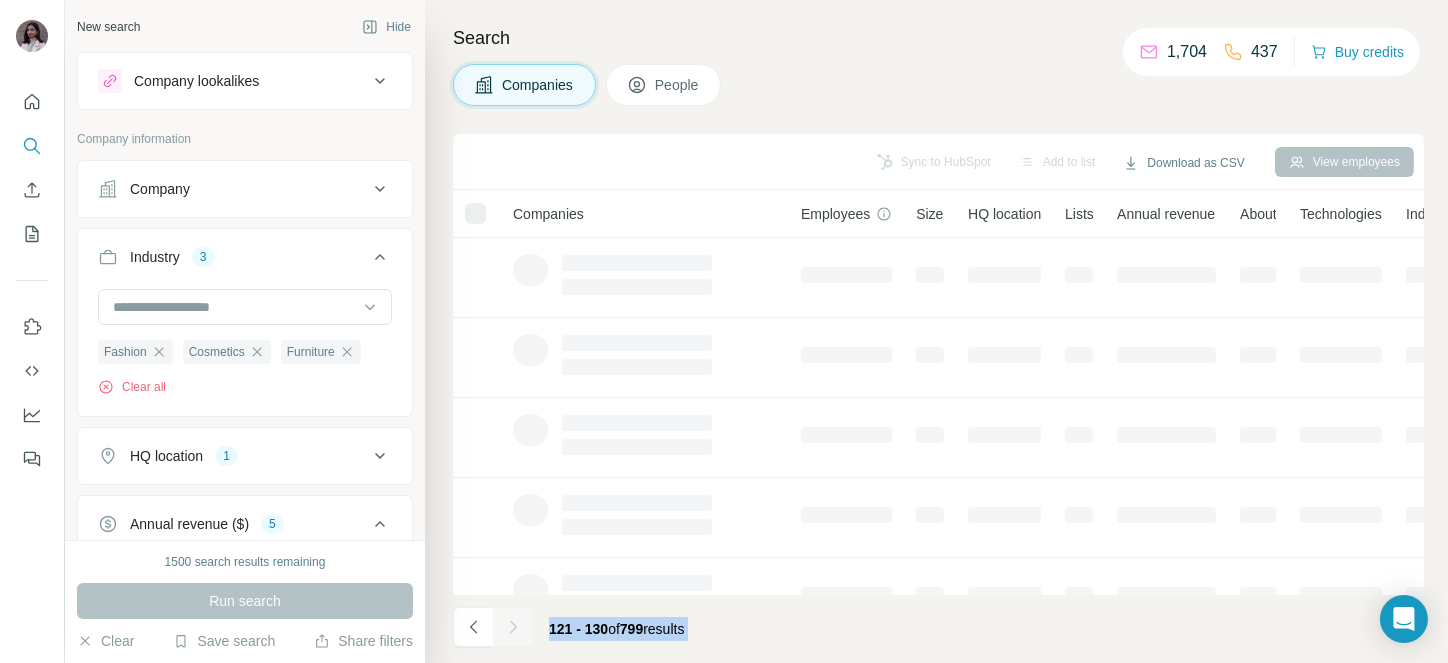 click at bounding box center (513, 627) 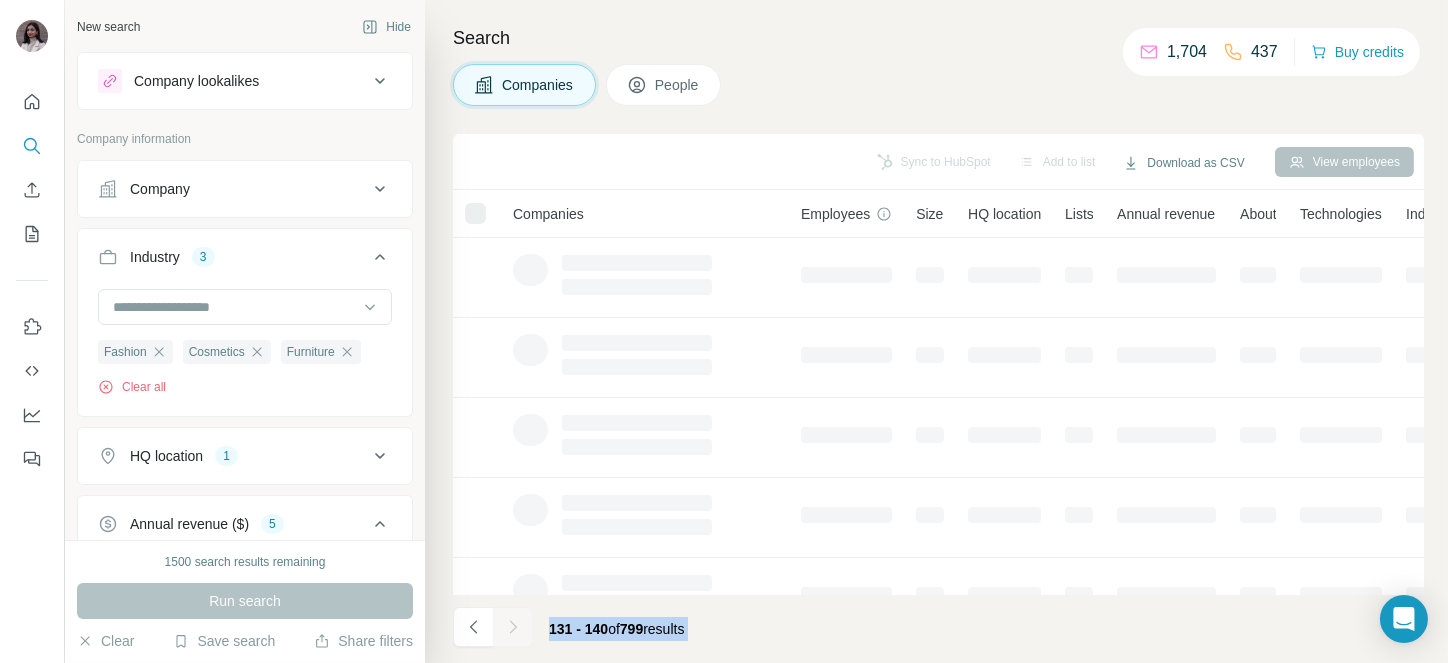 click at bounding box center (513, 627) 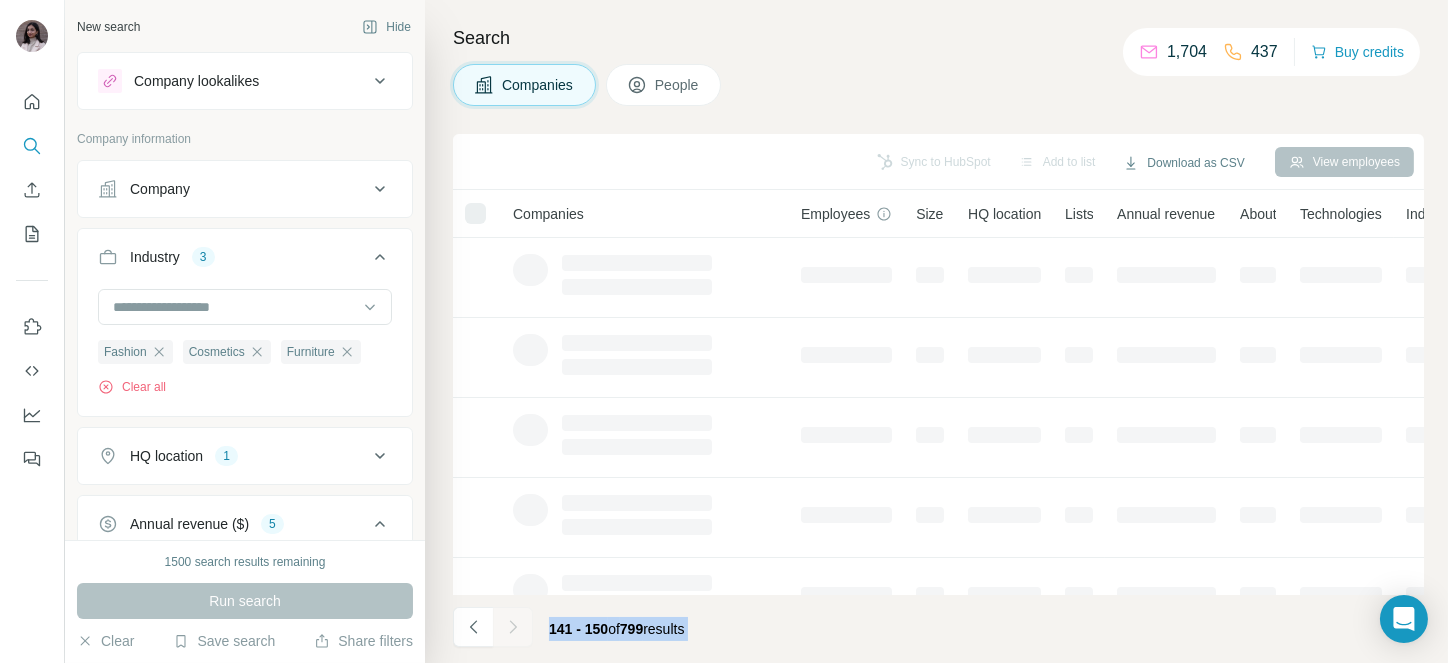 click at bounding box center (513, 627) 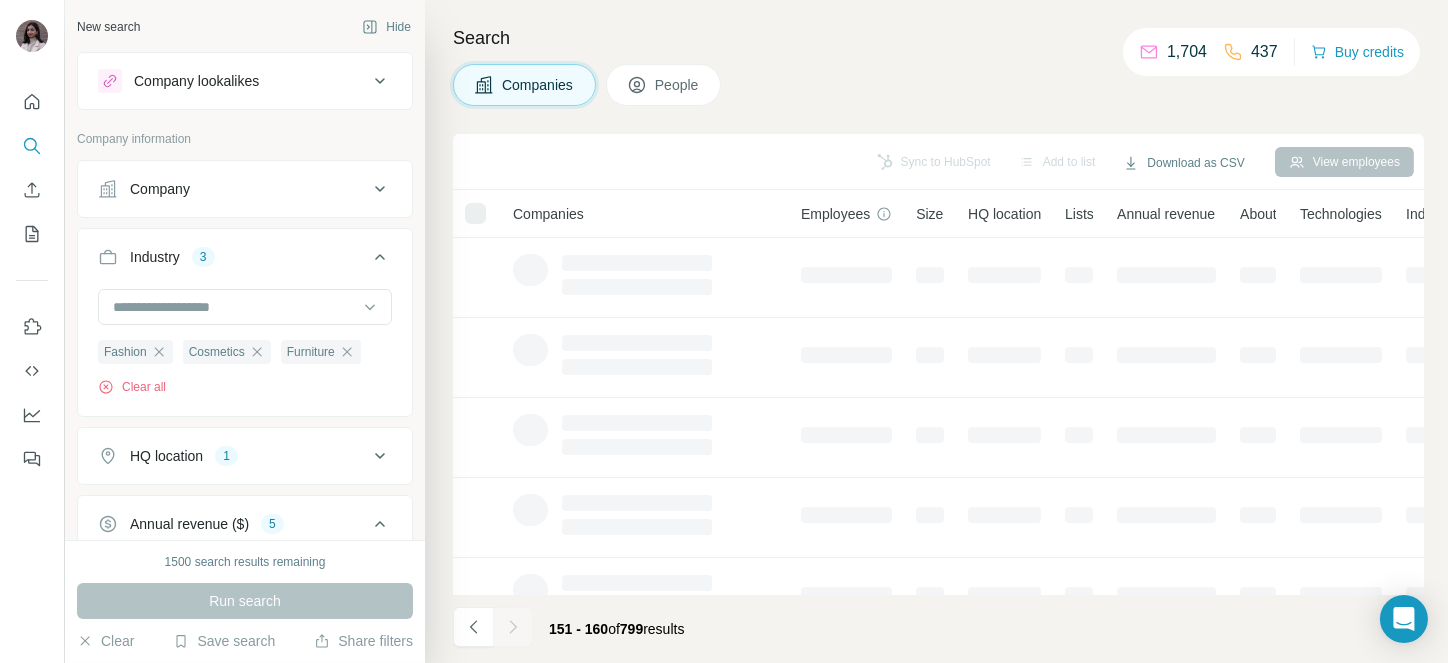 click at bounding box center [513, 627] 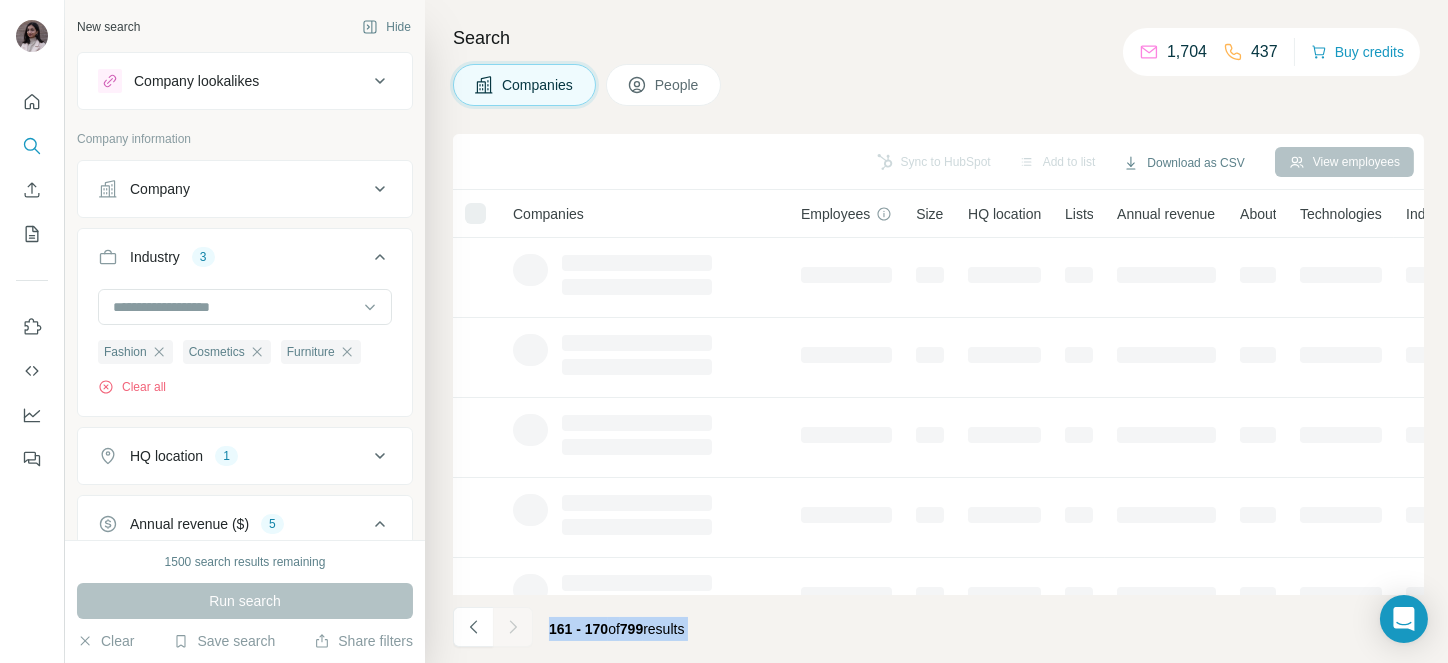 click at bounding box center [513, 627] 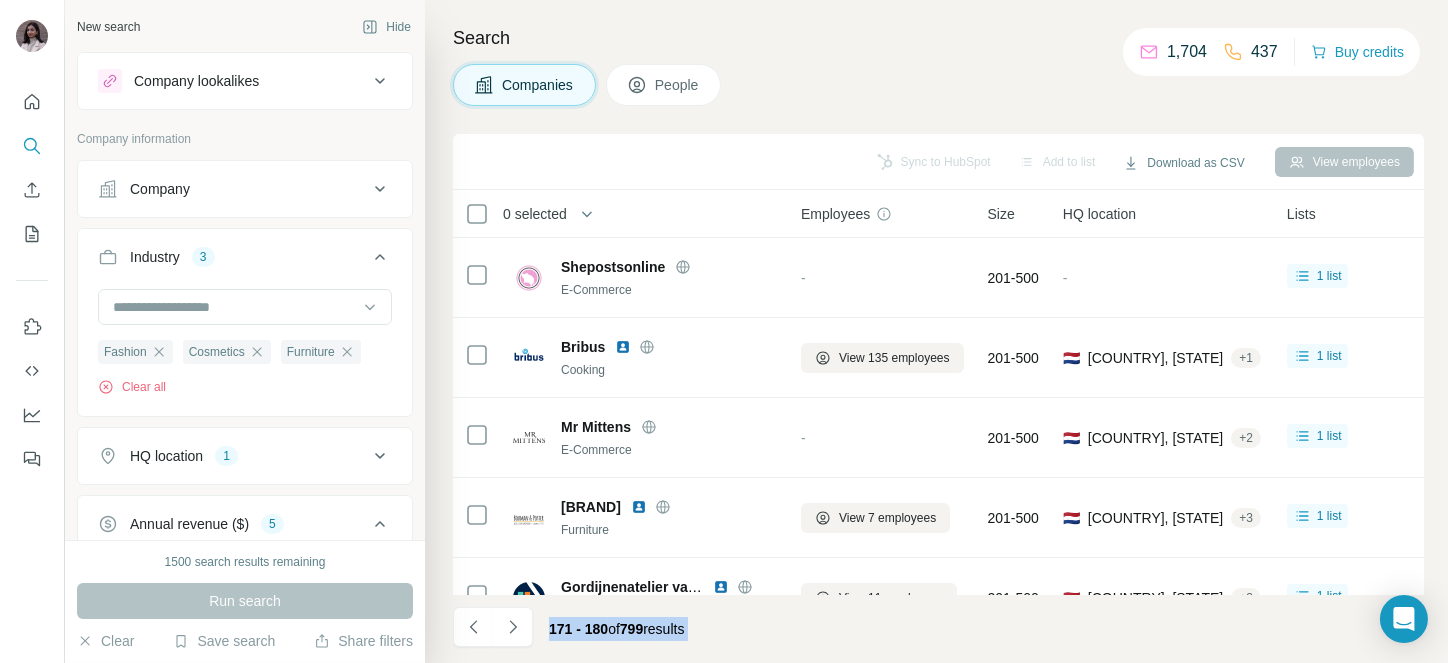 click 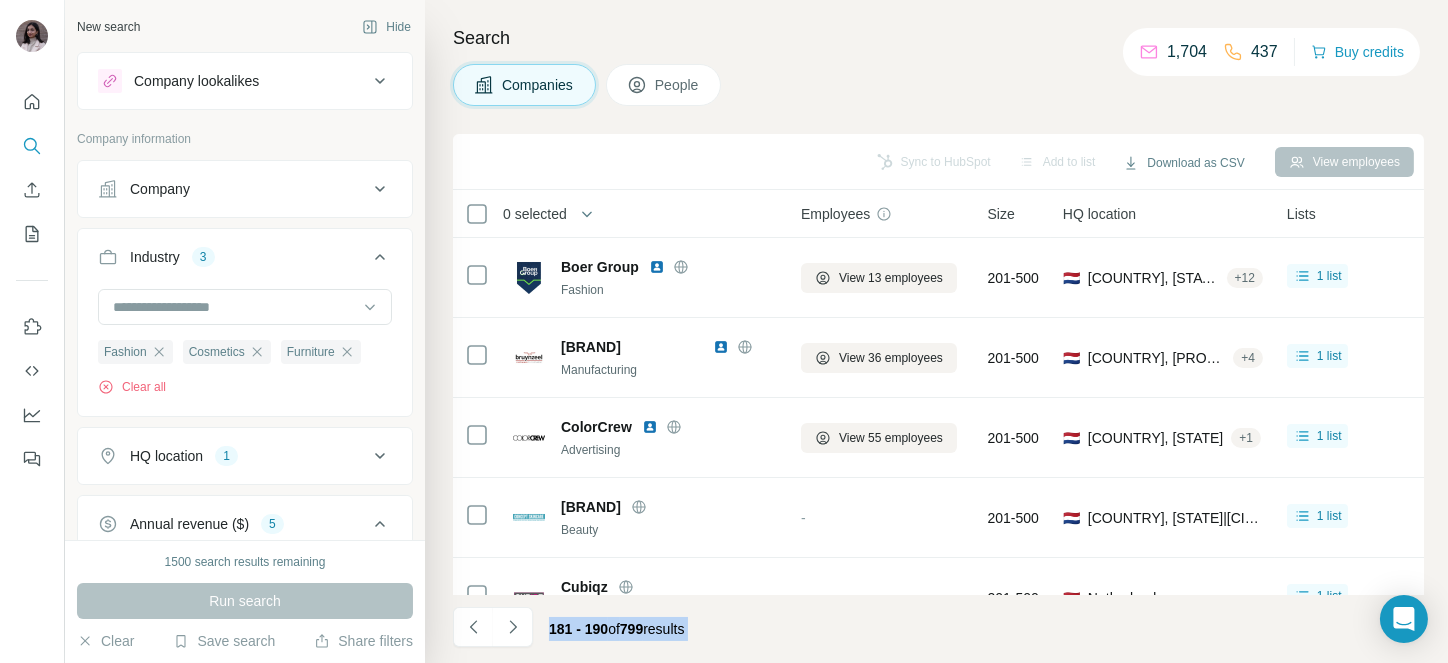 click at bounding box center [513, 627] 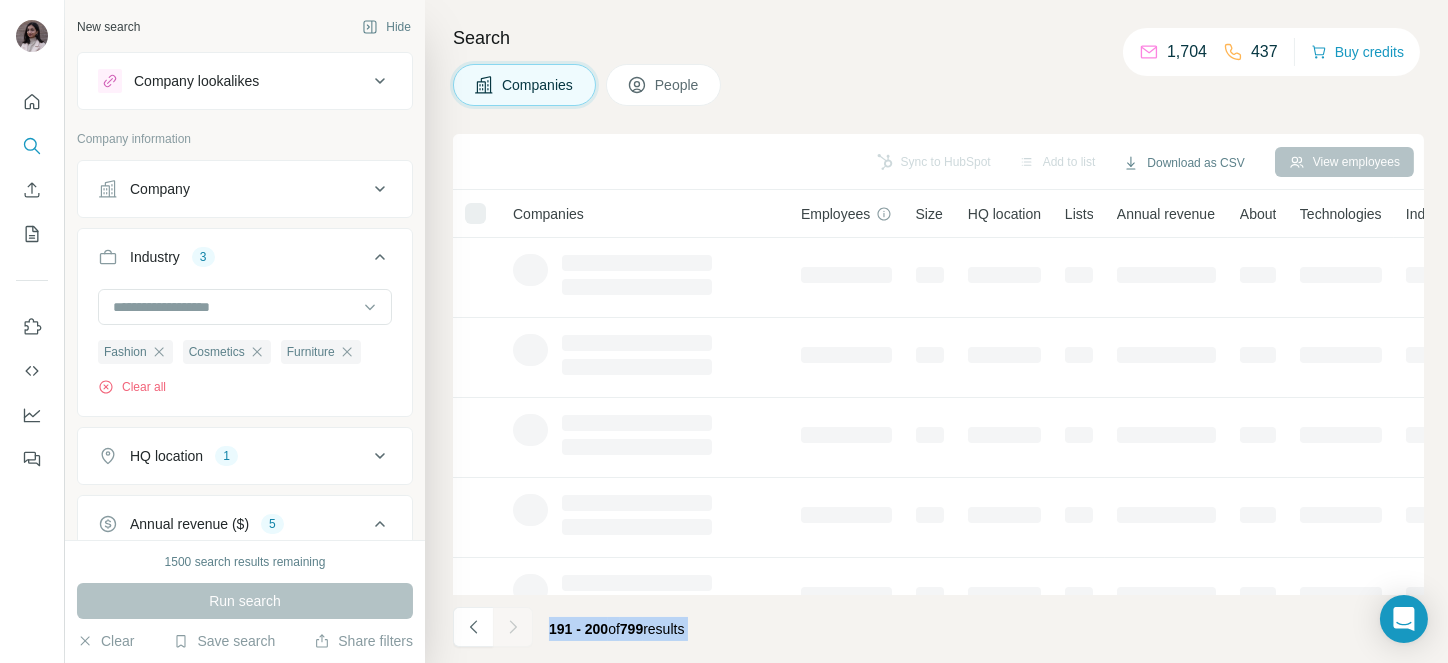 click at bounding box center (513, 627) 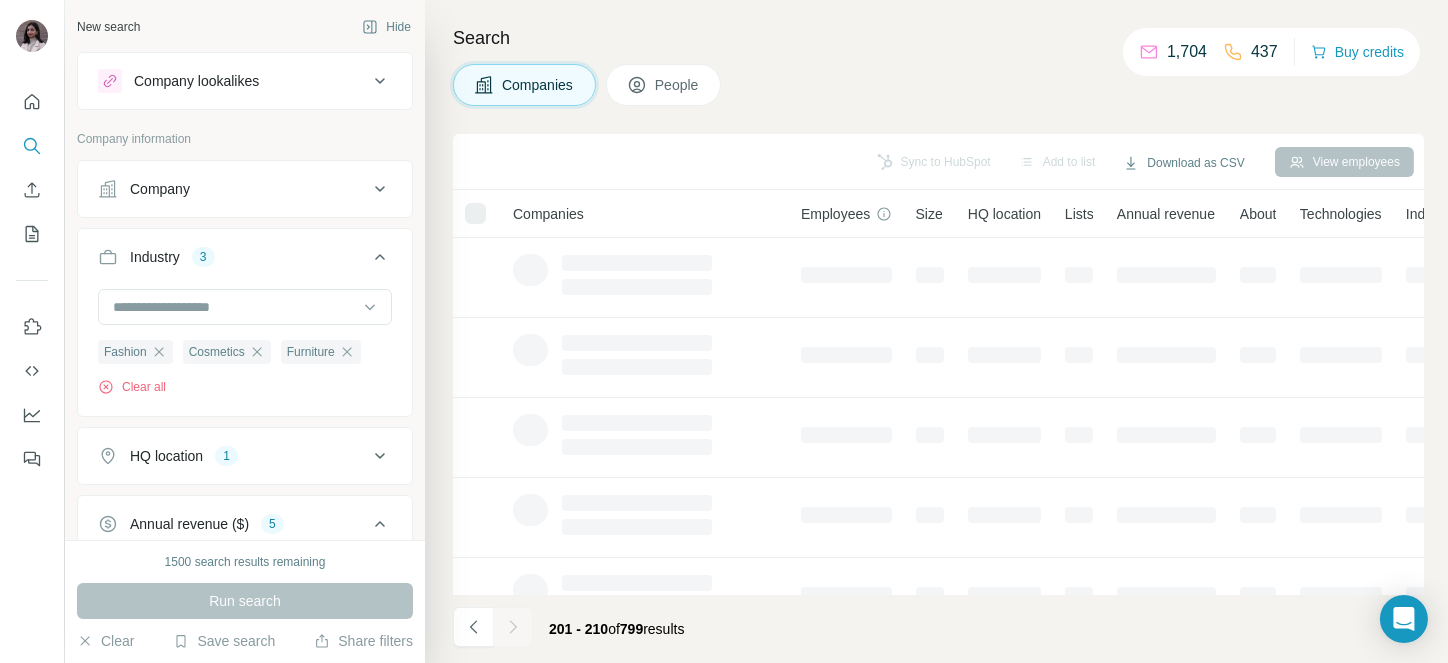 click at bounding box center (513, 627) 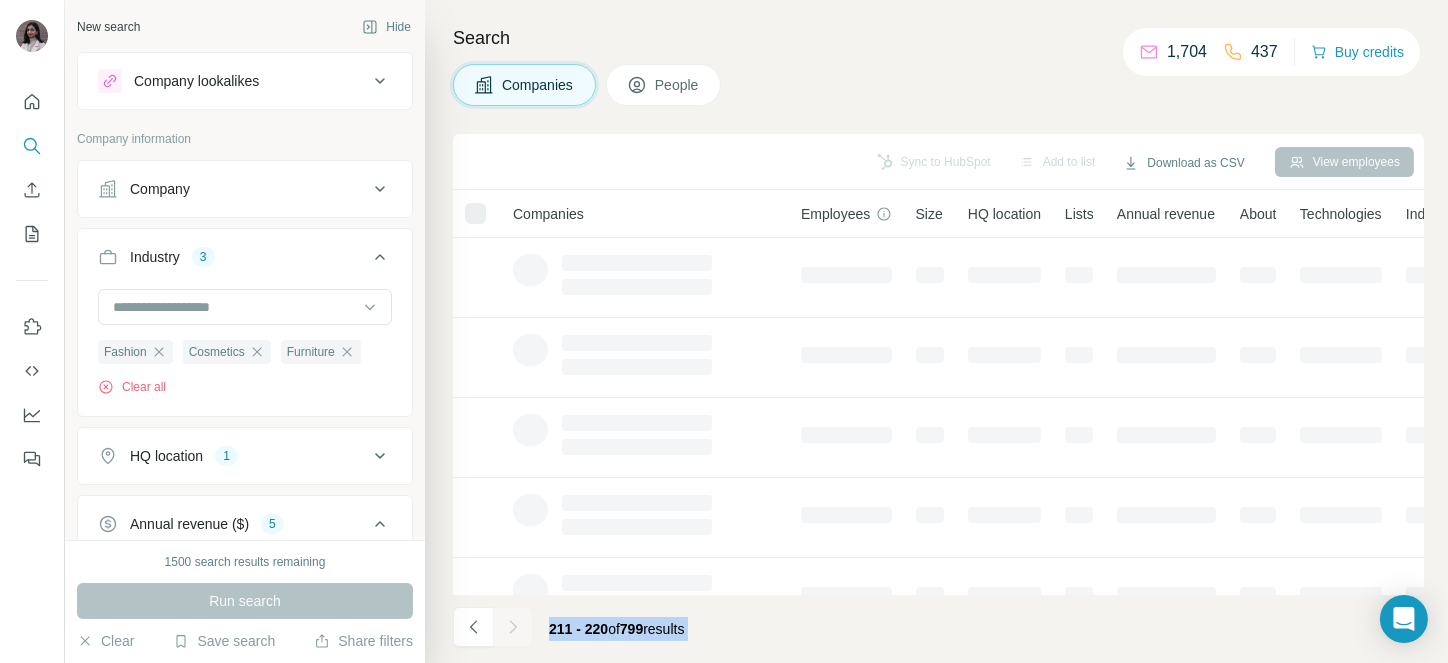 click at bounding box center [513, 627] 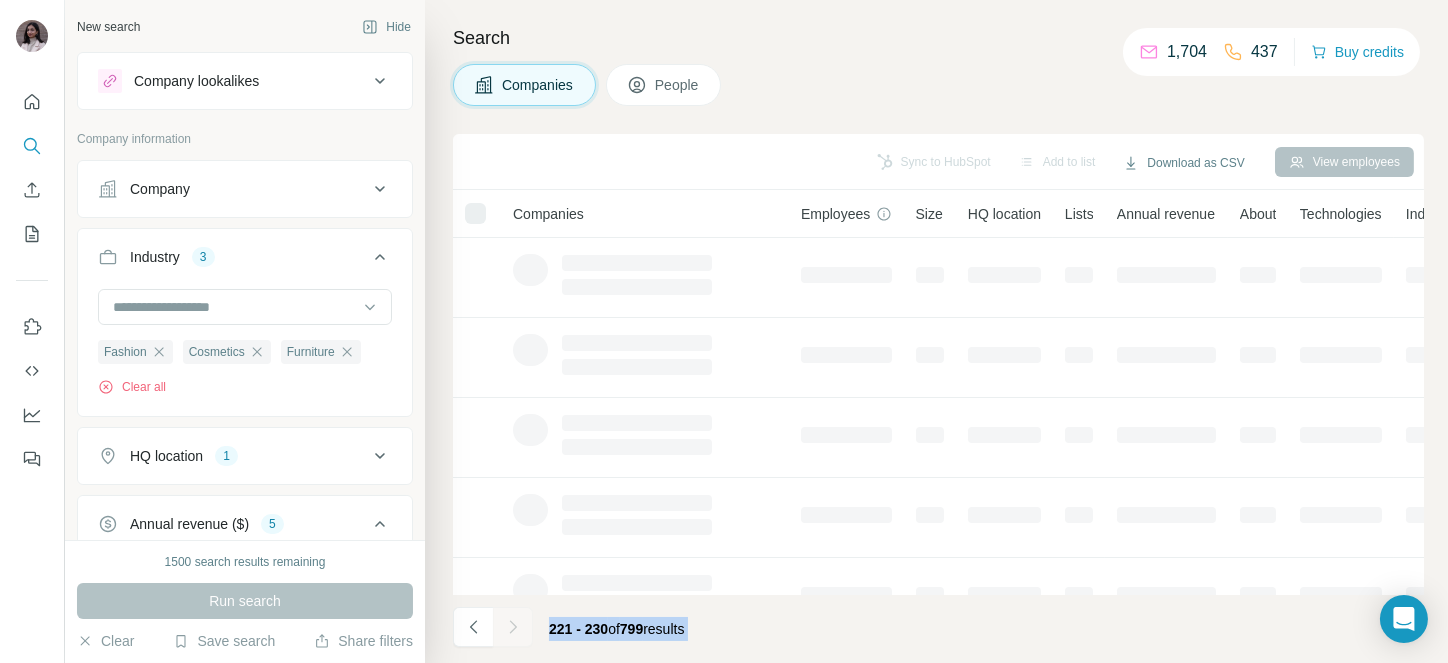 click at bounding box center [513, 627] 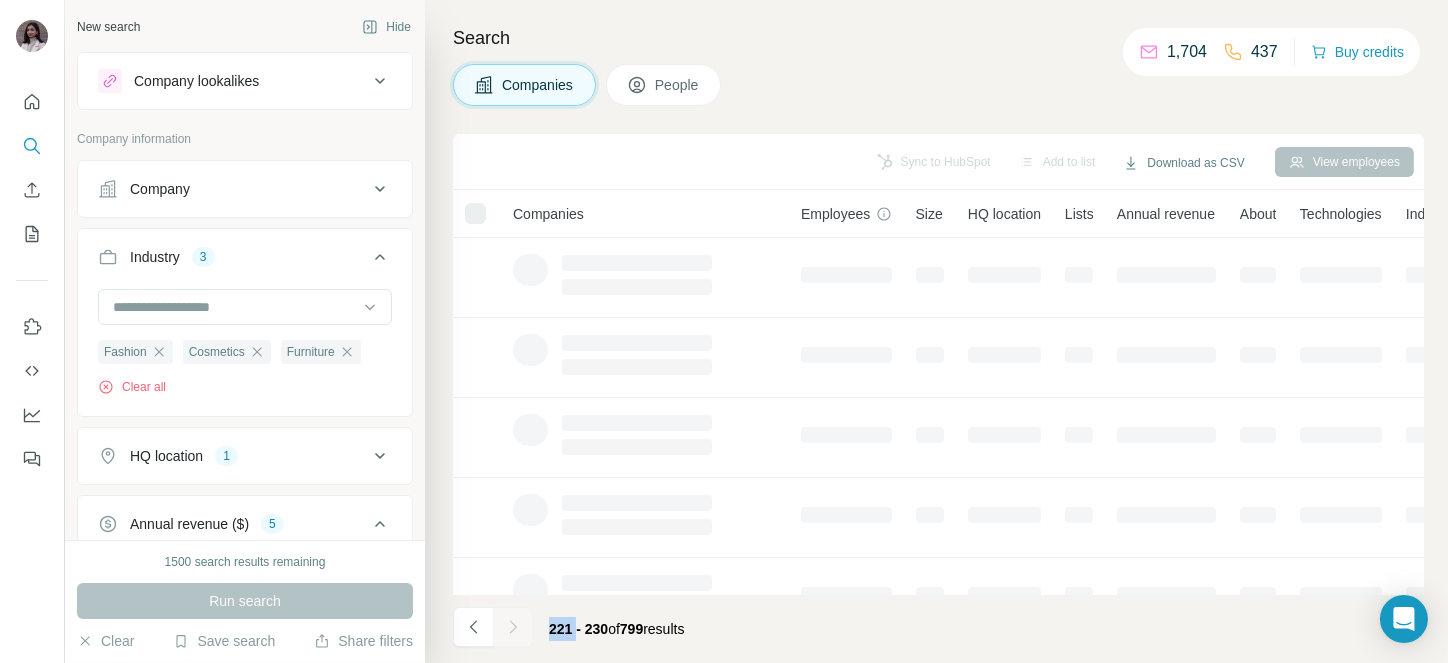click at bounding box center (513, 627) 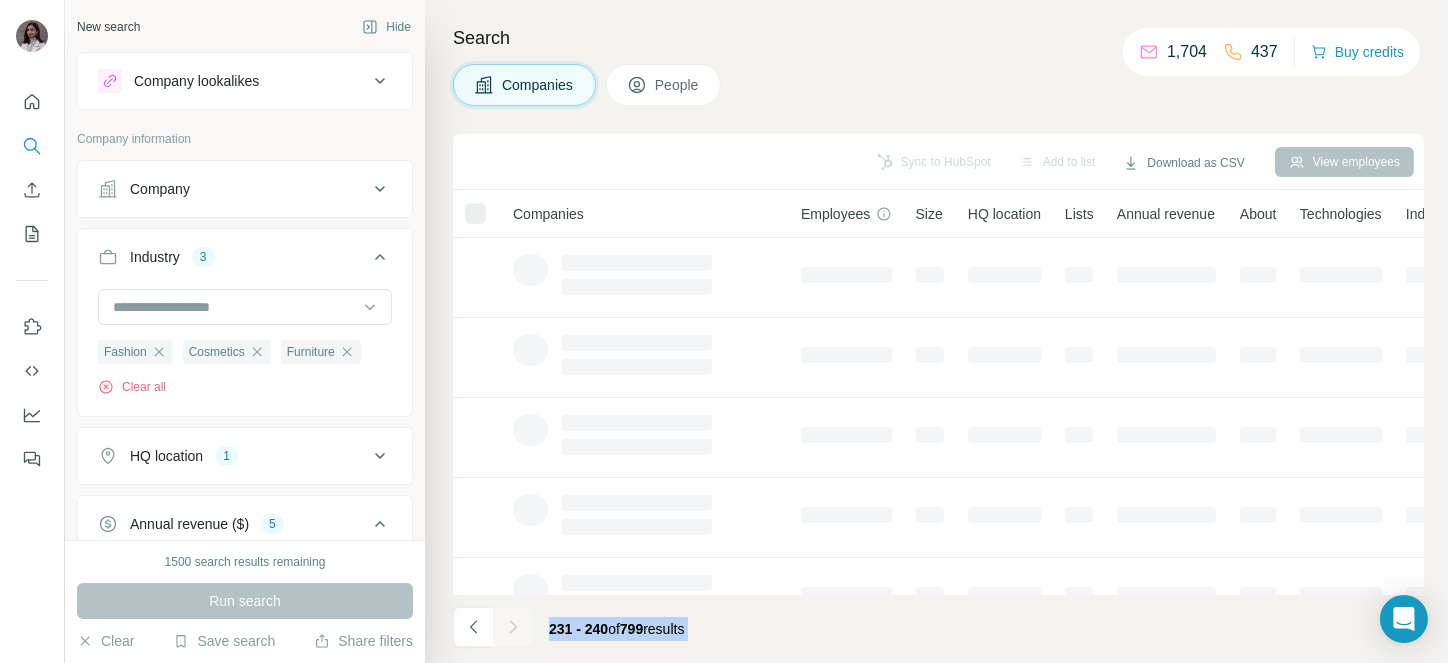 click at bounding box center (513, 627) 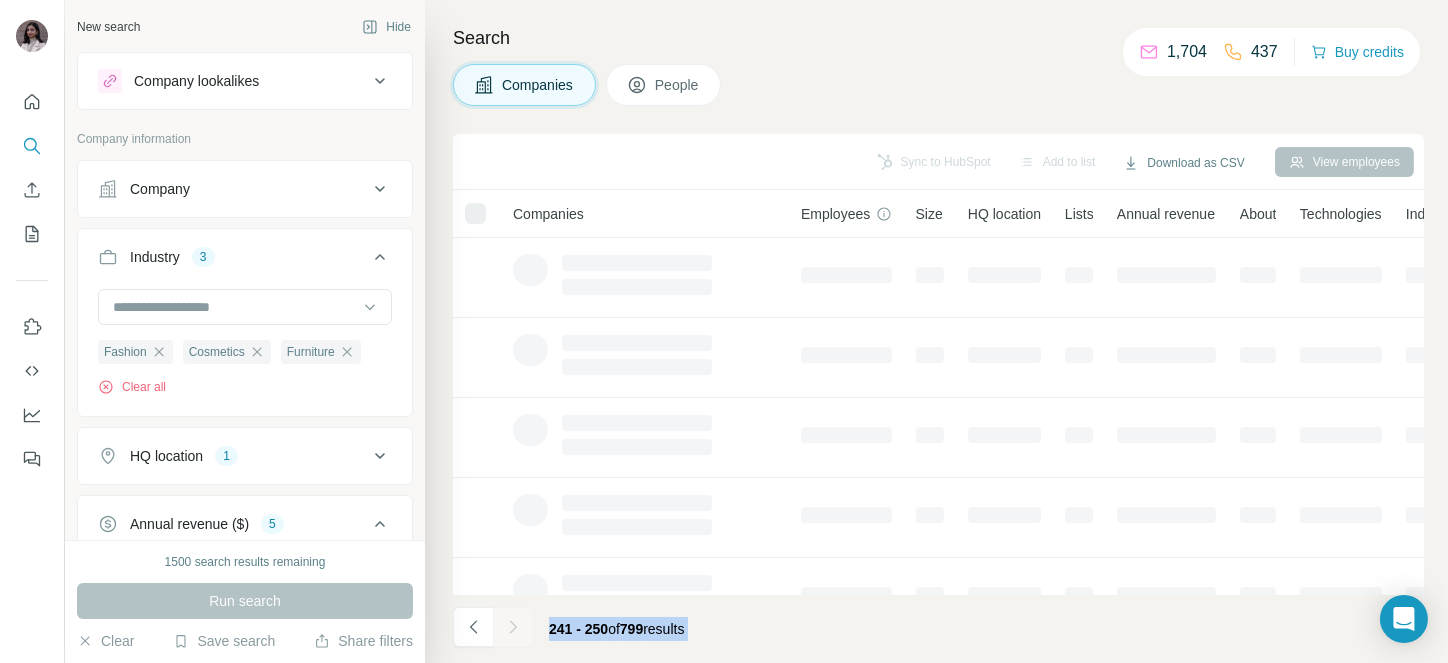 click at bounding box center (513, 627) 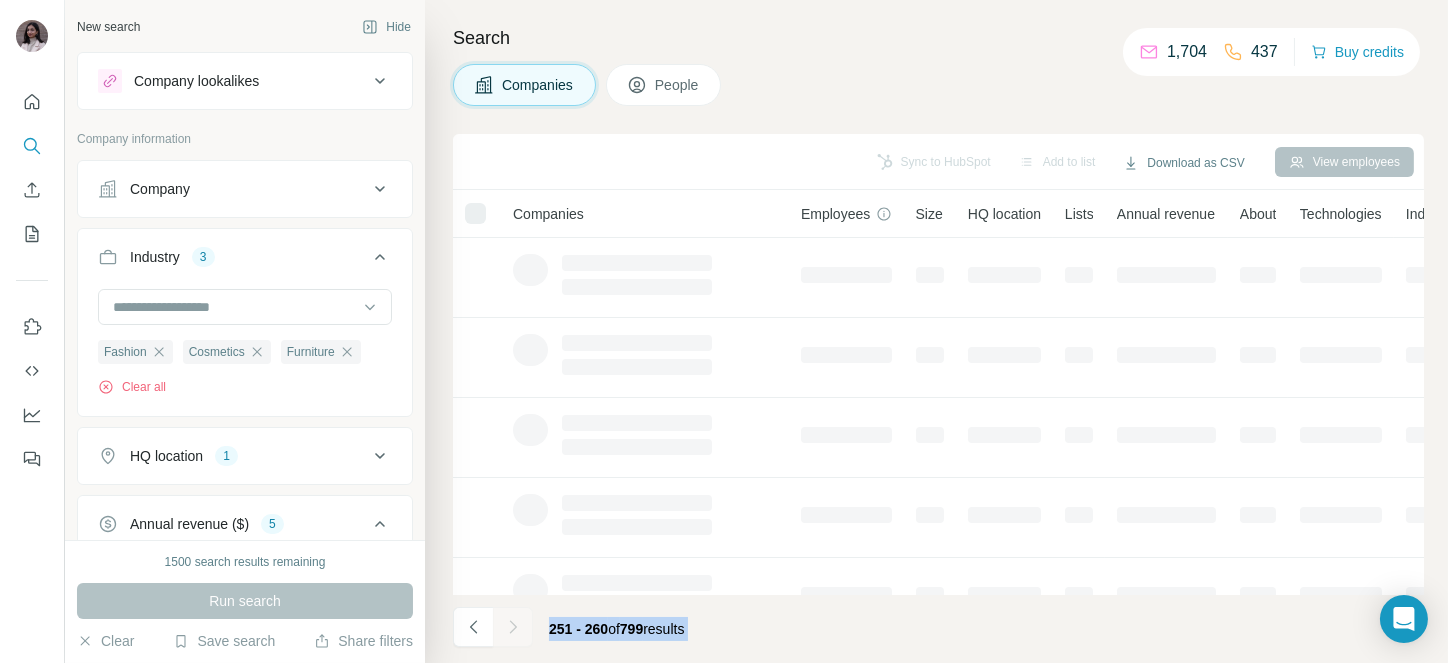click at bounding box center [513, 627] 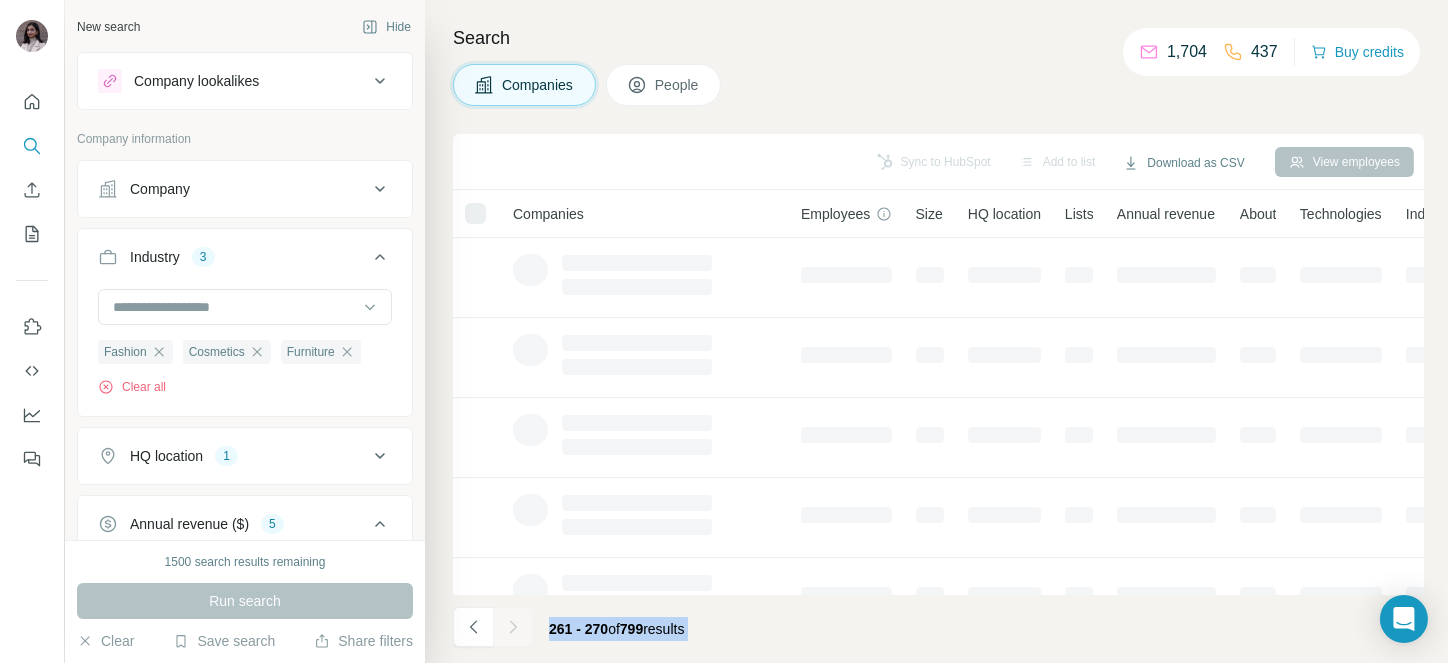click at bounding box center (513, 627) 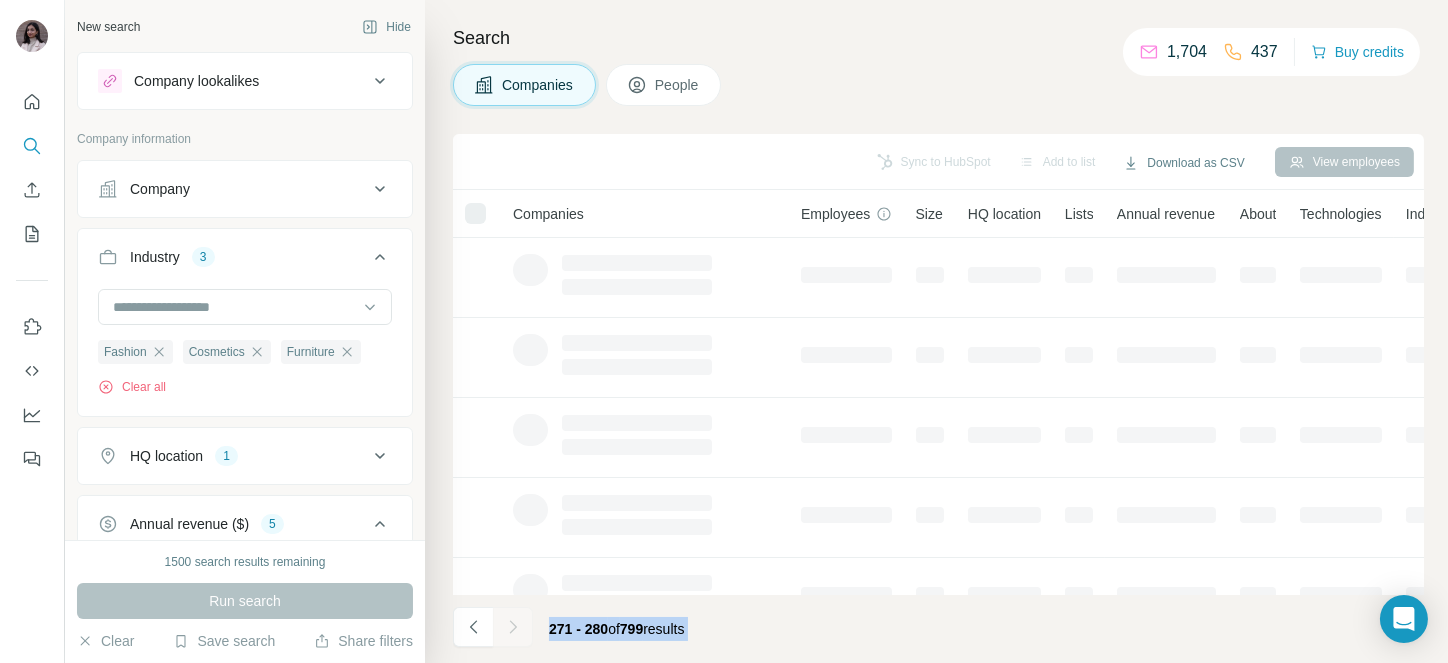 click at bounding box center [513, 627] 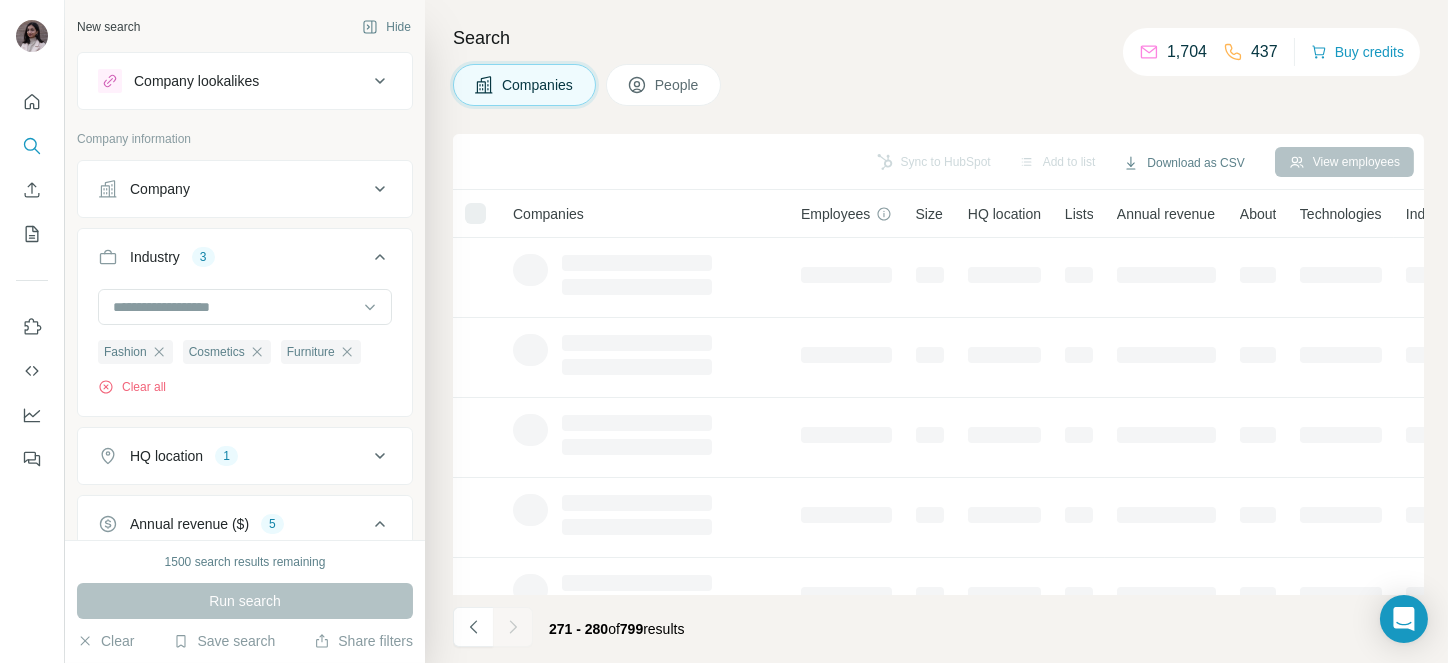 click at bounding box center [513, 627] 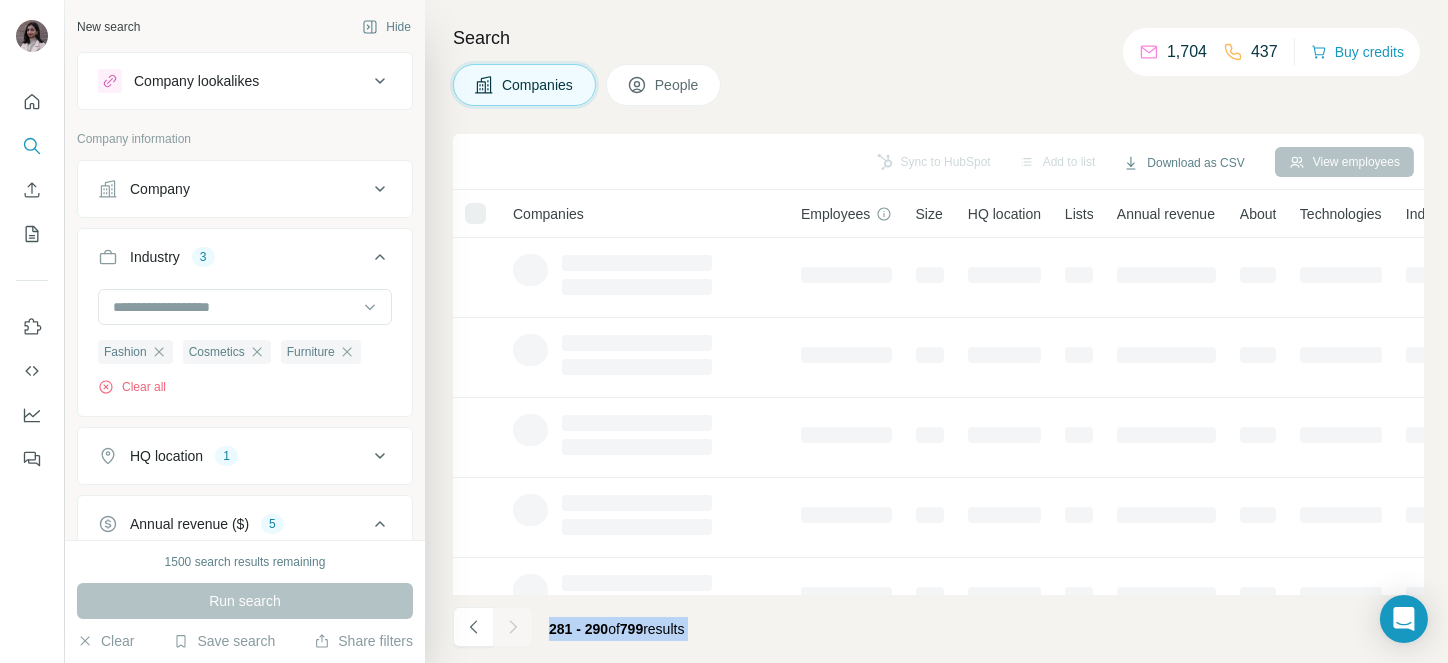 click at bounding box center [513, 627] 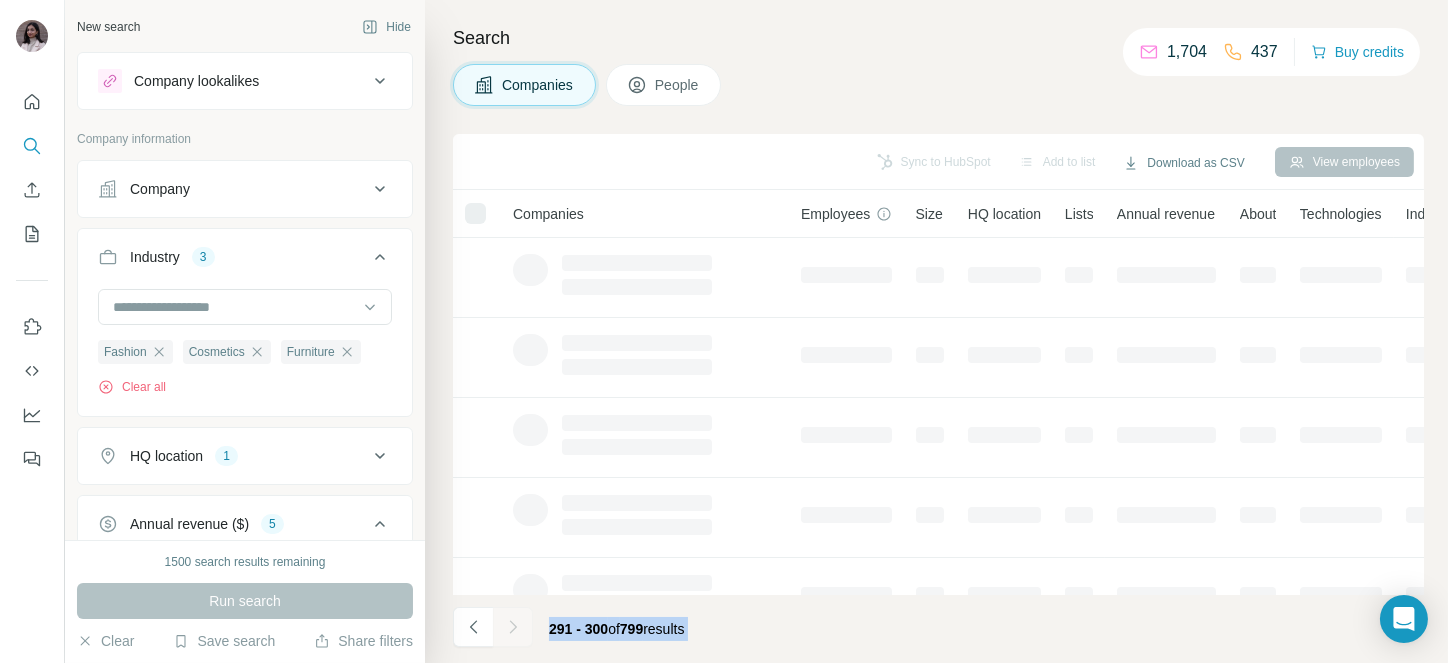 click at bounding box center [513, 627] 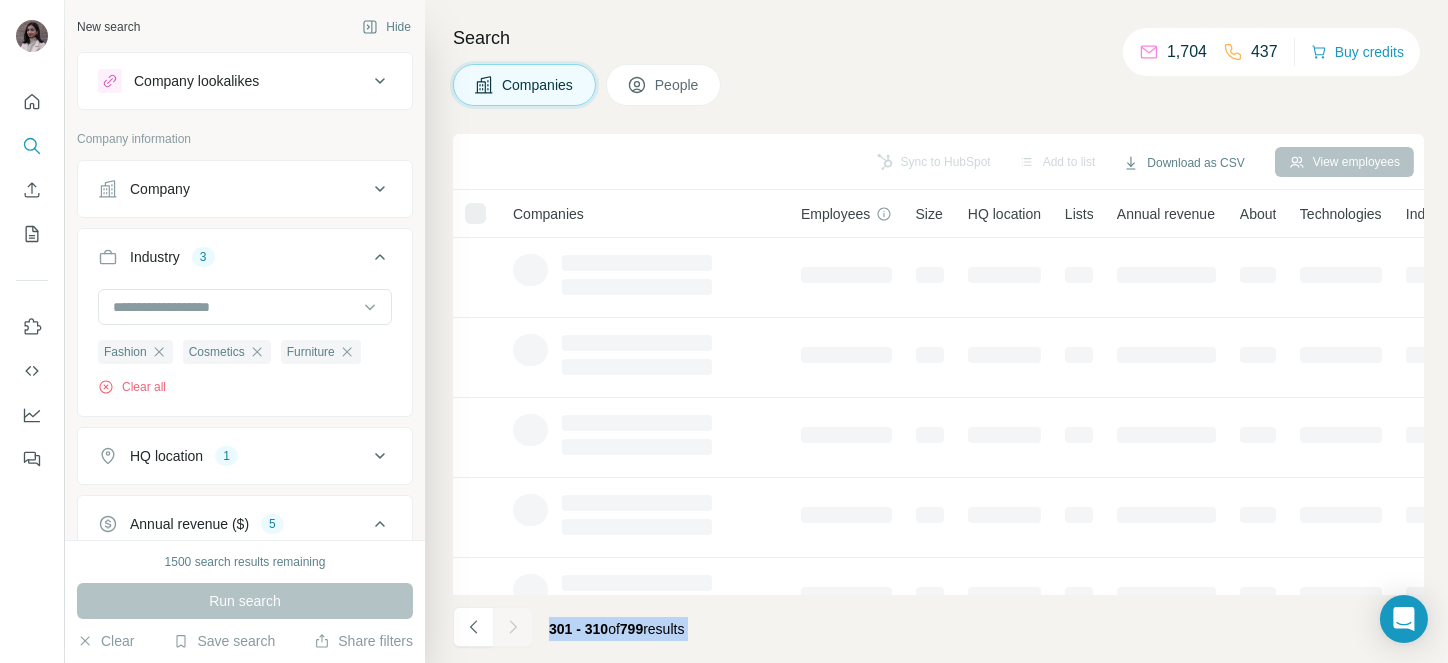 click at bounding box center [513, 627] 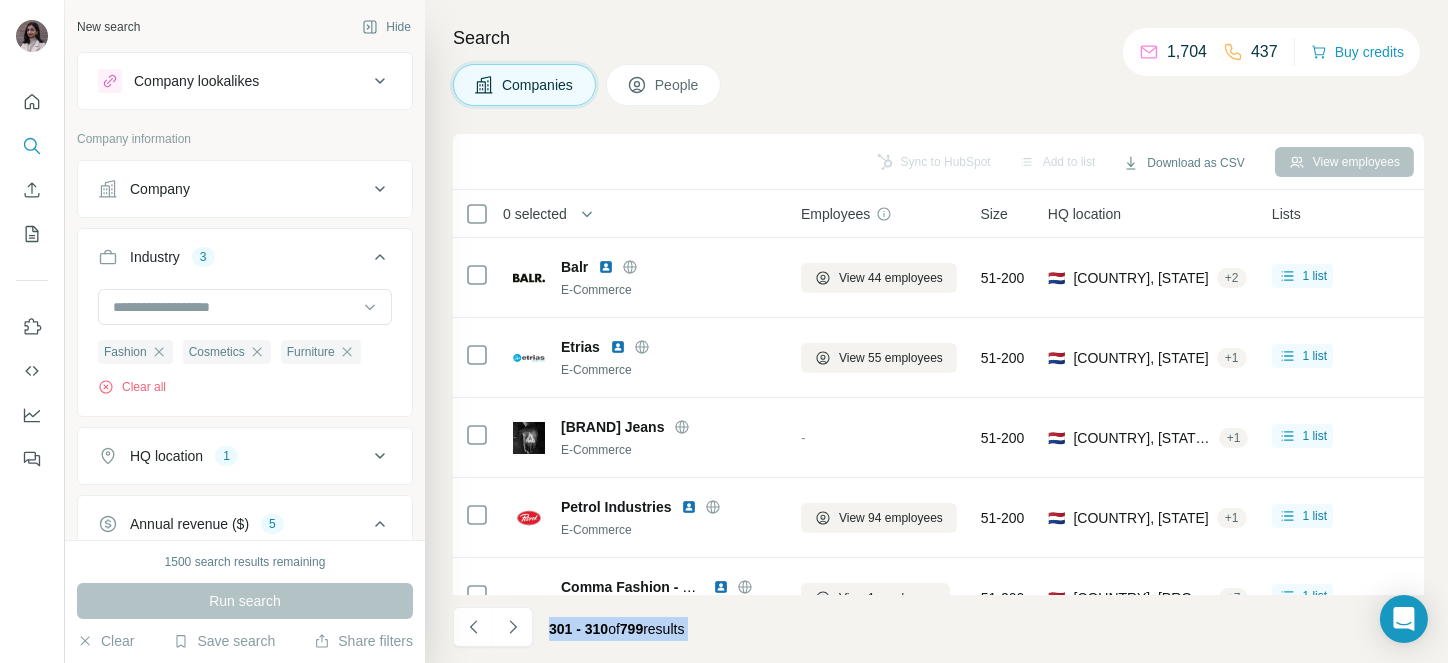 click 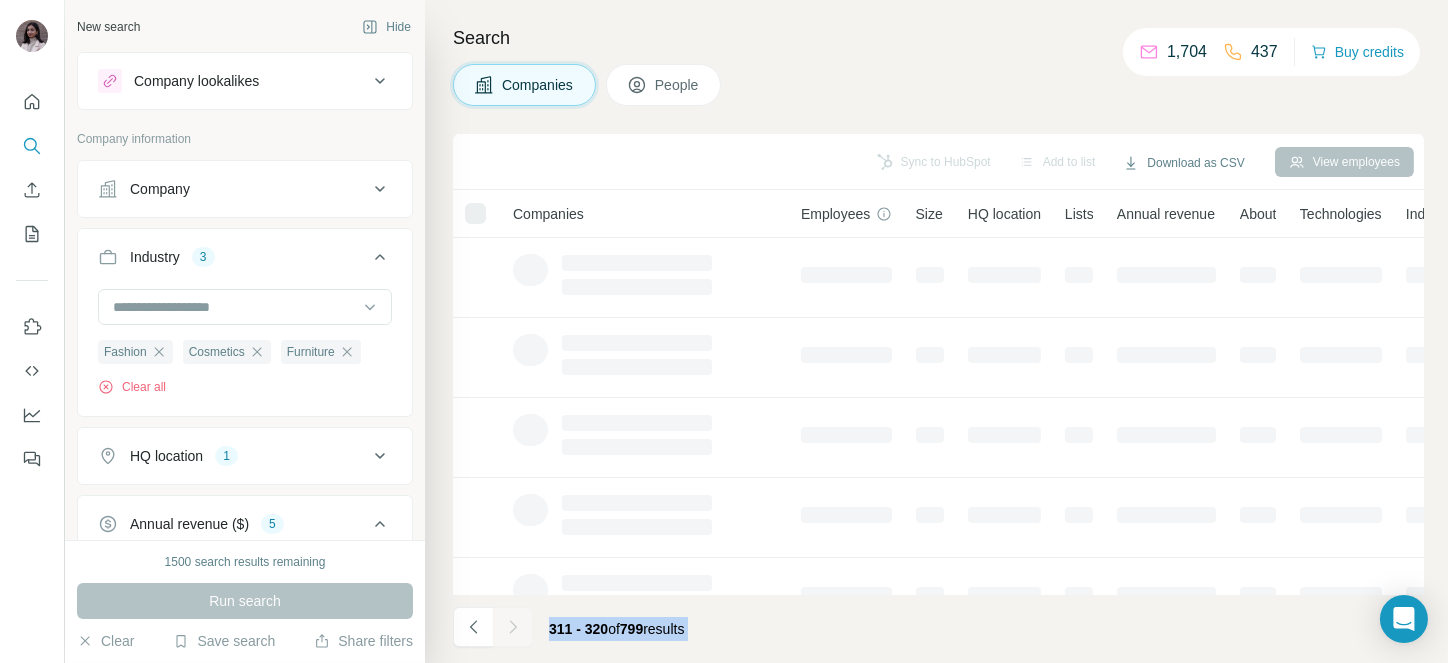click at bounding box center [513, 627] 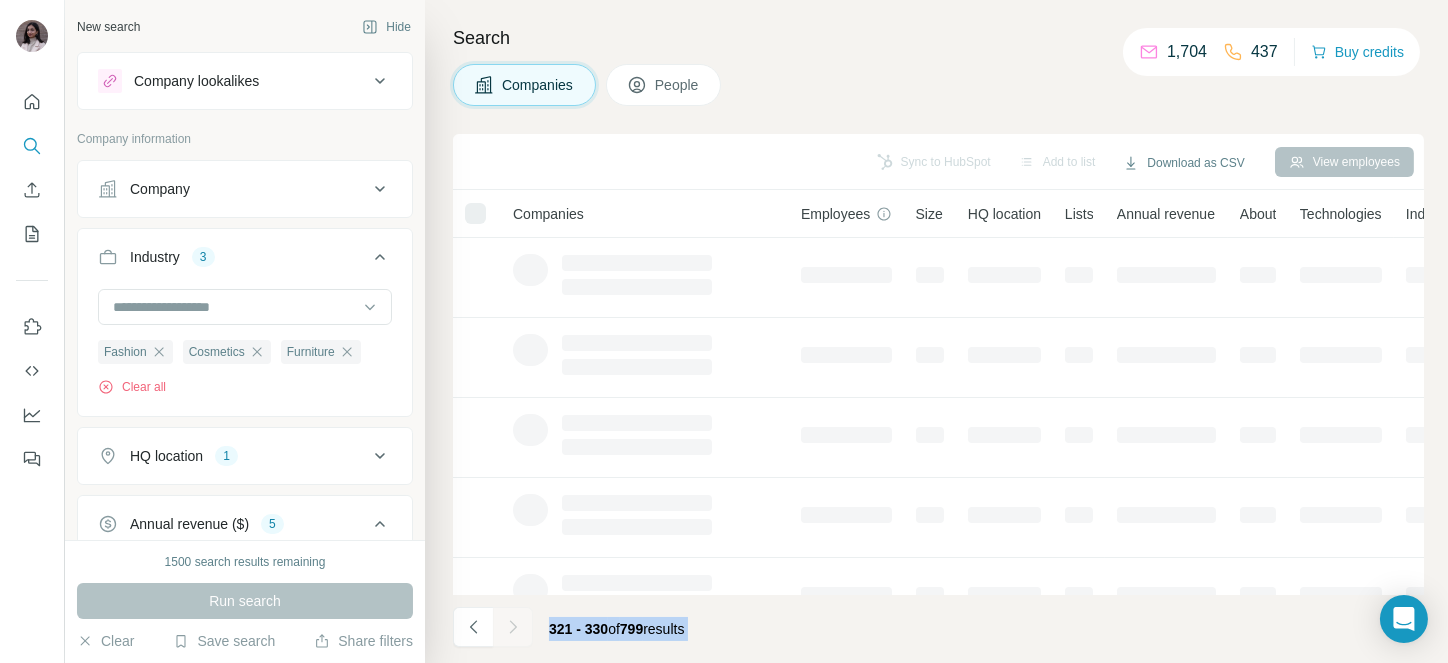 click at bounding box center (513, 627) 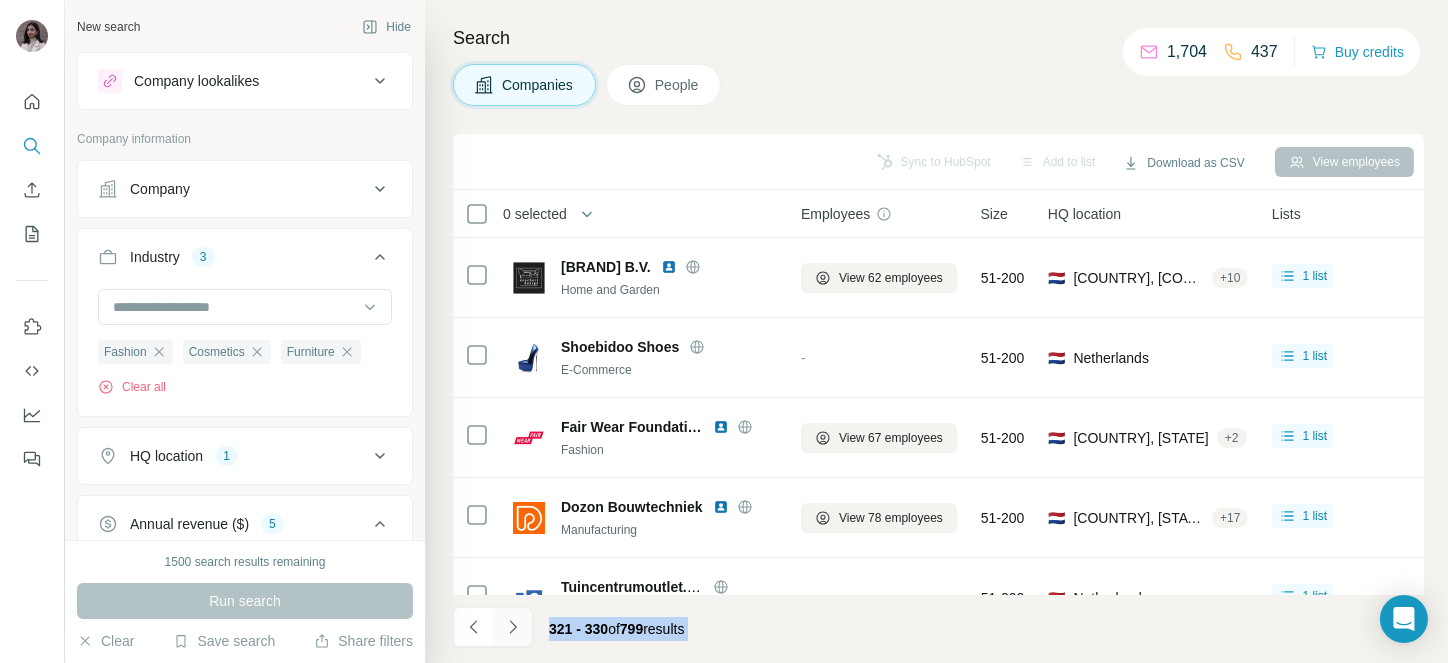 click at bounding box center [513, 627] 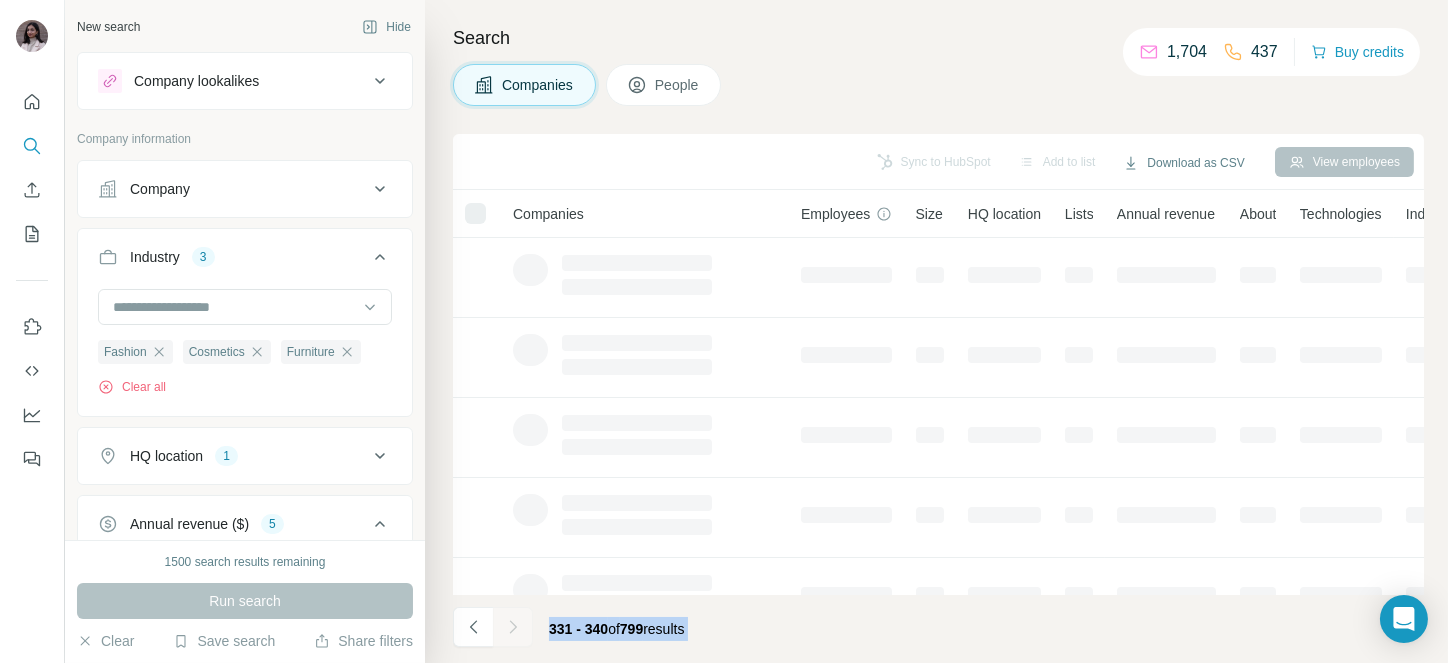 click at bounding box center (513, 627) 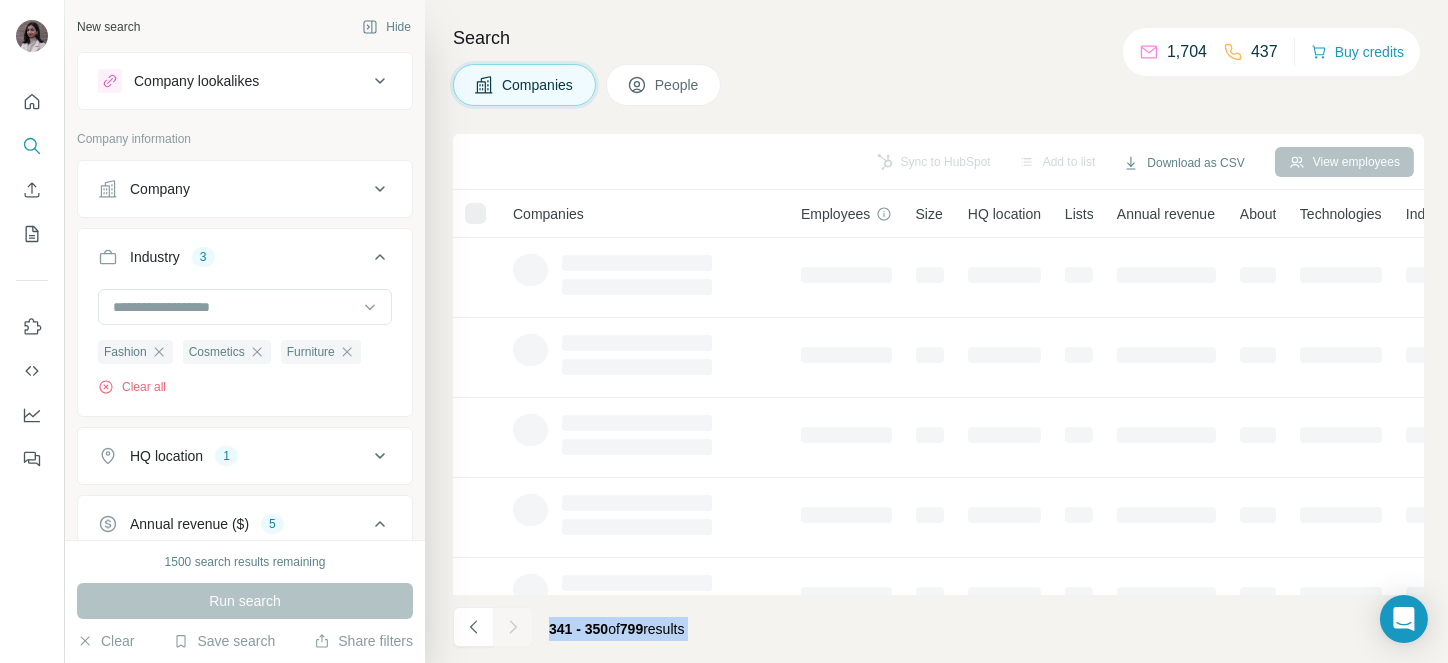 click at bounding box center (513, 627) 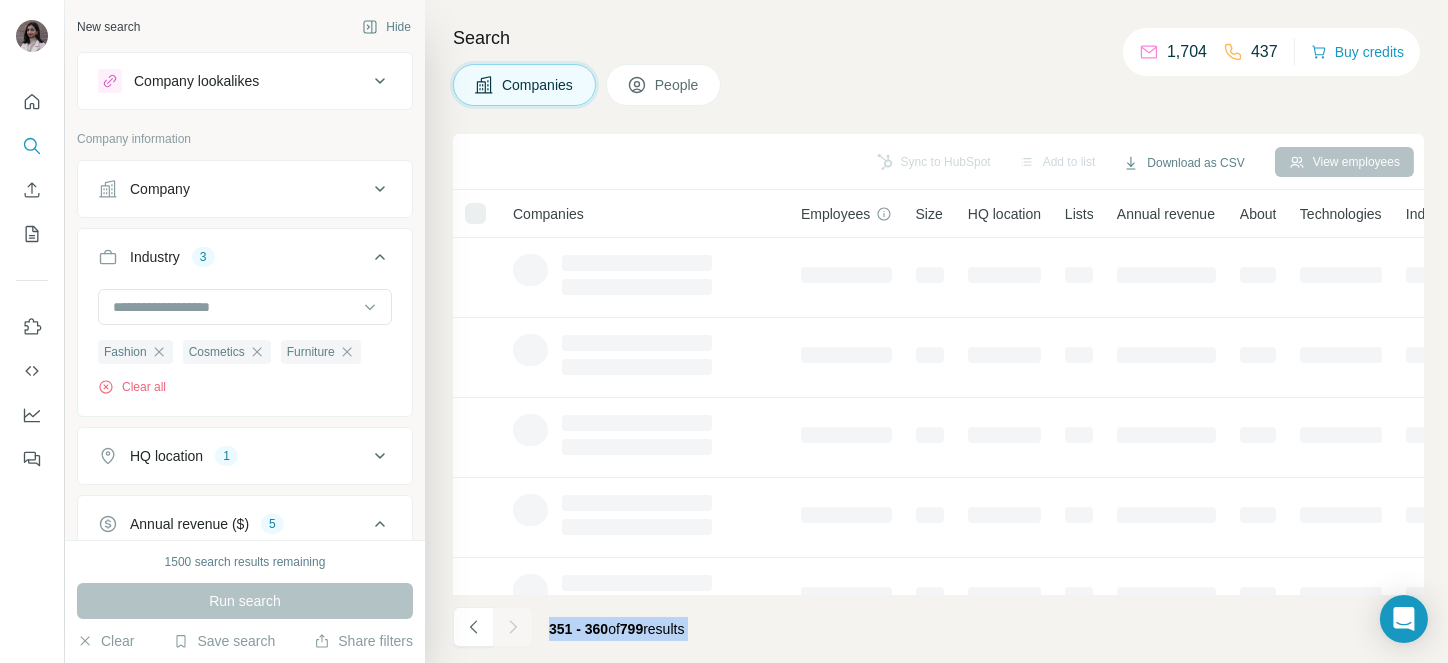 click at bounding box center (513, 627) 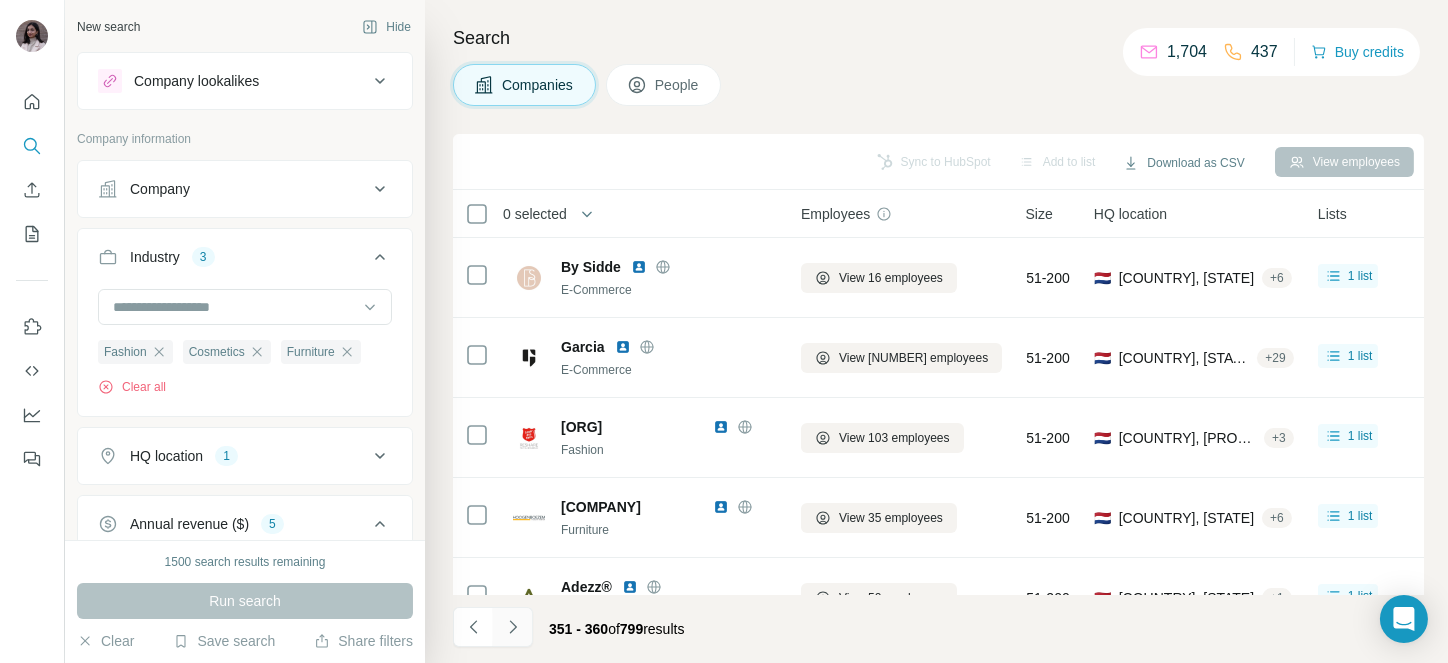 click at bounding box center [513, 627] 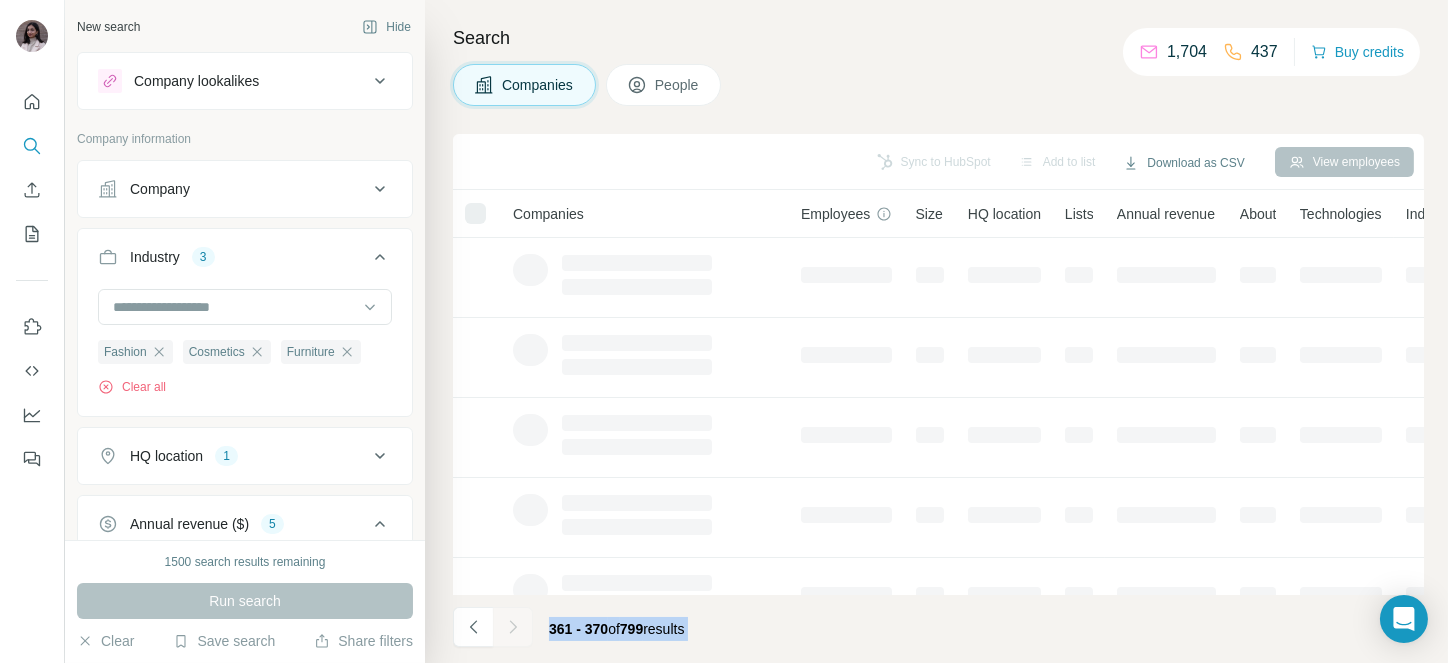 click at bounding box center (513, 627) 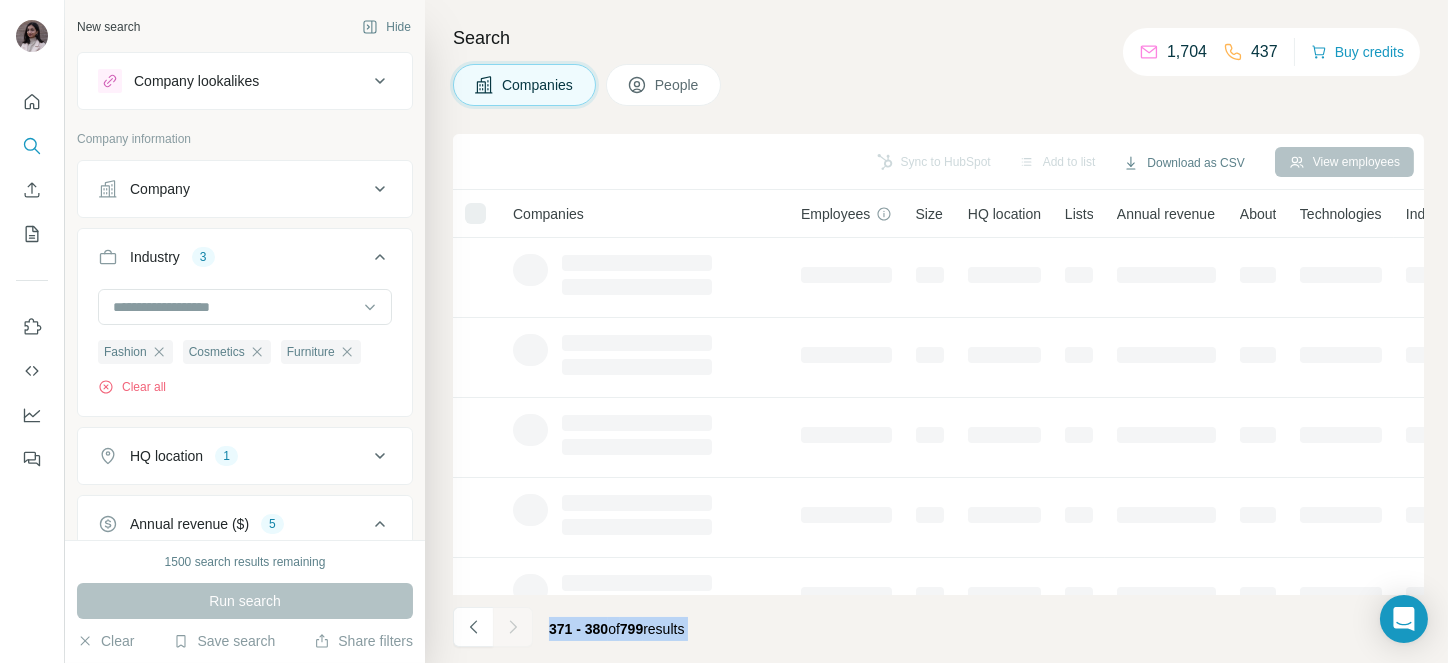 click at bounding box center (513, 627) 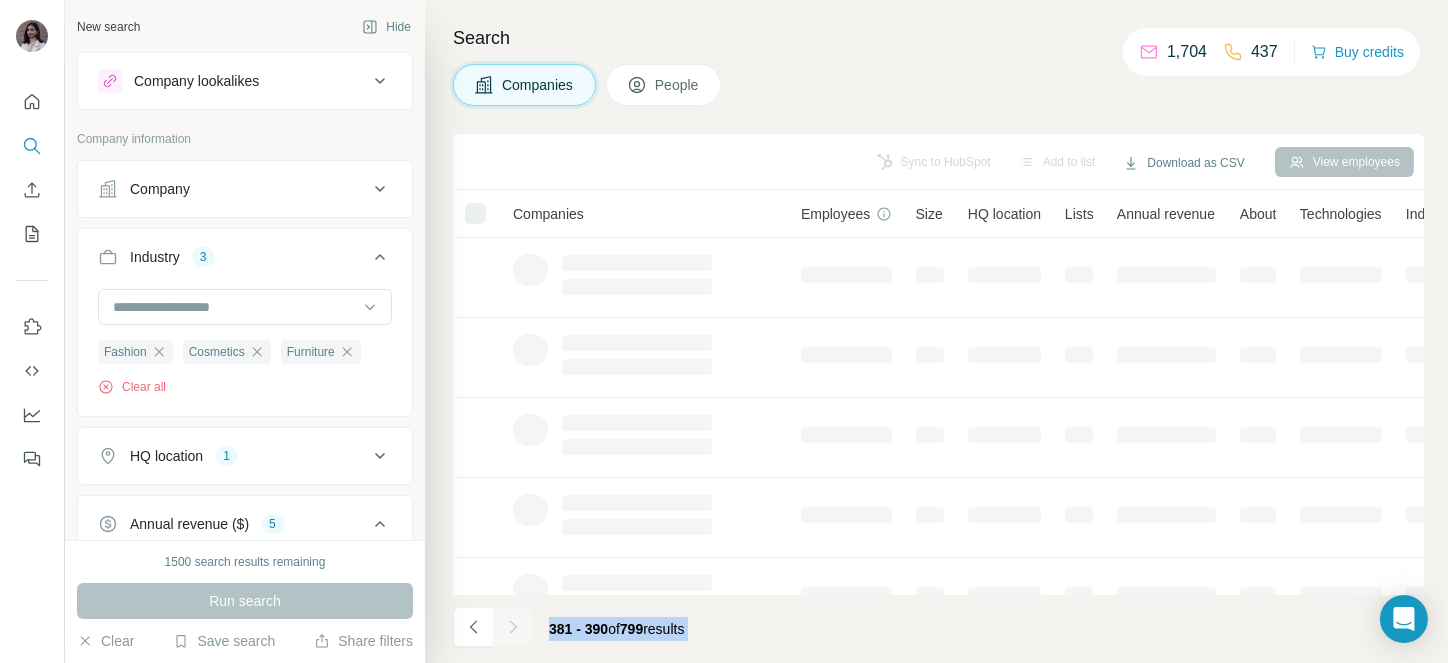 click at bounding box center [513, 627] 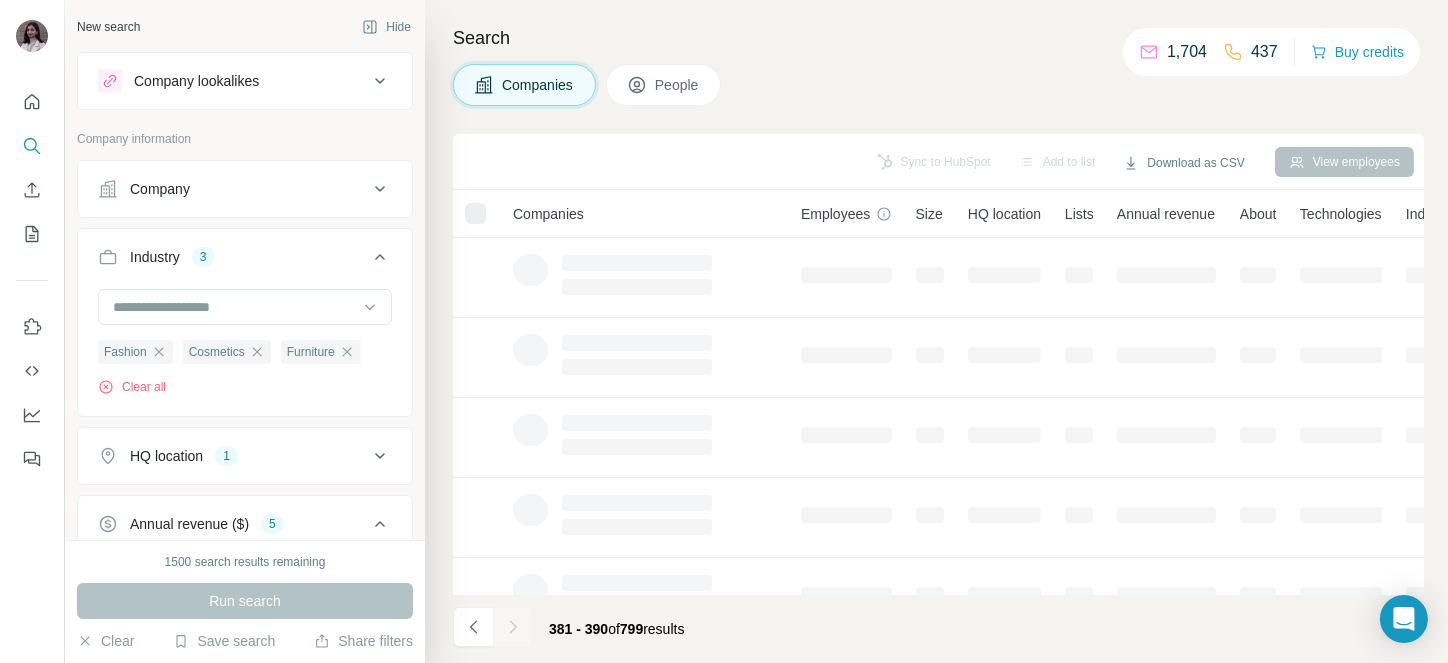 click at bounding box center (513, 627) 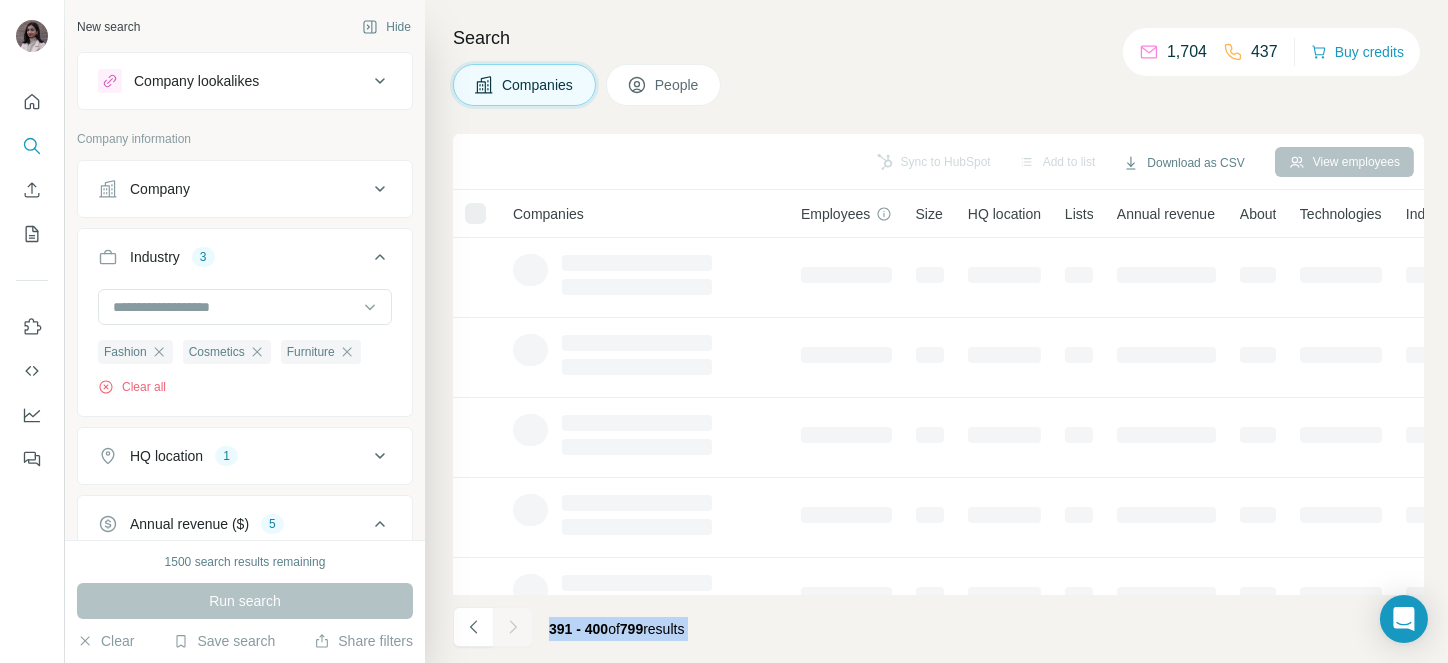 click 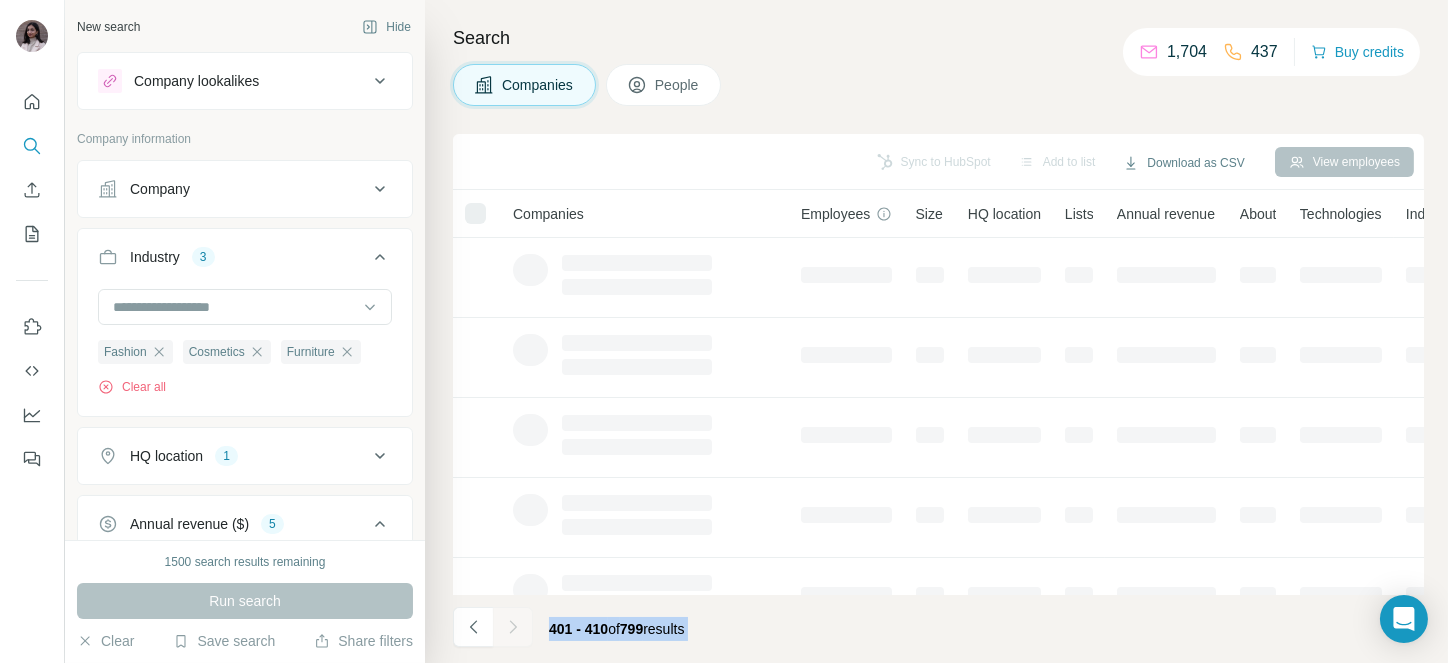 click at bounding box center (513, 627) 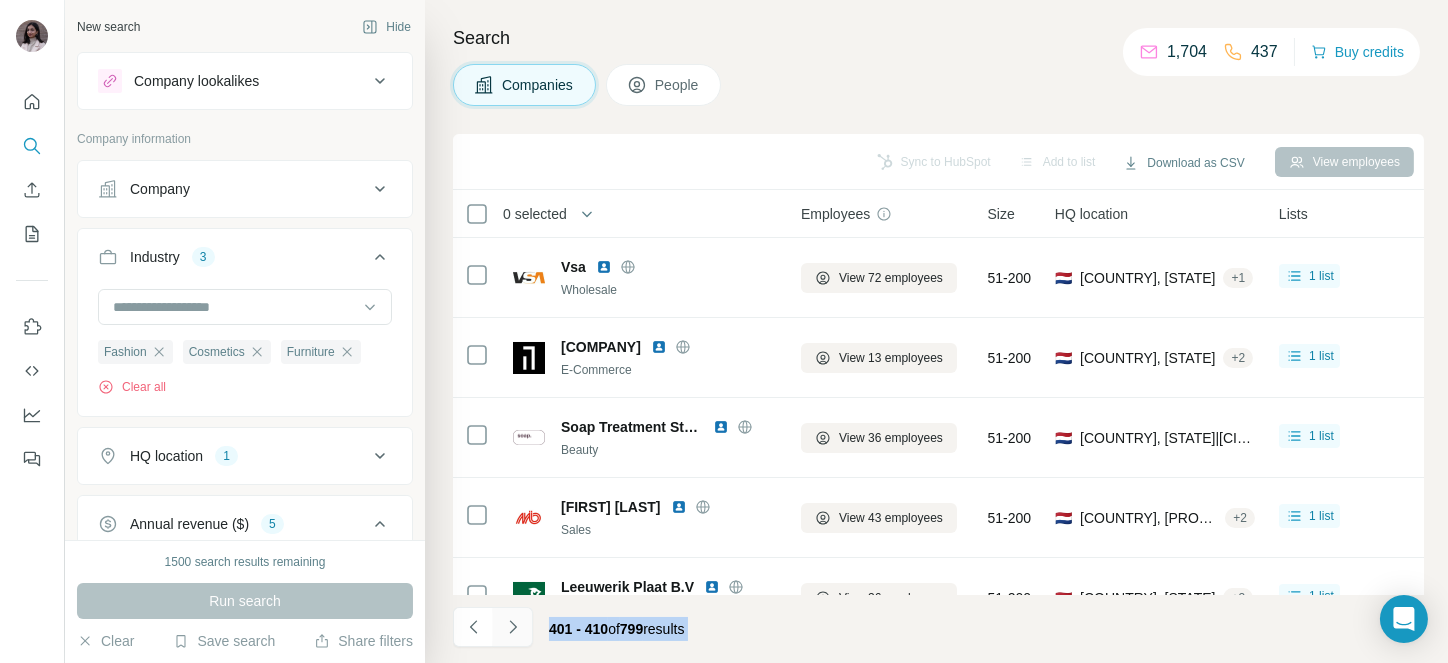 click 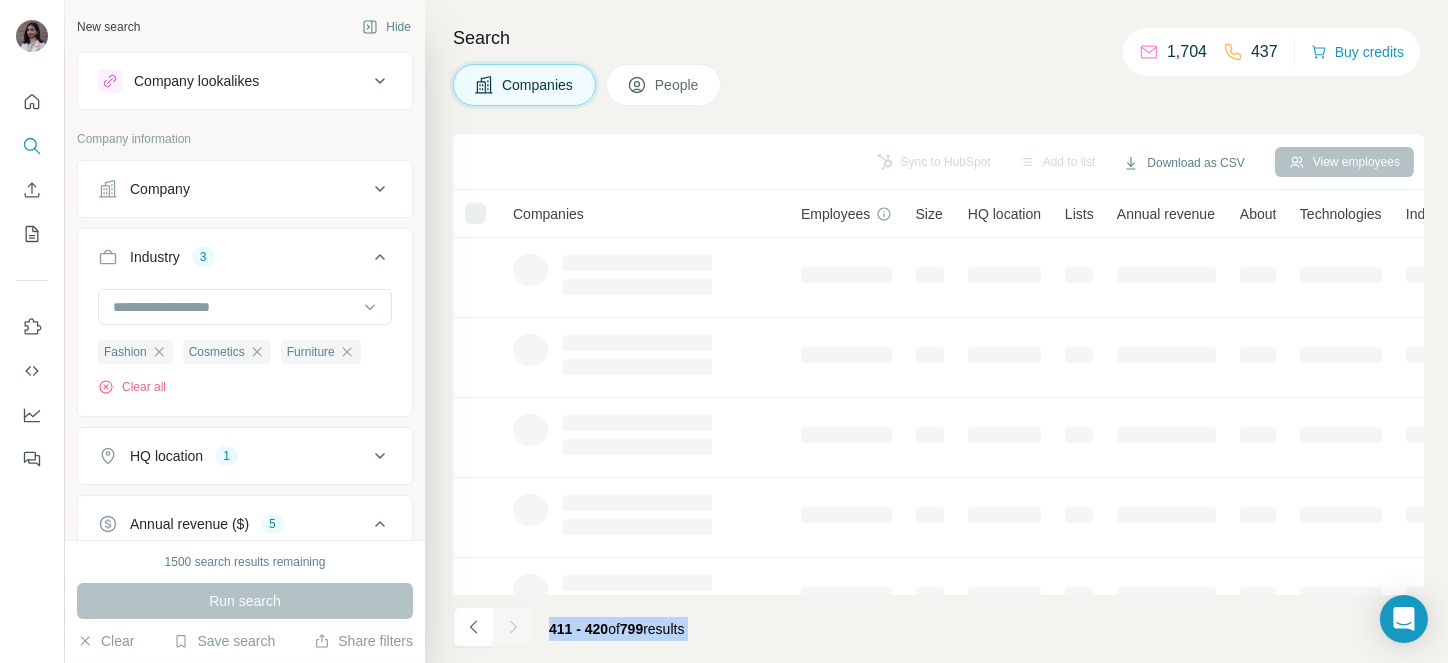 click 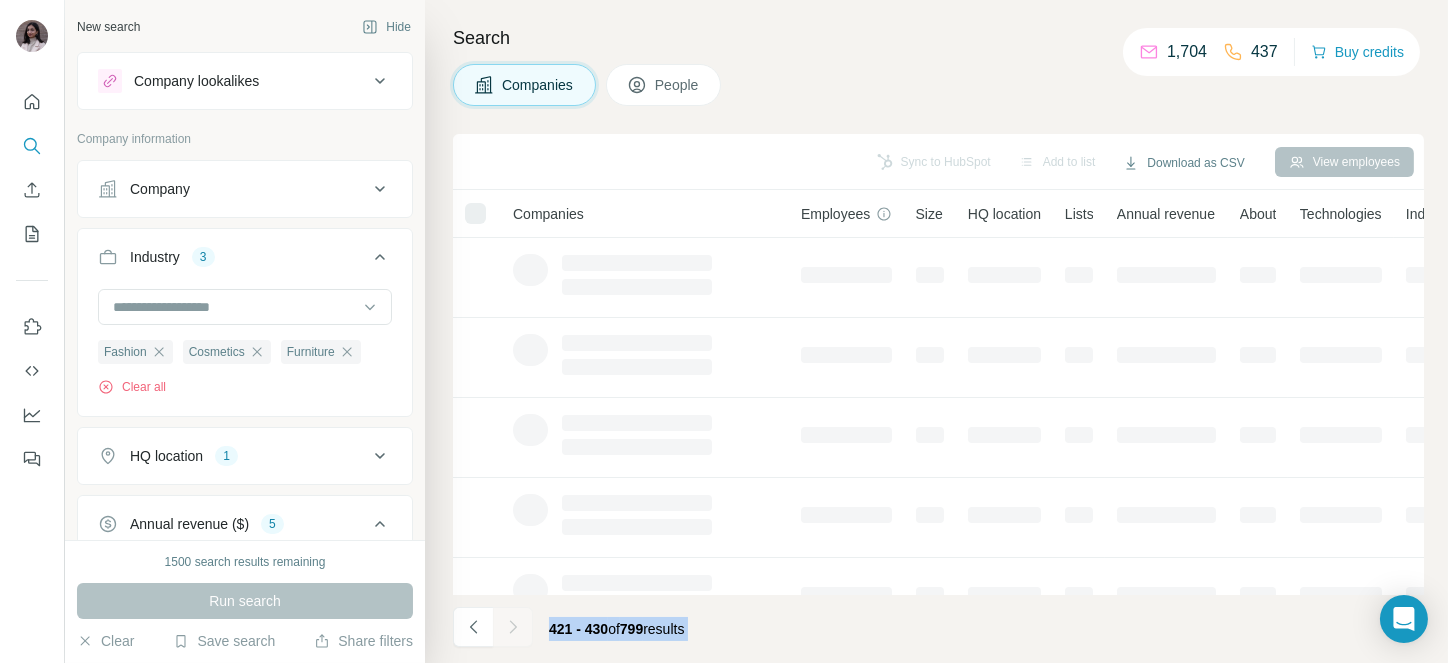 click at bounding box center (513, 627) 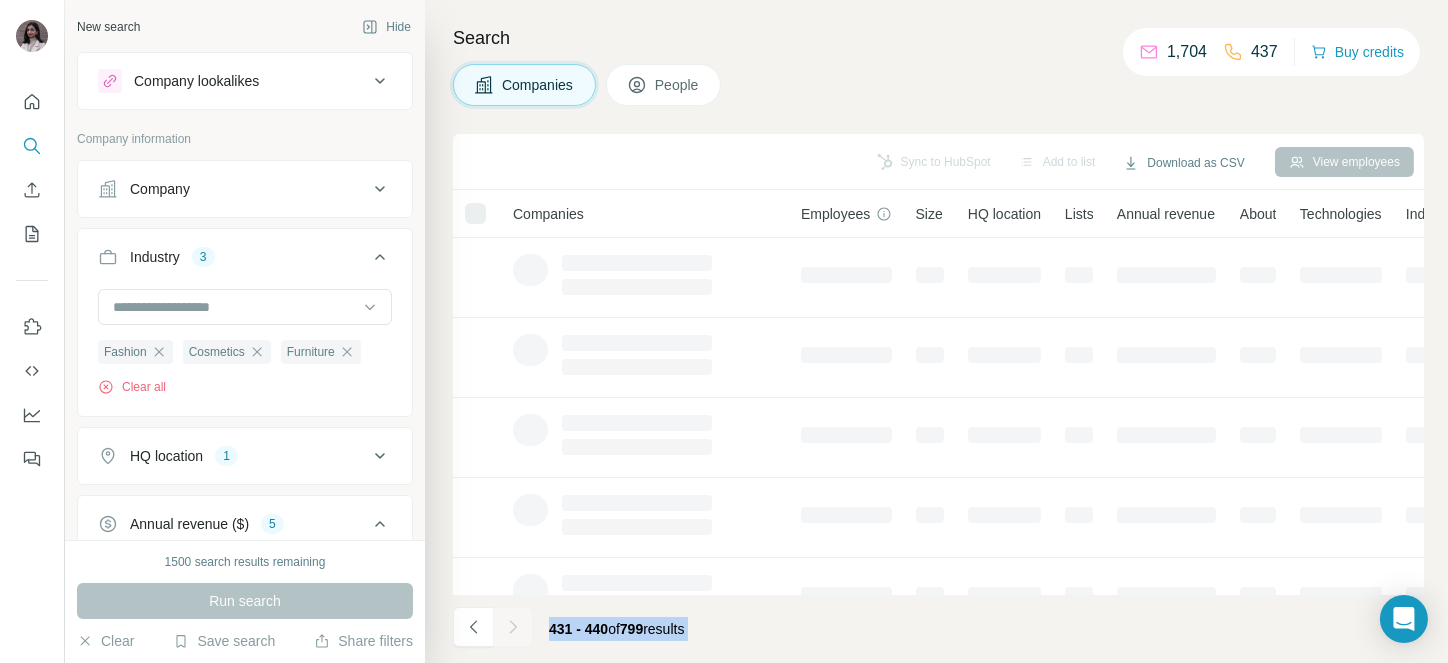 click at bounding box center (513, 627) 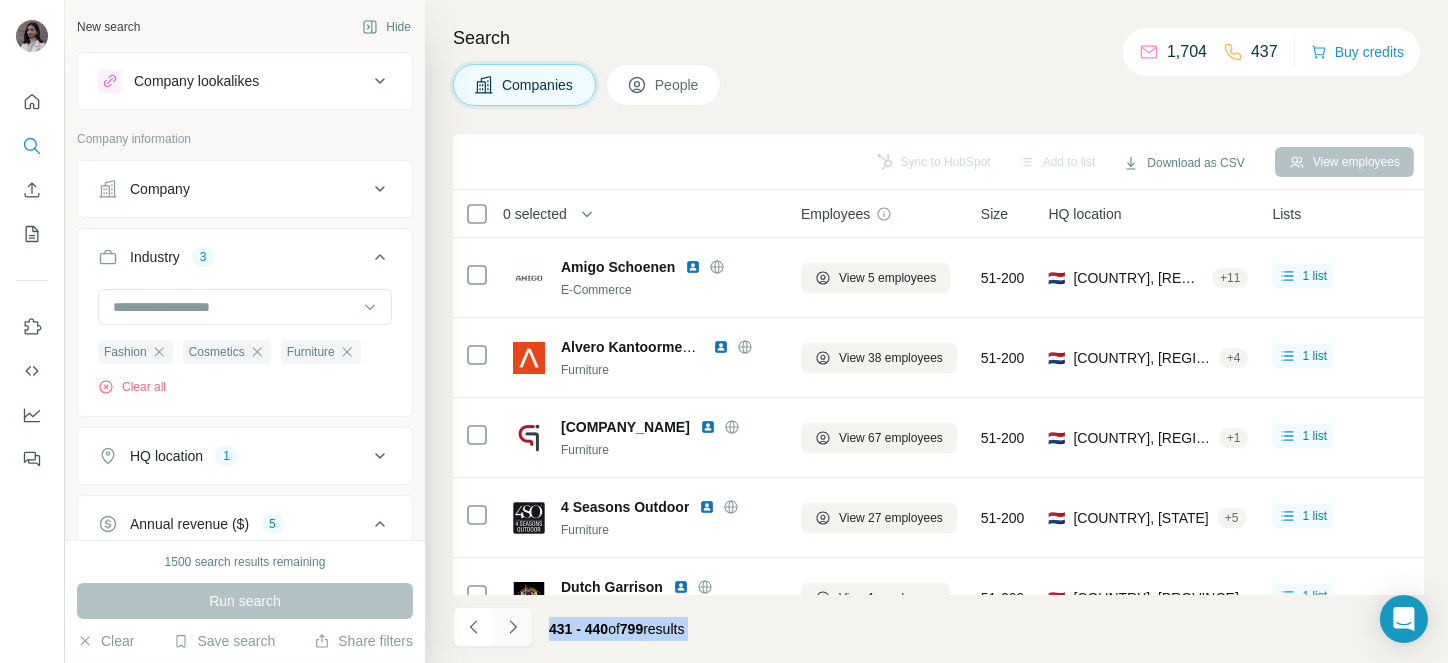 click 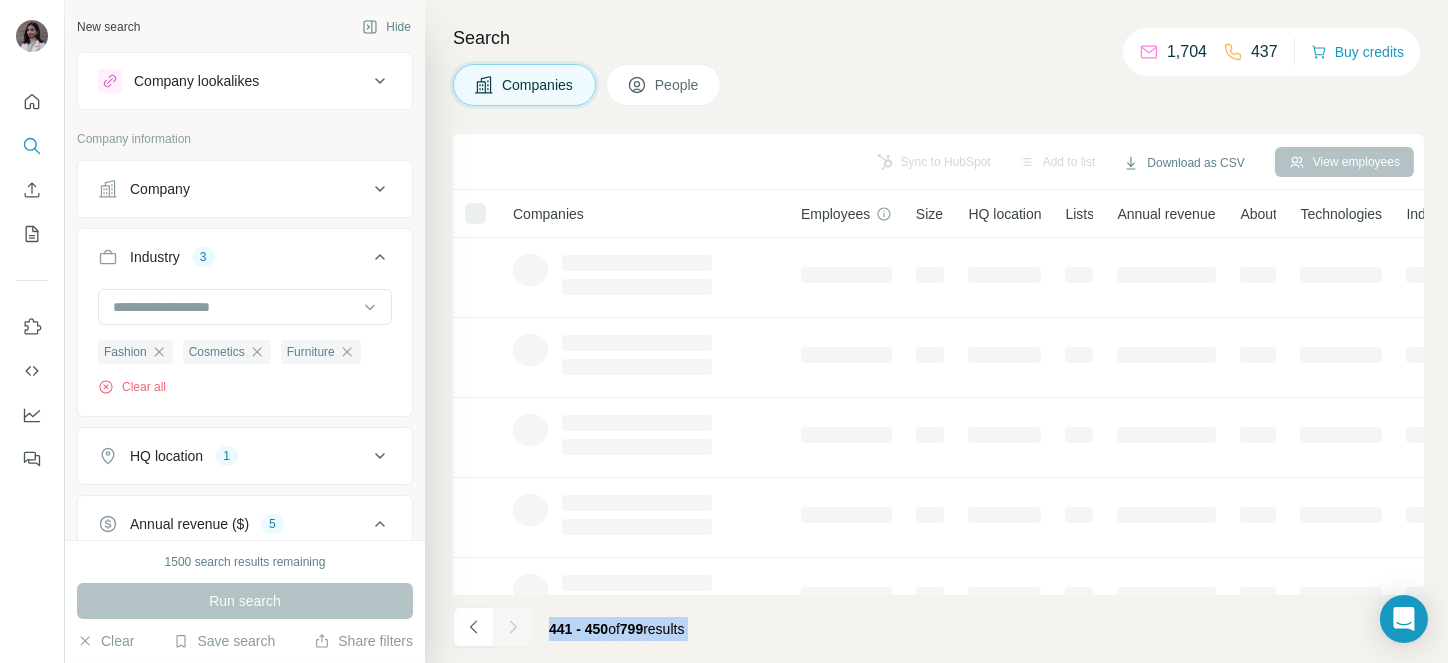 click at bounding box center (513, 627) 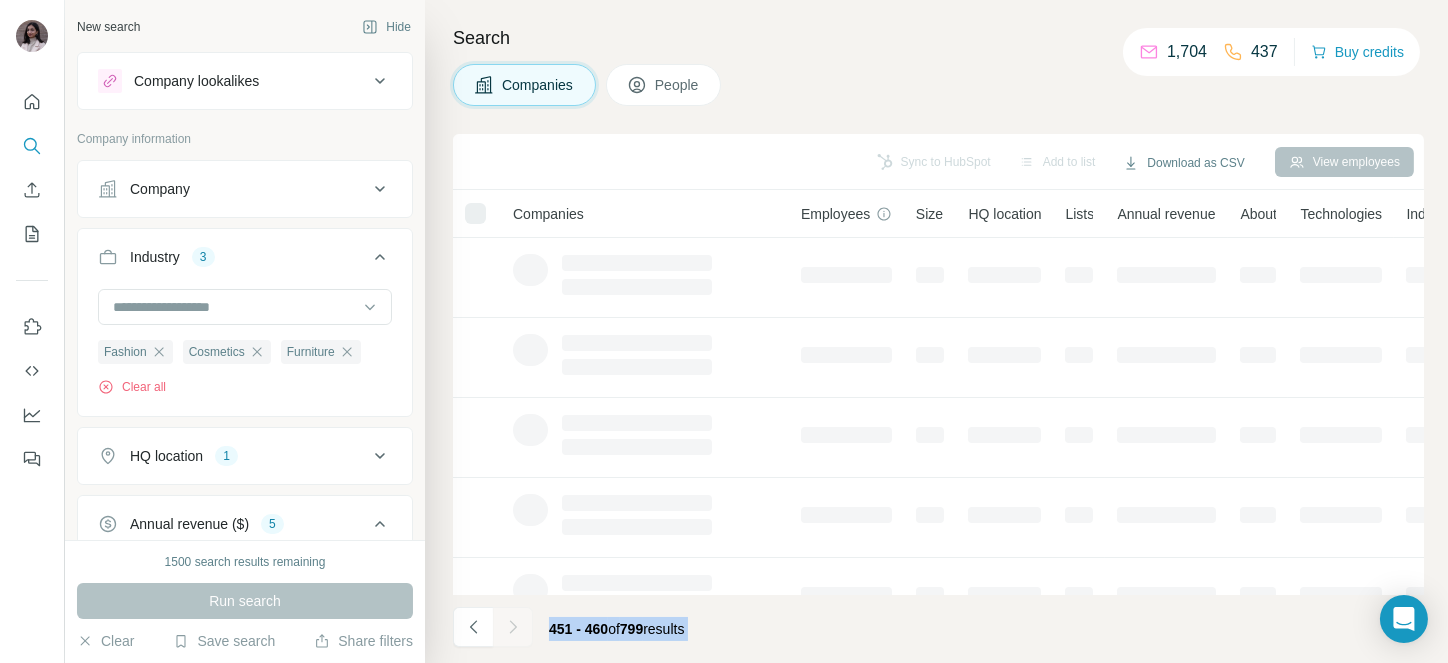 click at bounding box center [513, 627] 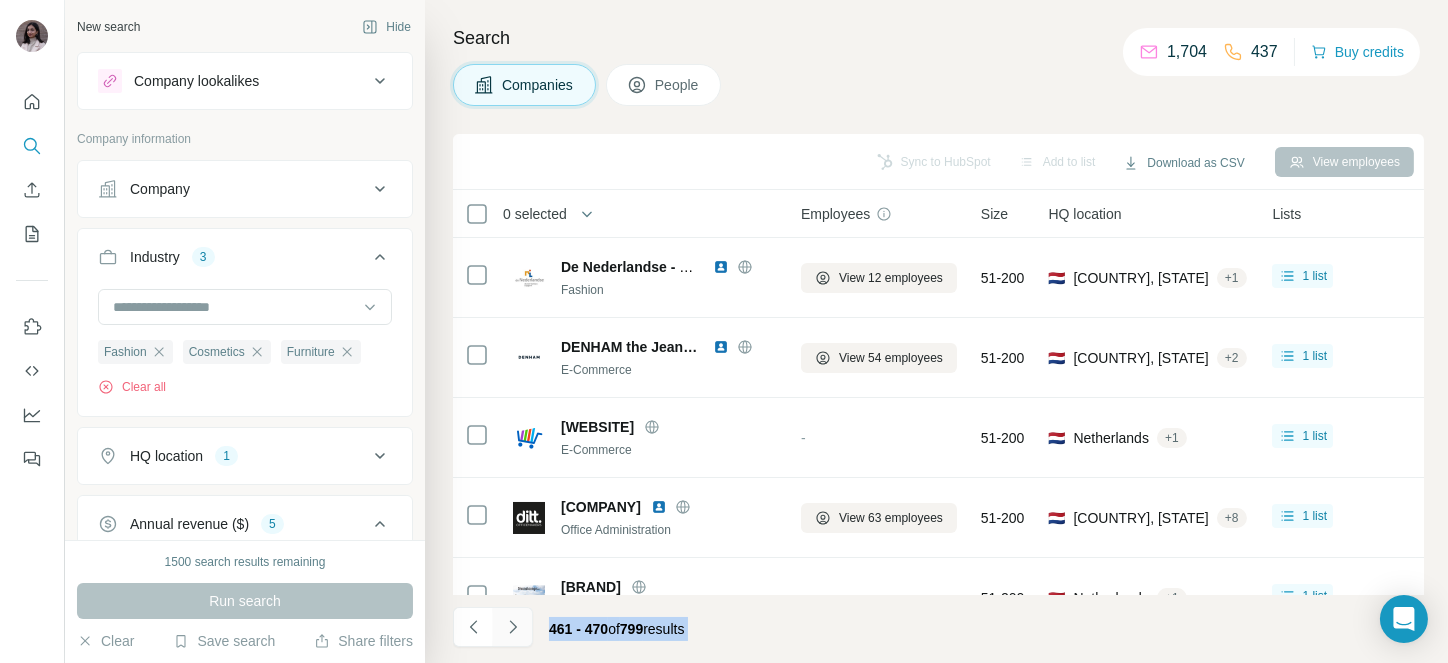 click 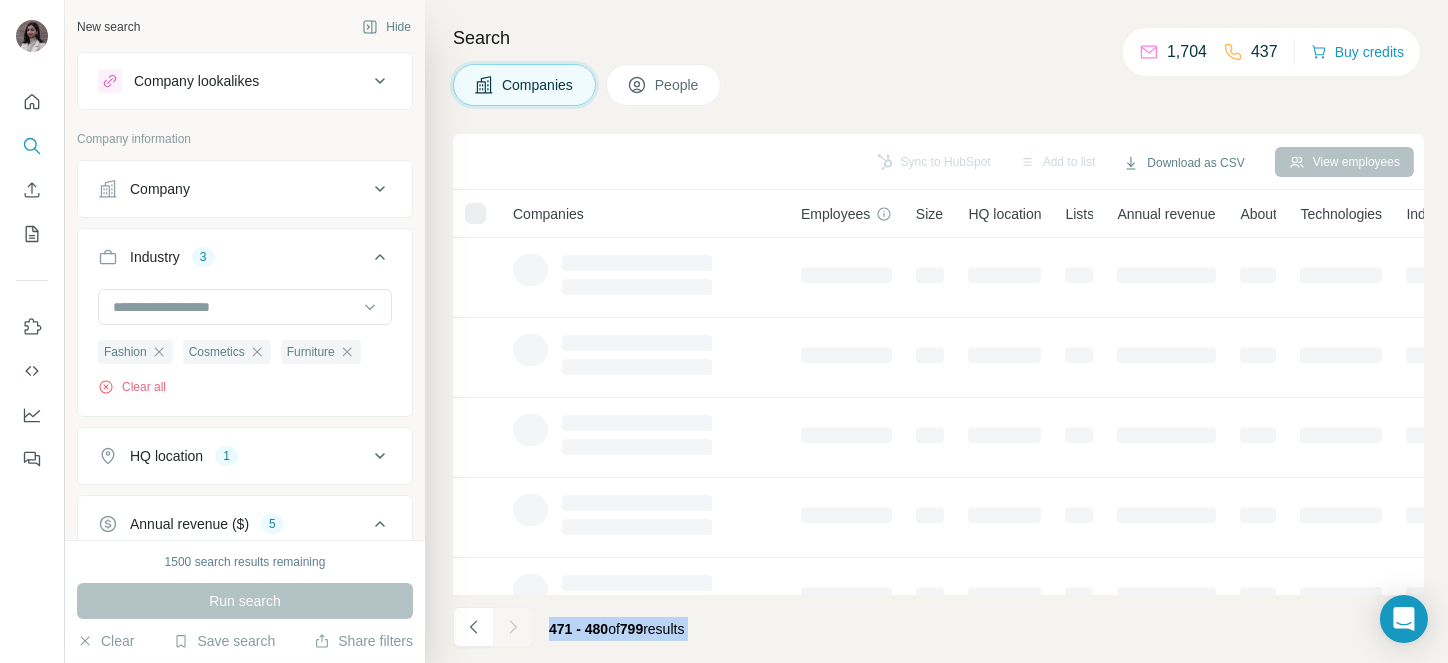 click at bounding box center [513, 627] 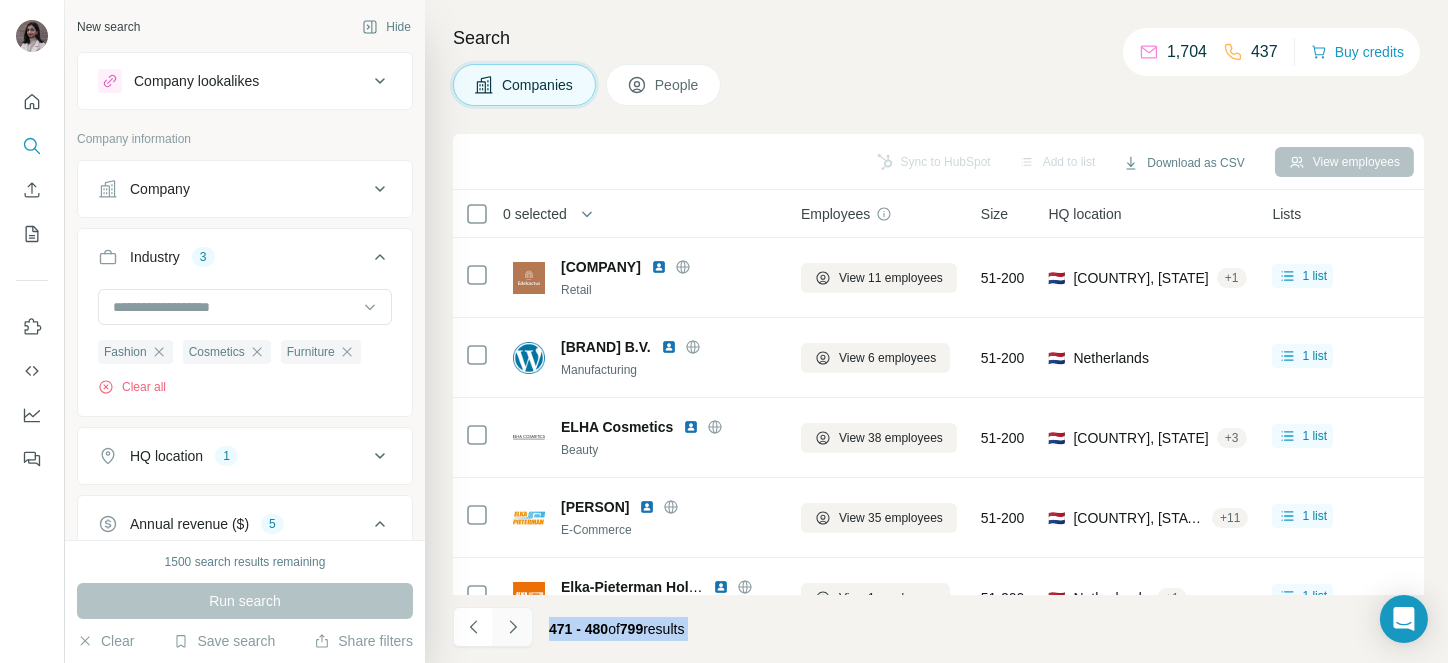 click 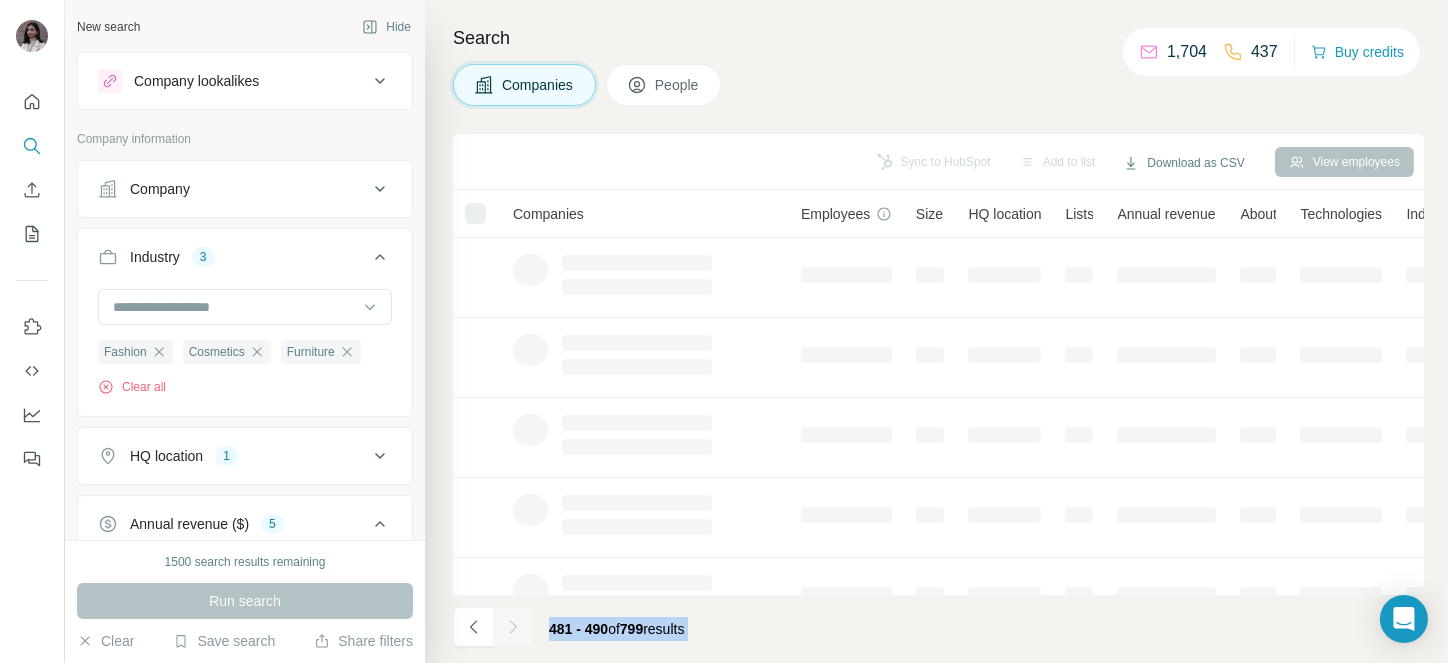 click at bounding box center (513, 627) 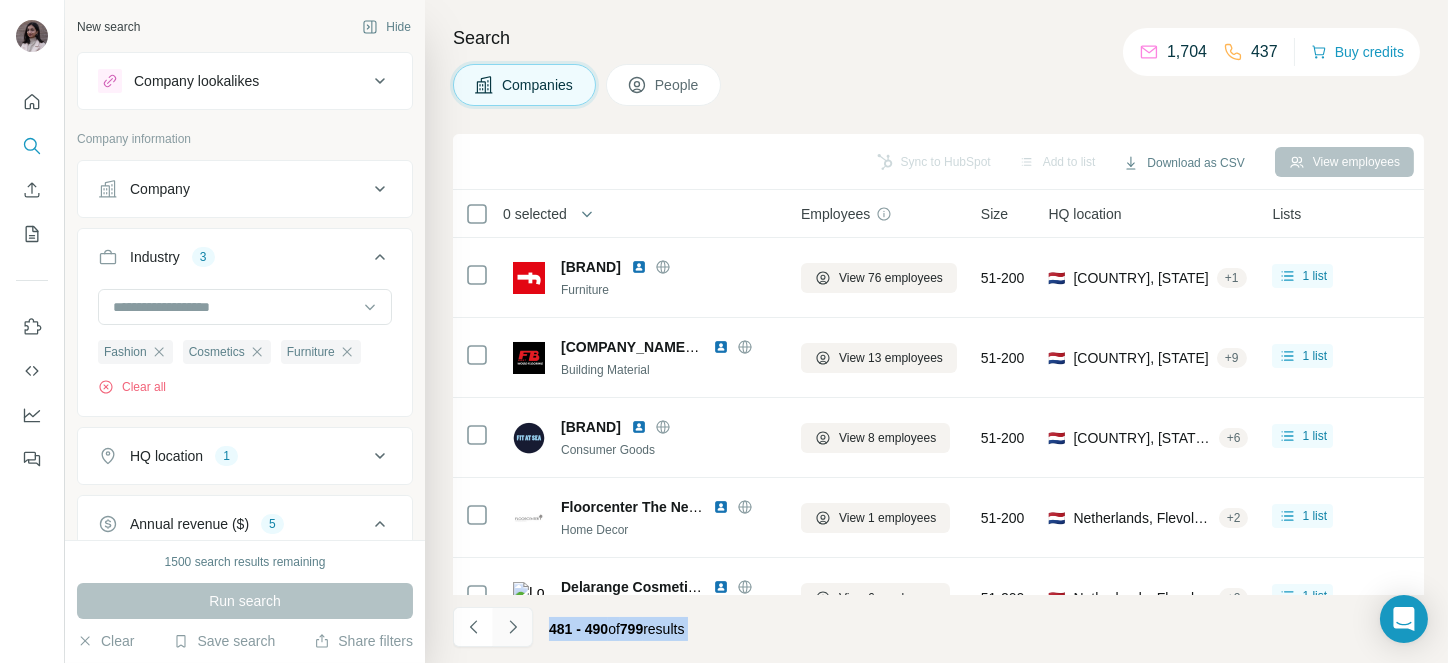 click 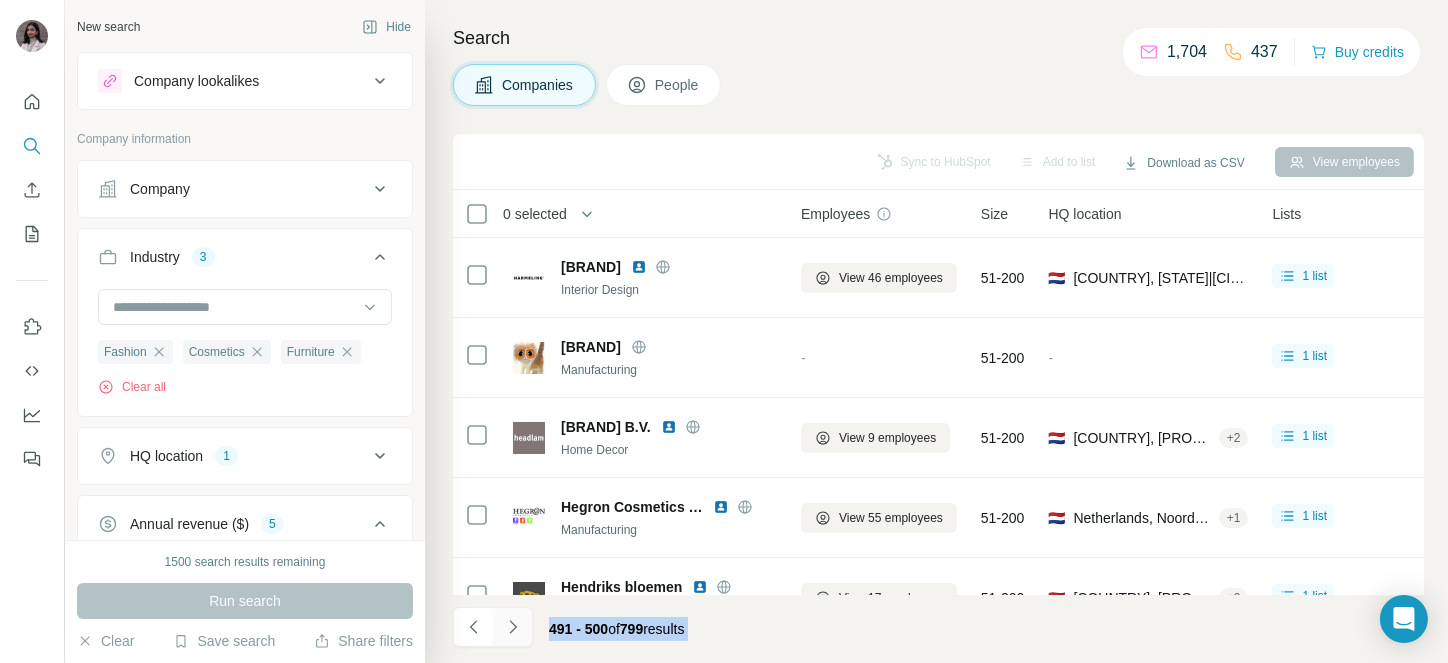 click 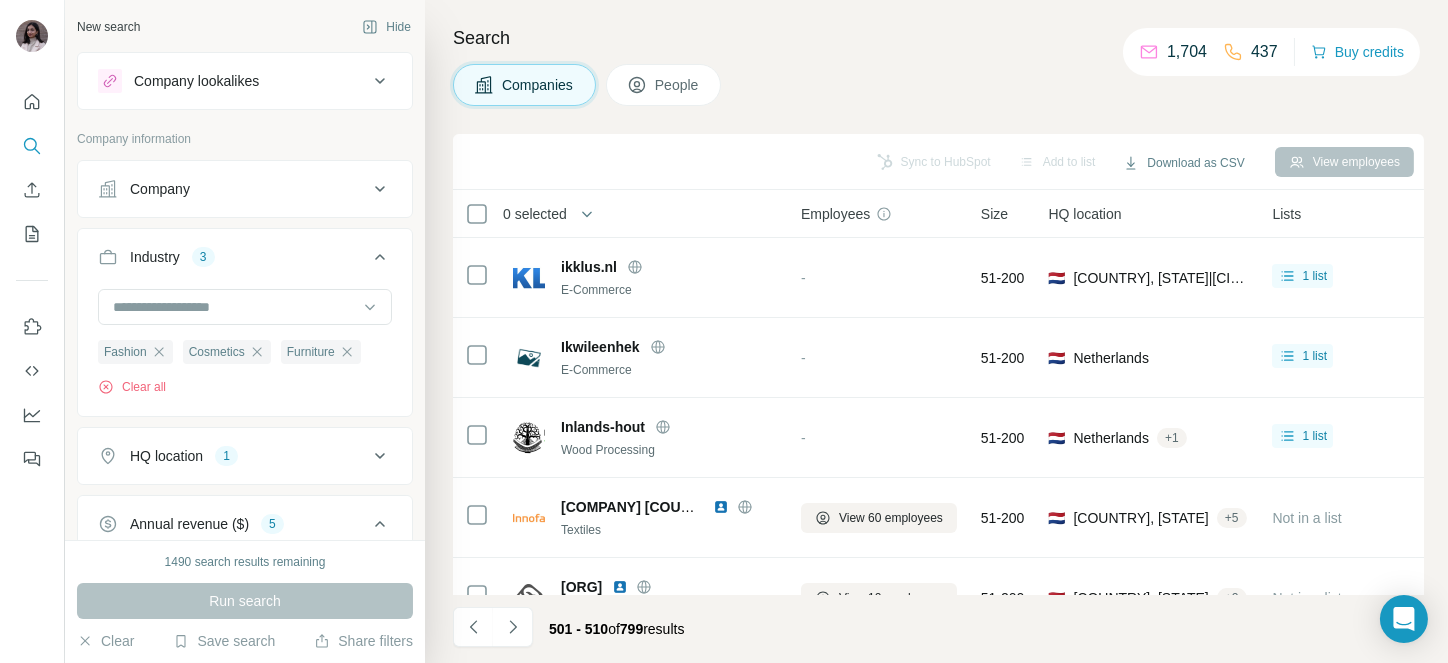 click on "0 selected" at bounding box center [535, 214] 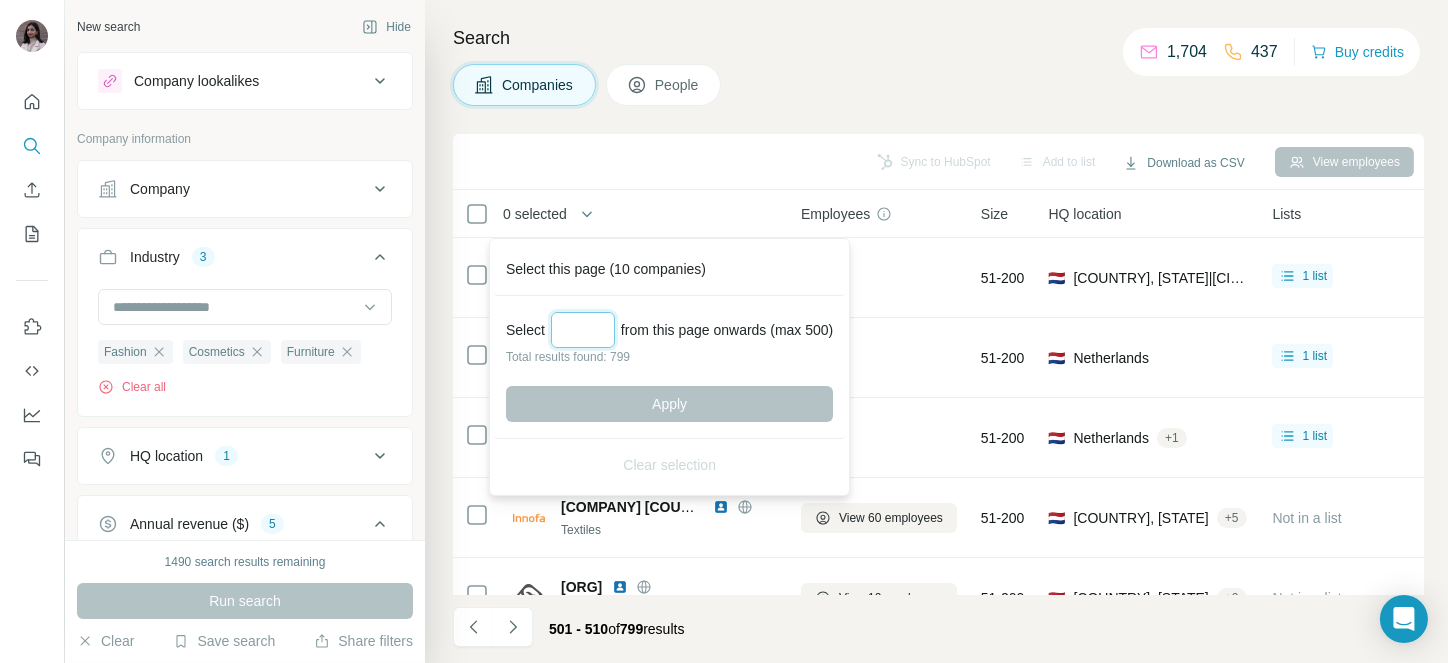 click at bounding box center (583, 330) 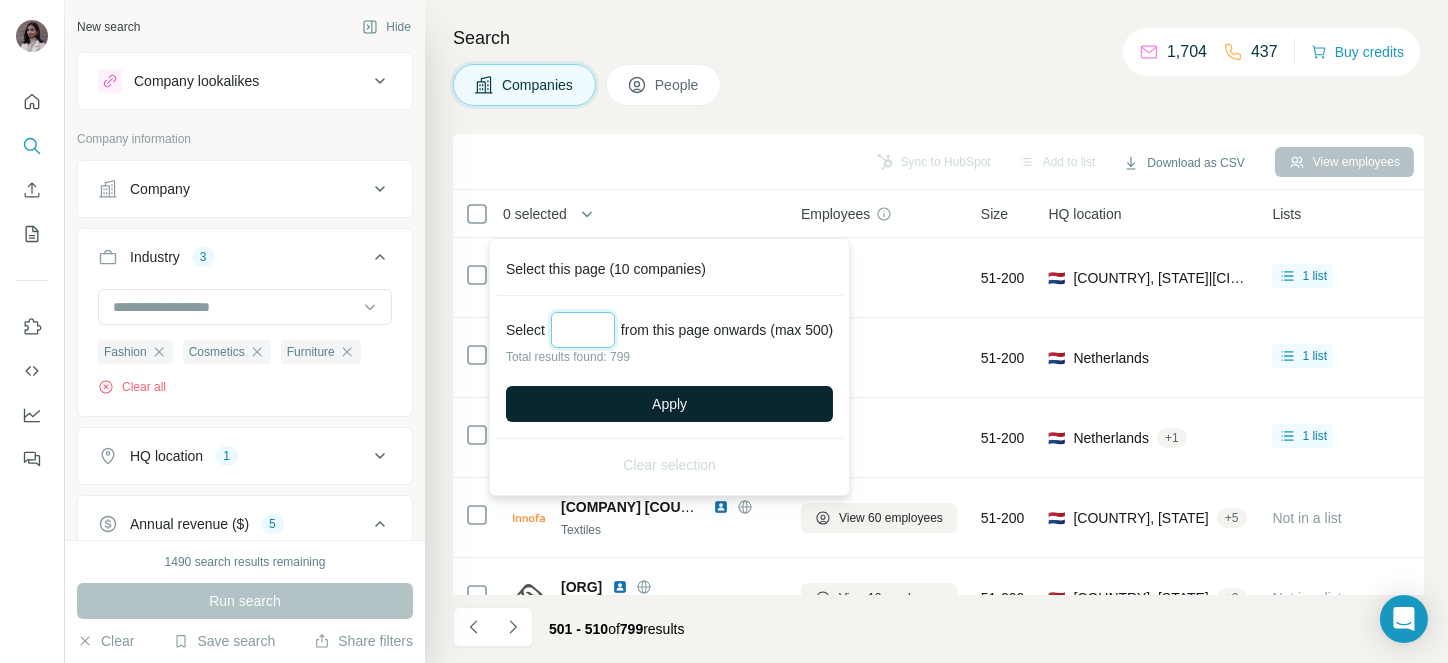 type on "***" 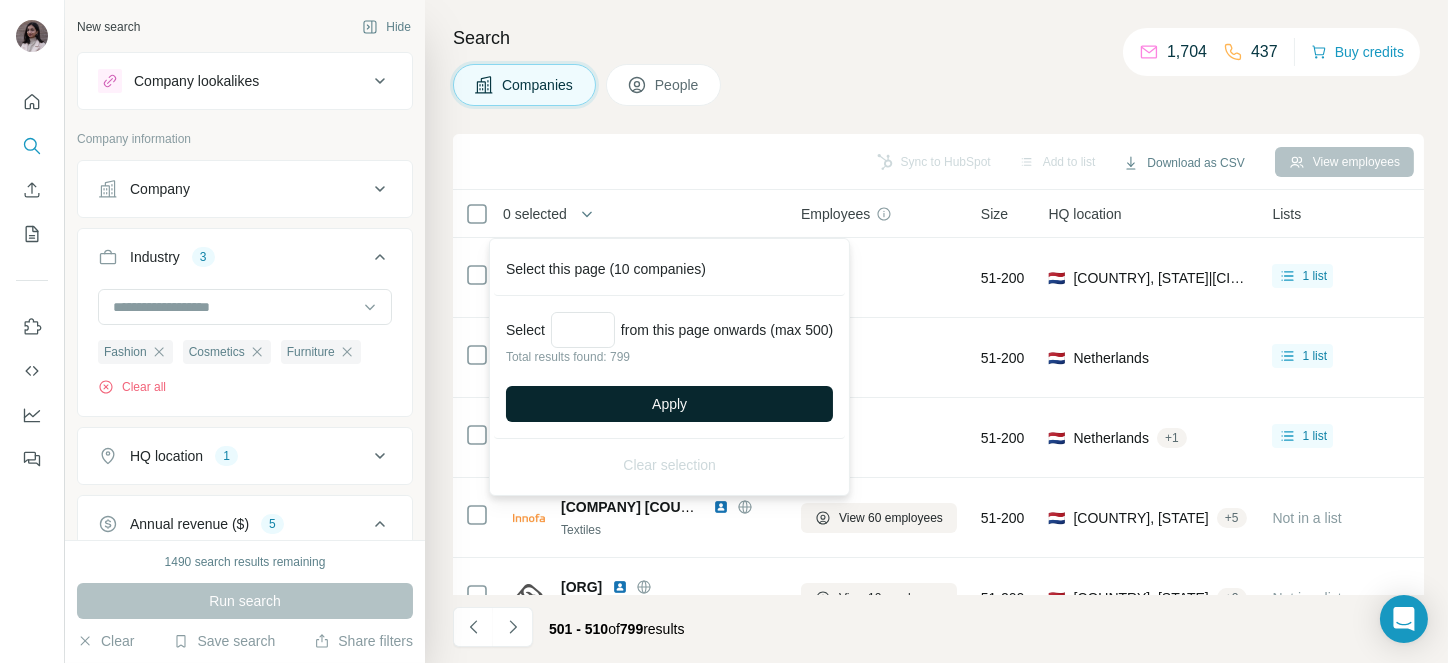 click on "Apply" at bounding box center [669, 404] 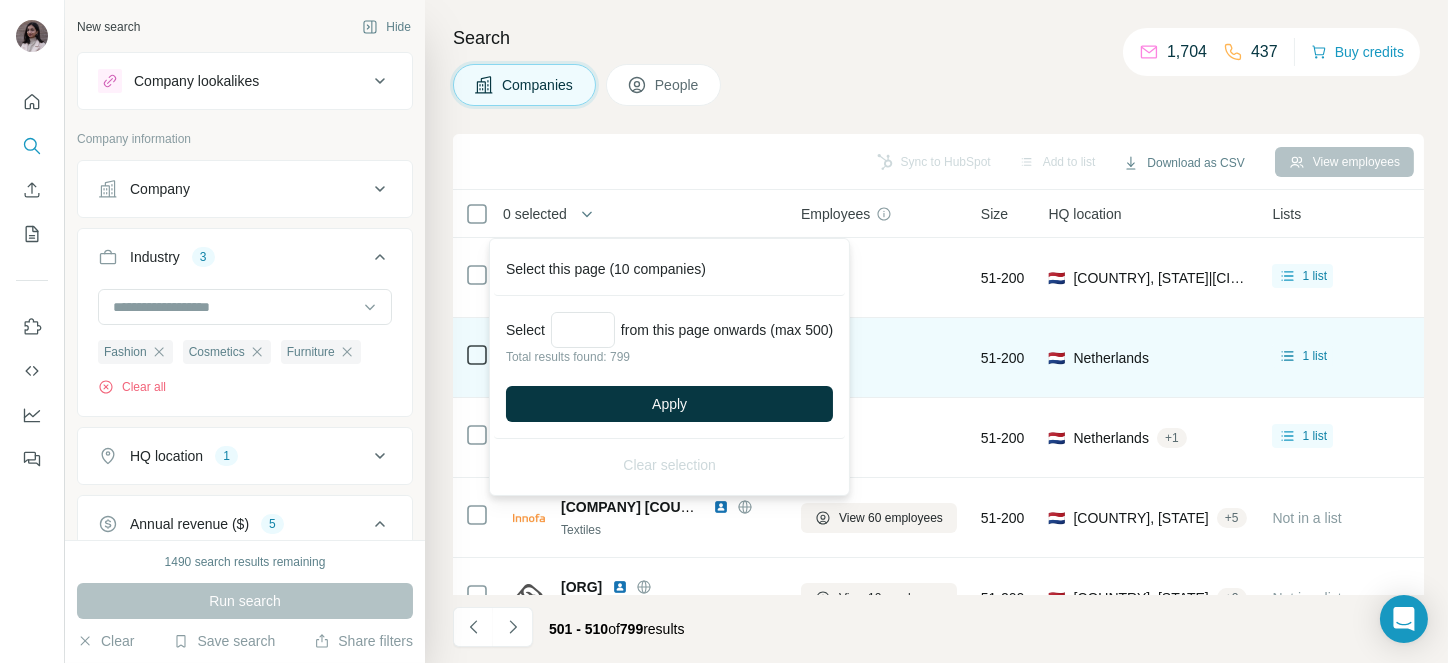 type 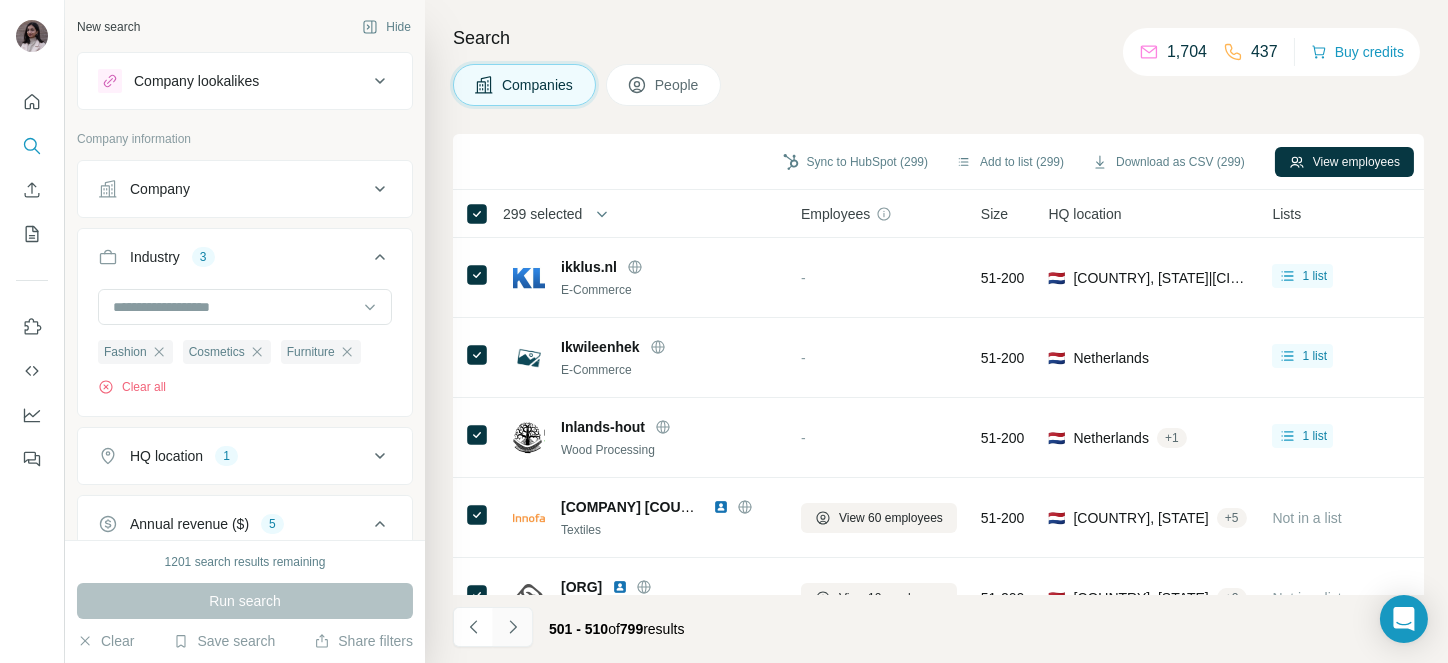 click 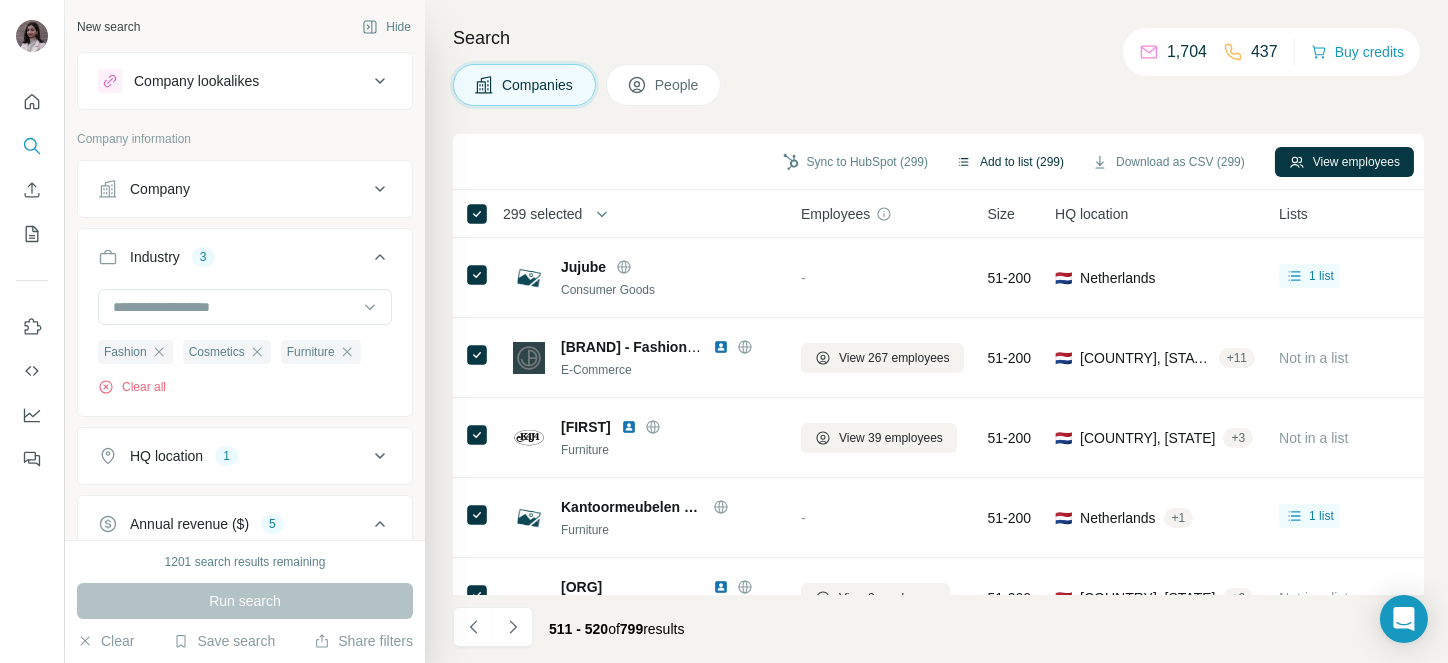 click on "Add to list (299)" at bounding box center [1010, 162] 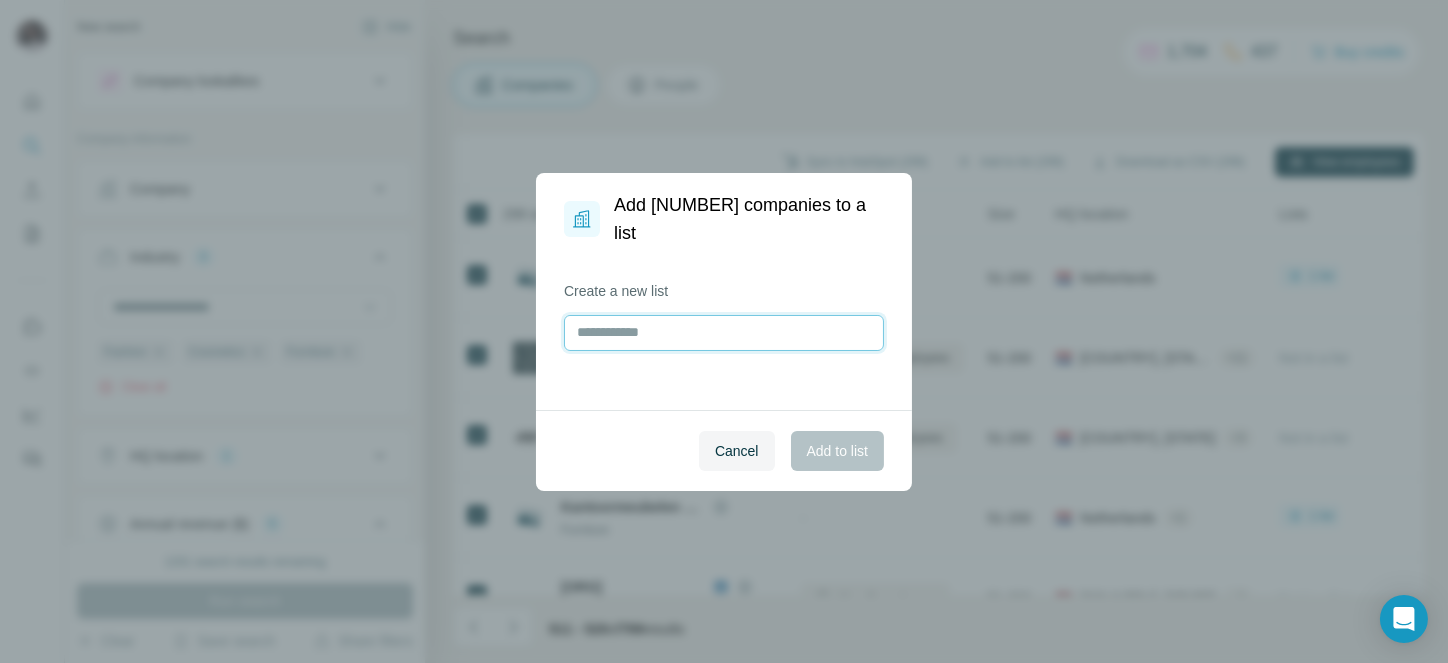 click at bounding box center [724, 333] 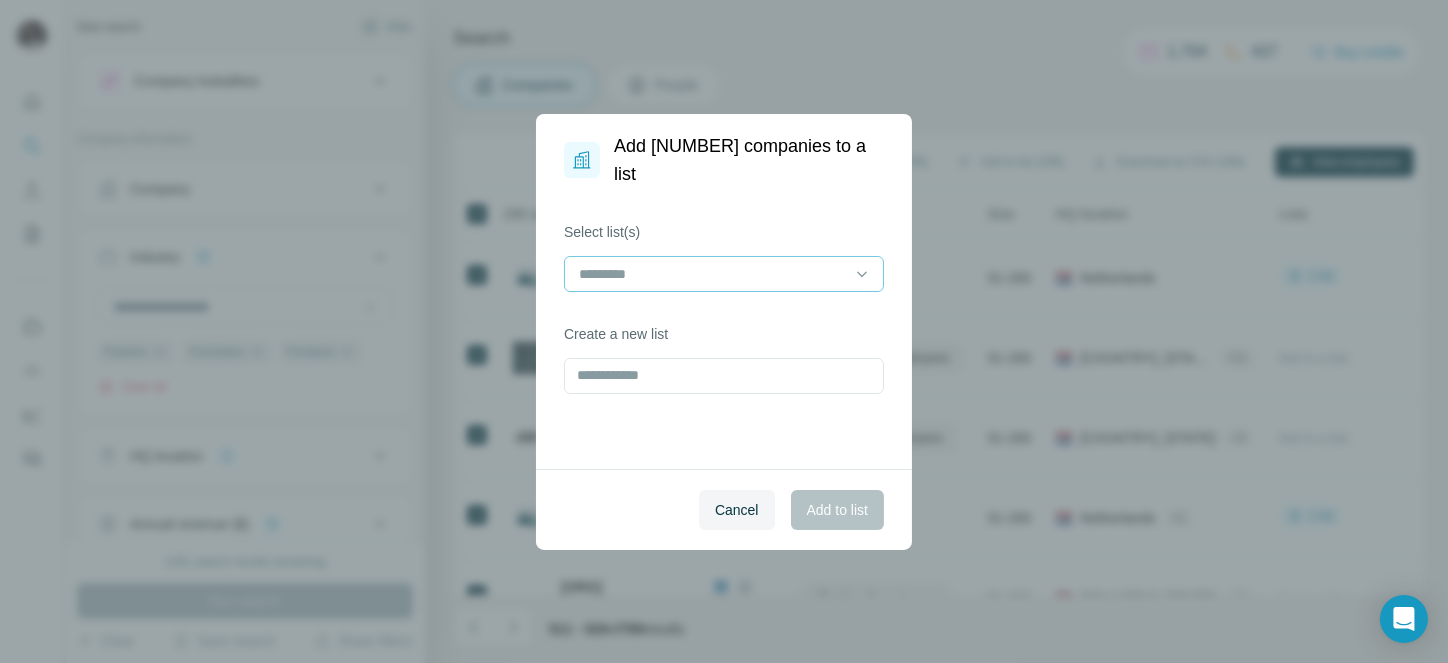 click at bounding box center [712, 274] 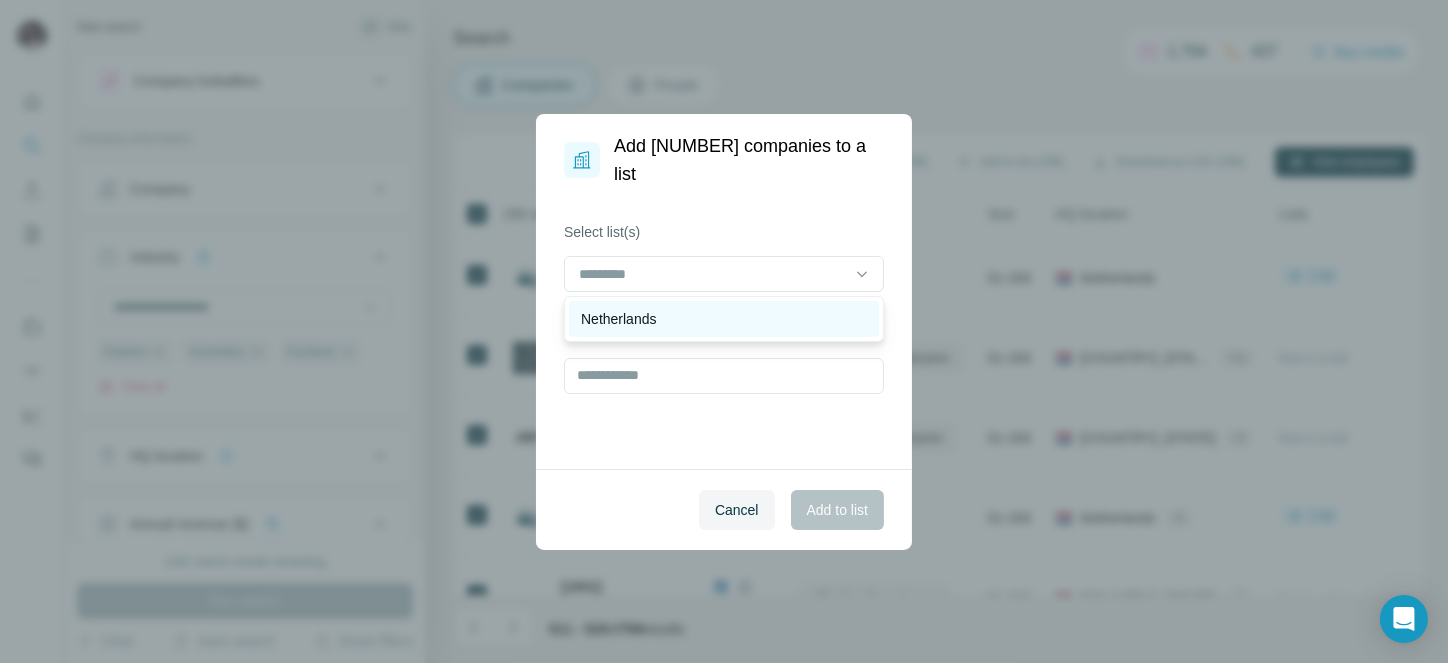 click on "Netherlands" at bounding box center (619, 319) 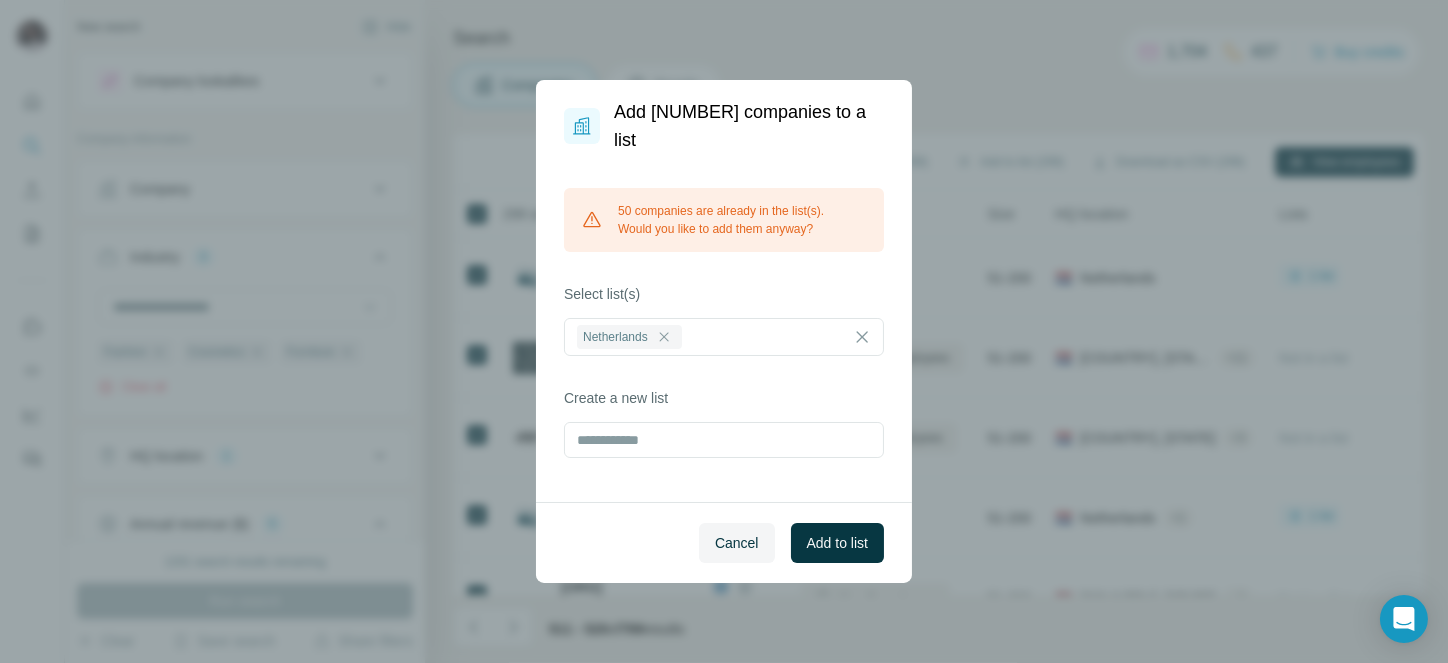 click on "50 companies are already in the list(s).
Would you like to add them anyway?" at bounding box center (724, 220) 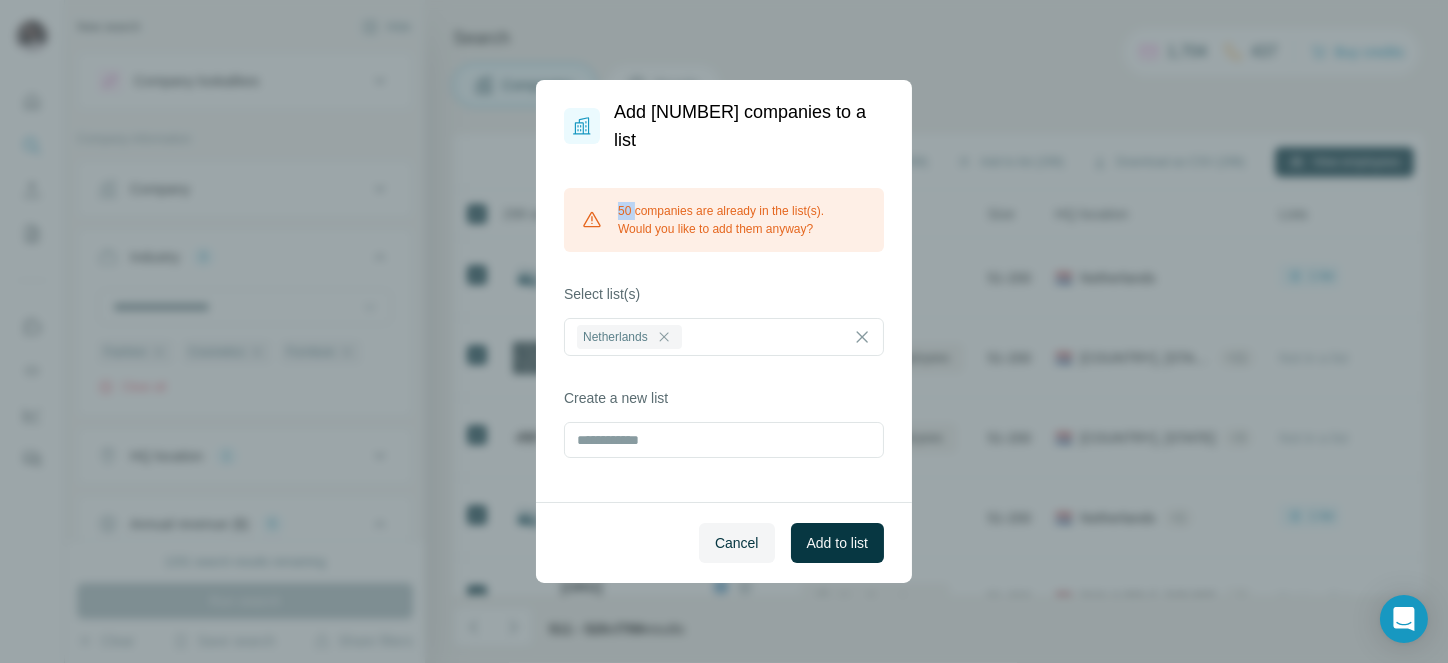 click 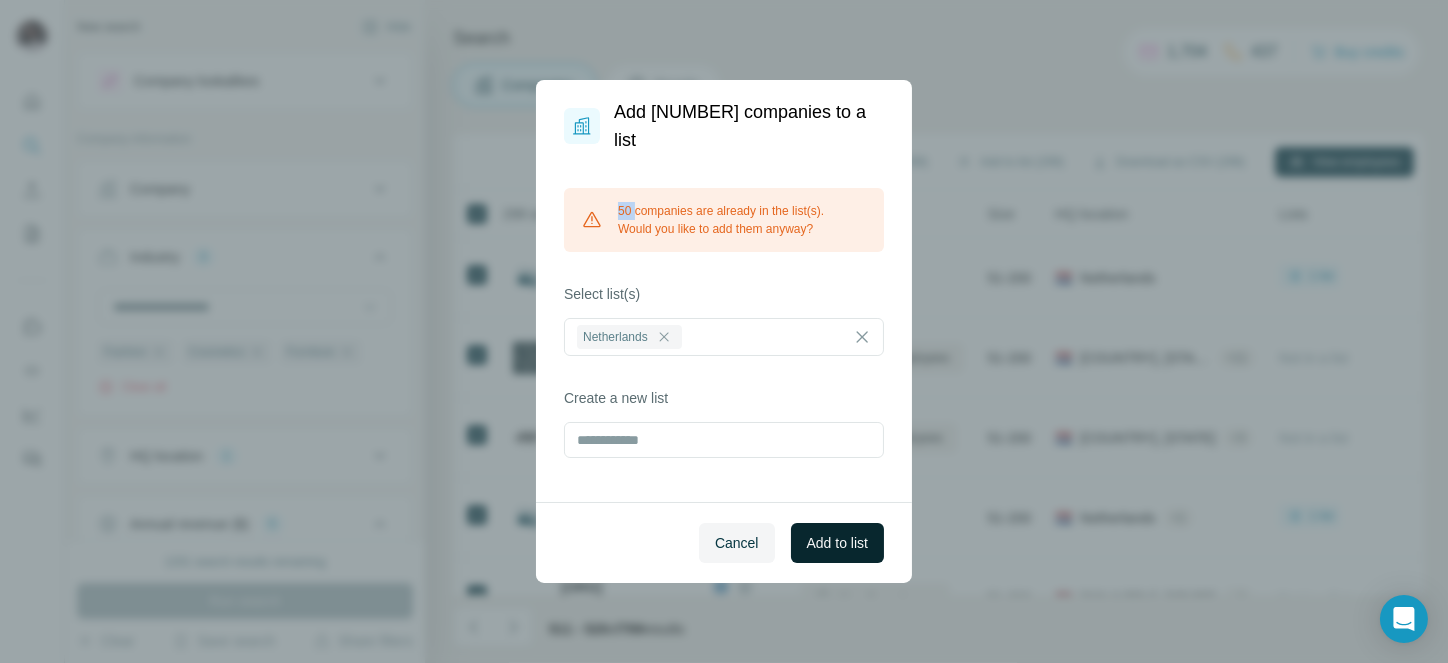 click on "Add to list" at bounding box center (837, 543) 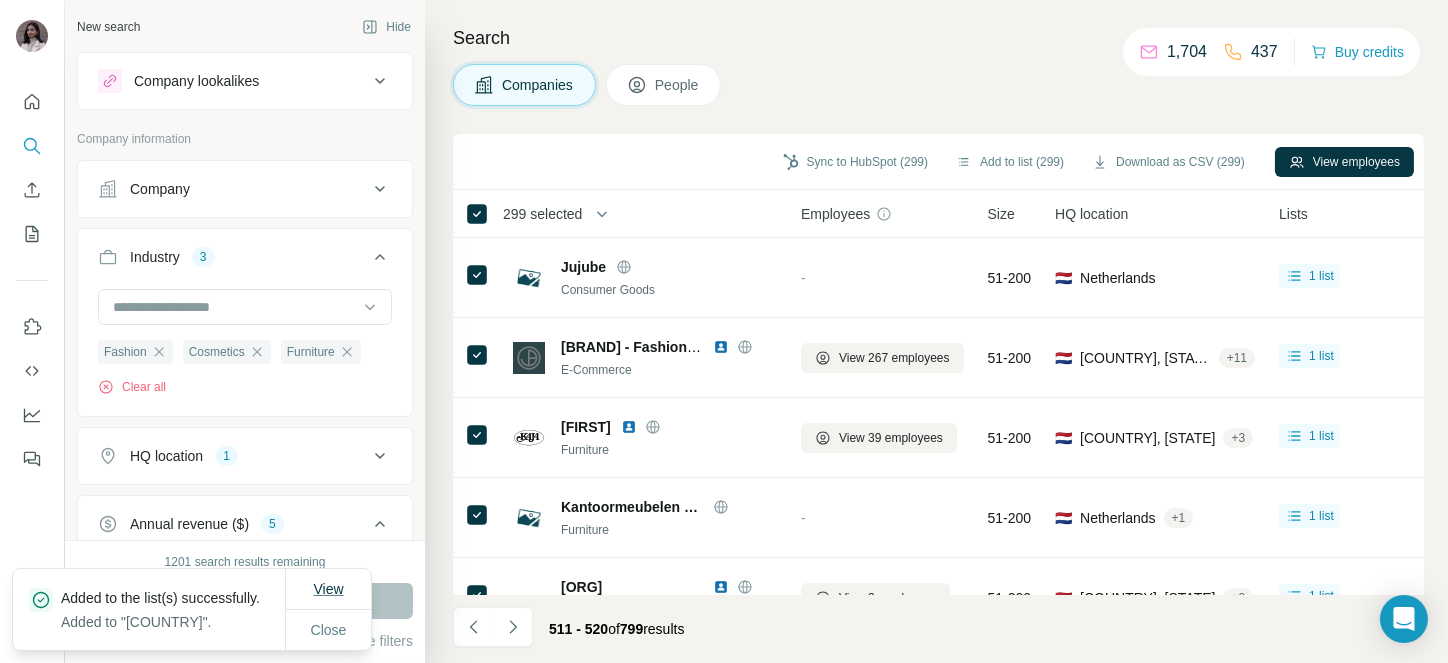 click on "View" at bounding box center (328, 589) 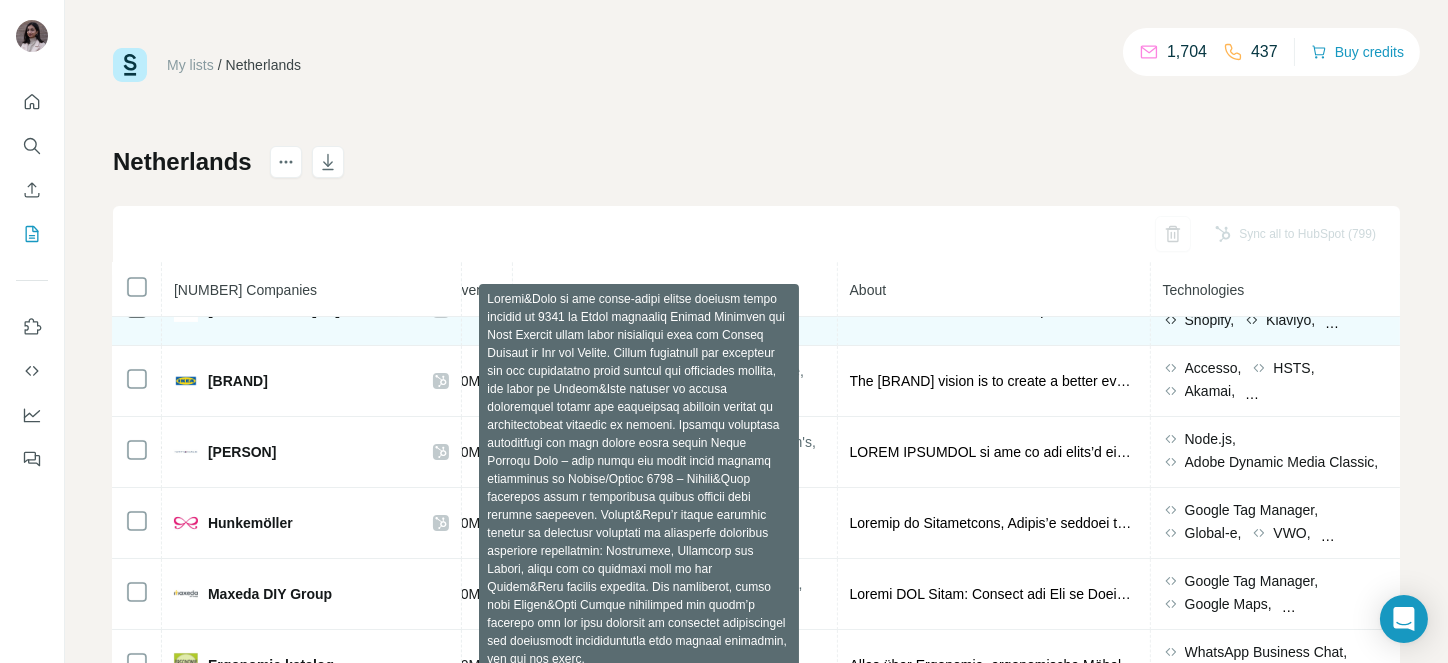scroll, scrollTop: 143, scrollLeft: 1084, axis: both 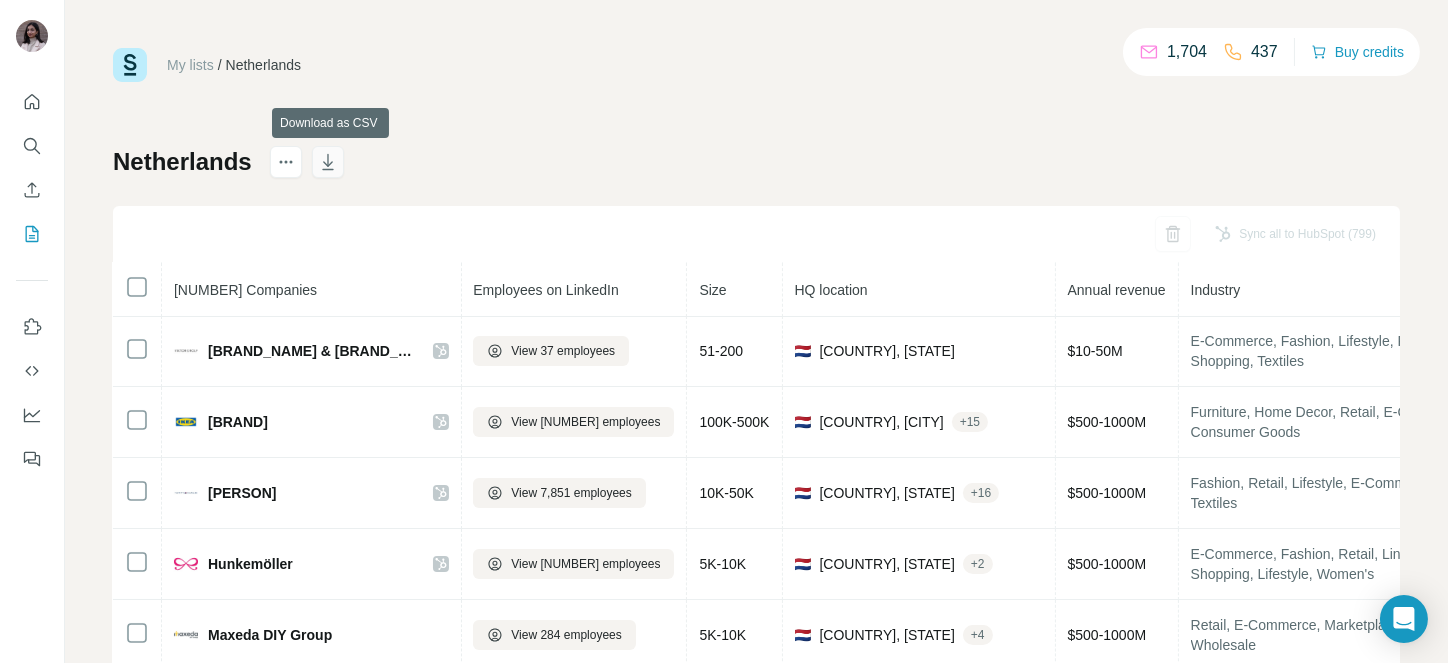click 